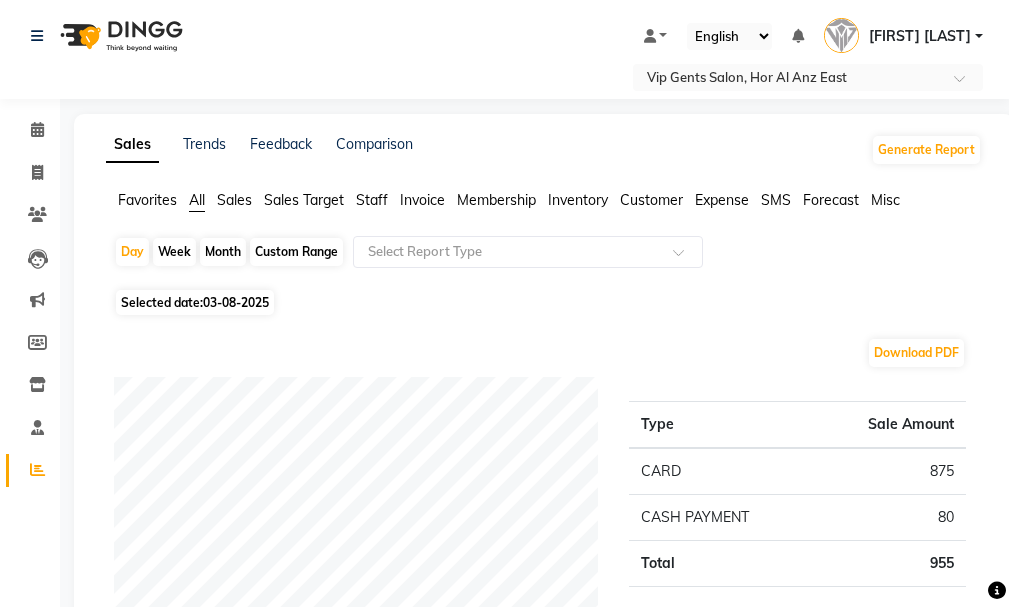 scroll, scrollTop: 1242, scrollLeft: 0, axis: vertical 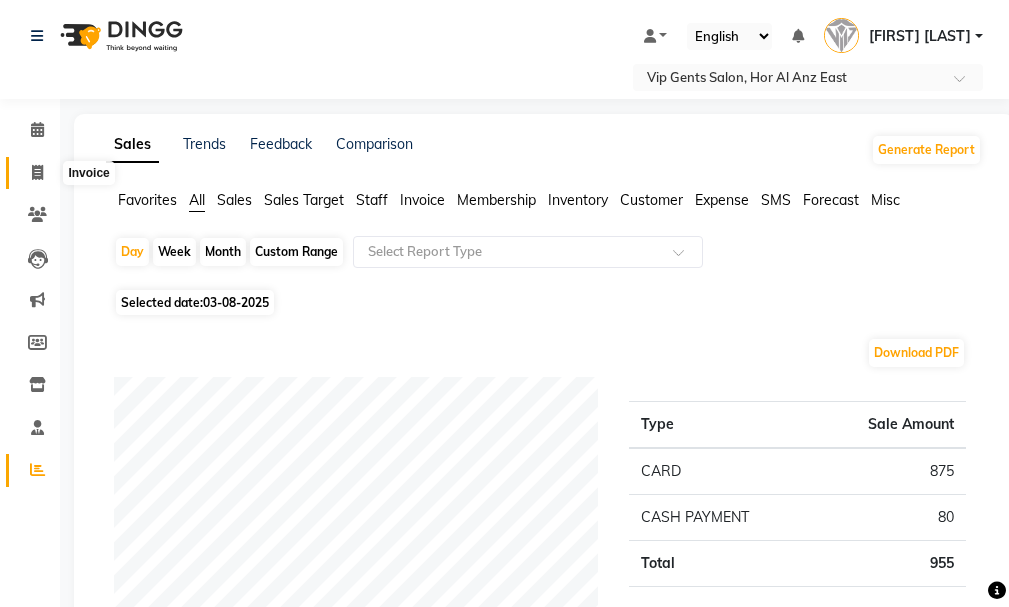 click 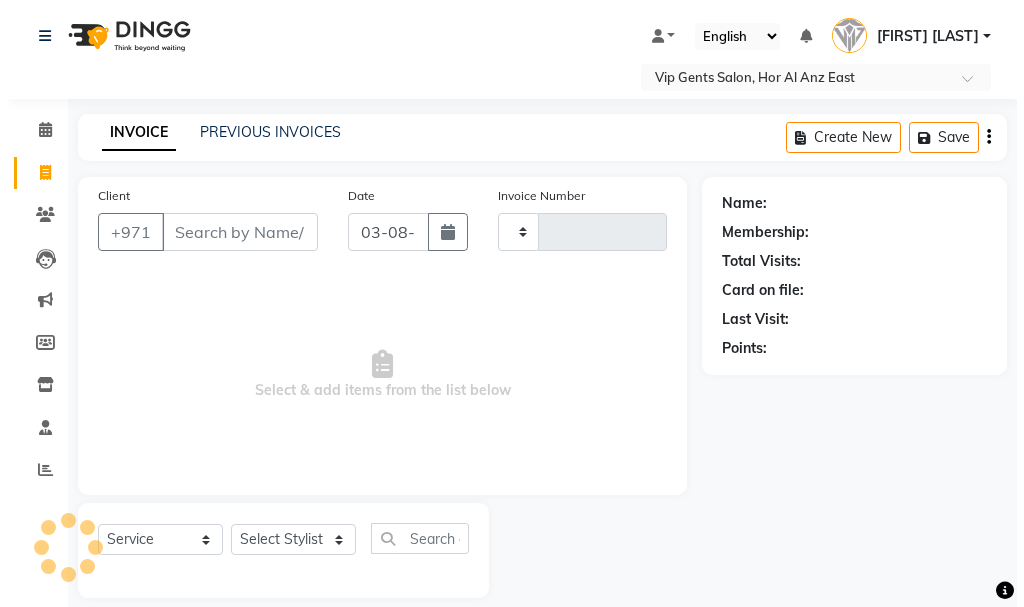 scroll, scrollTop: 21, scrollLeft: 0, axis: vertical 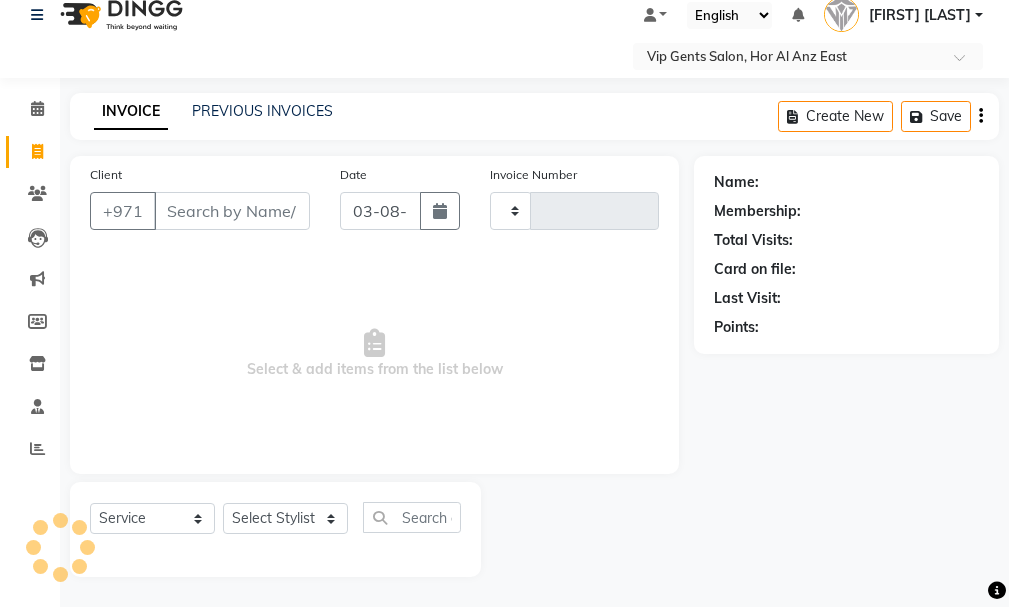type on "1096" 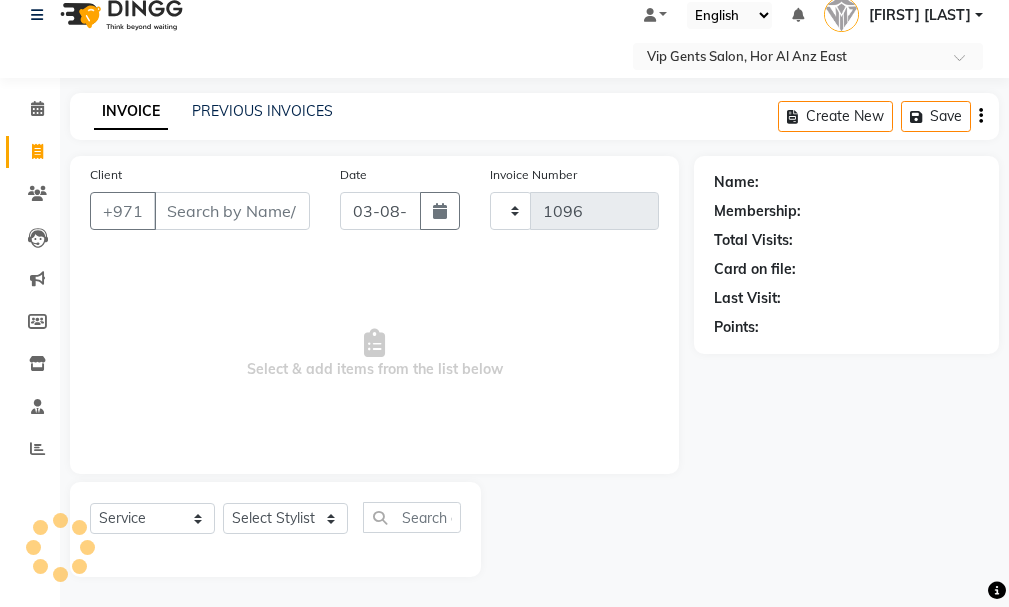 select on "8415" 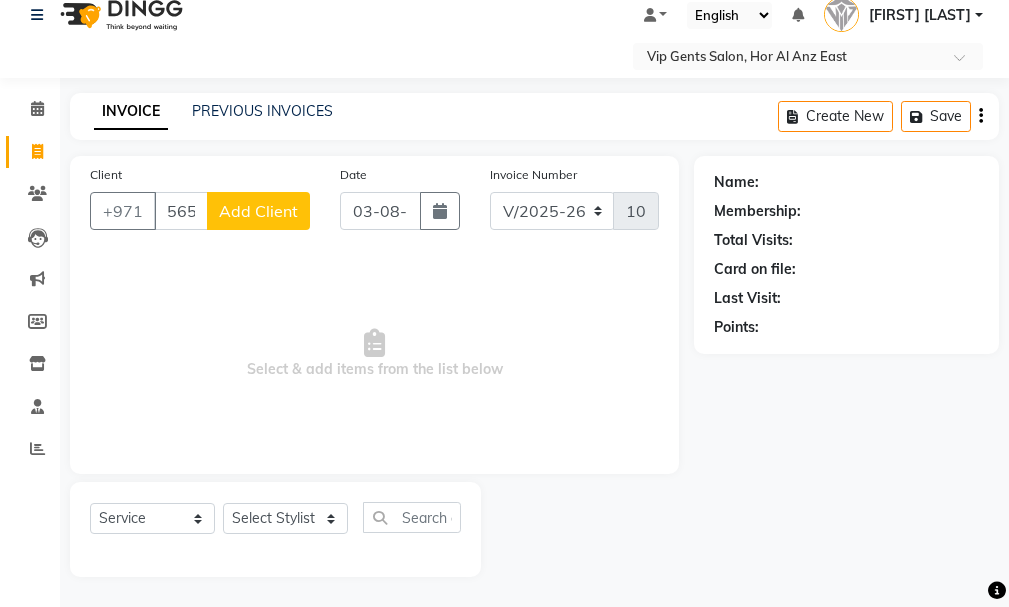 type on "565861000" 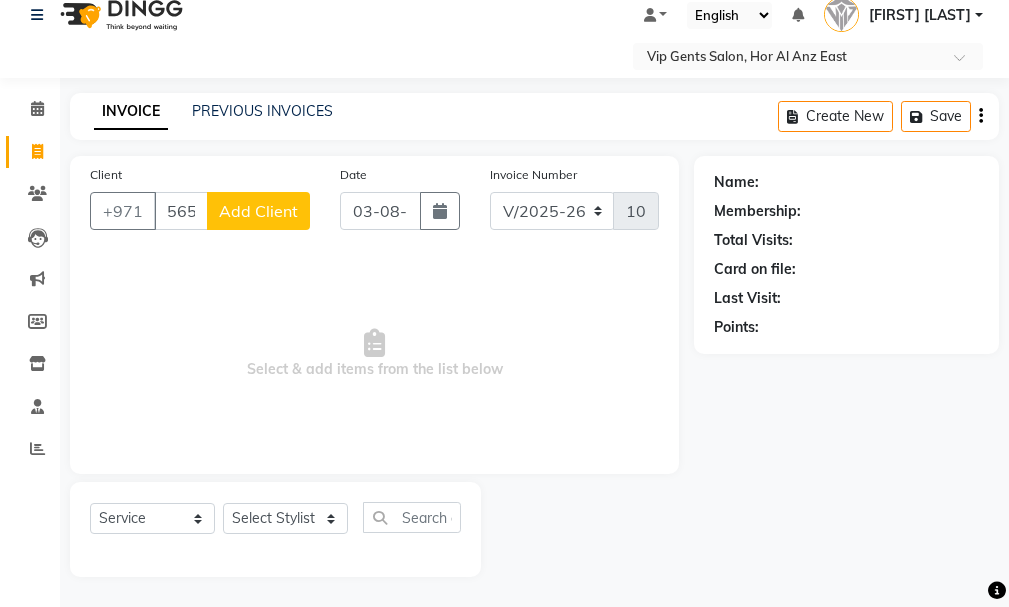 click on "Add Client" 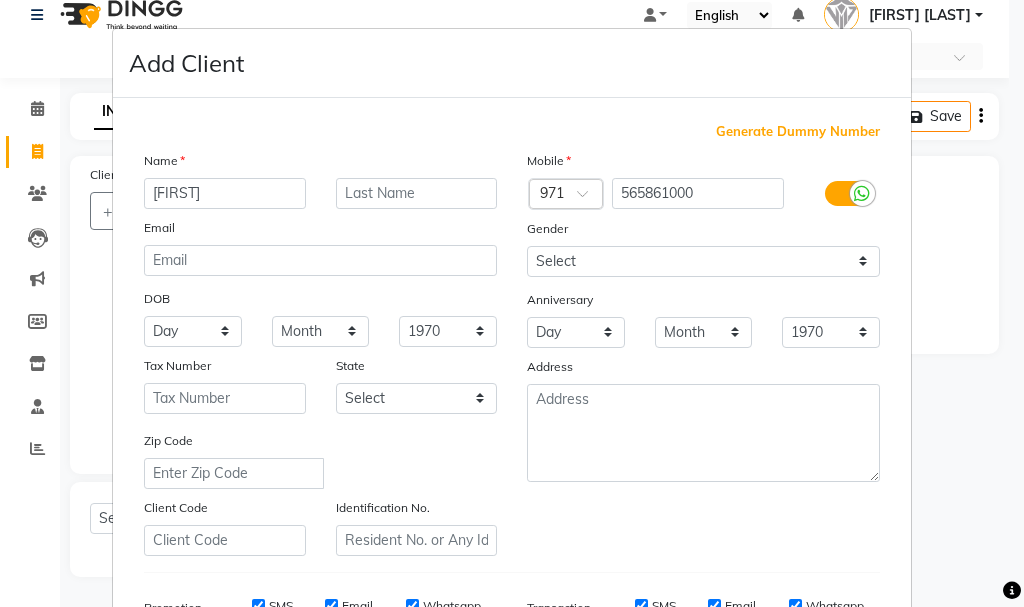 type on "[FIRST]" 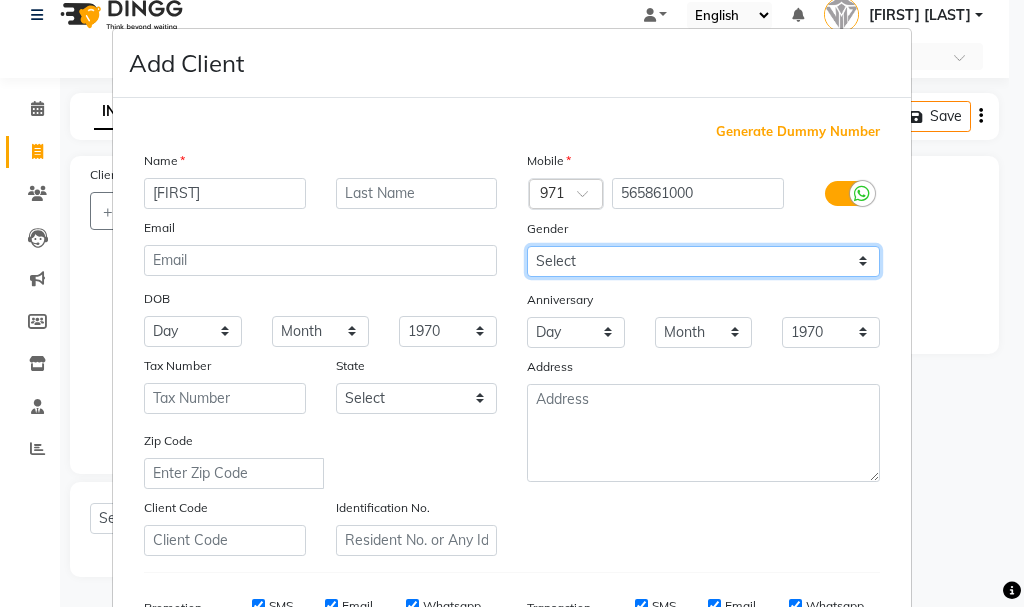 click on "Select Male Female Other Prefer Not To Say" at bounding box center (703, 261) 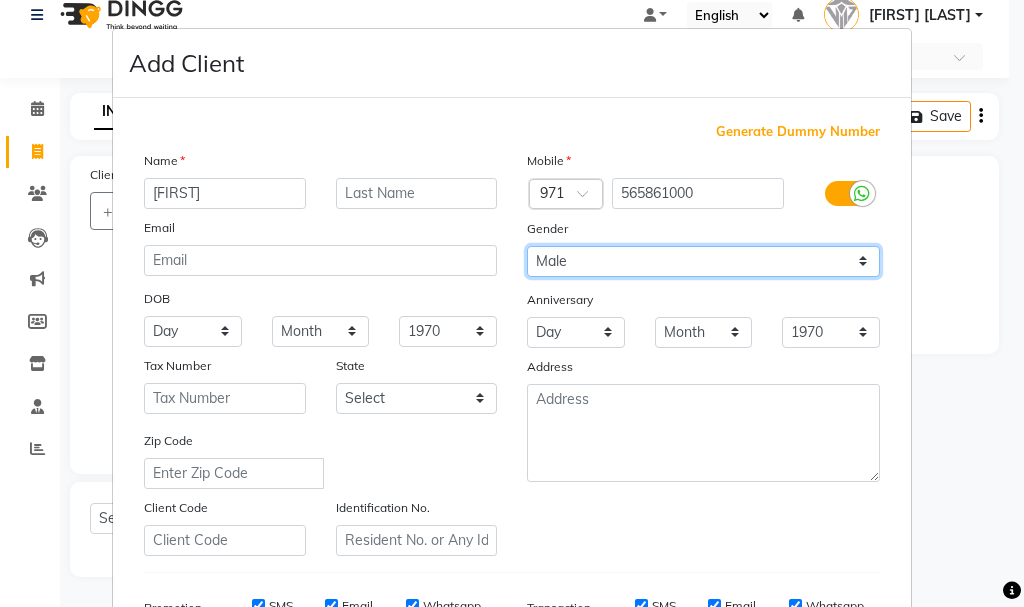 click on "Select Male Female Other Prefer Not To Say" at bounding box center (703, 261) 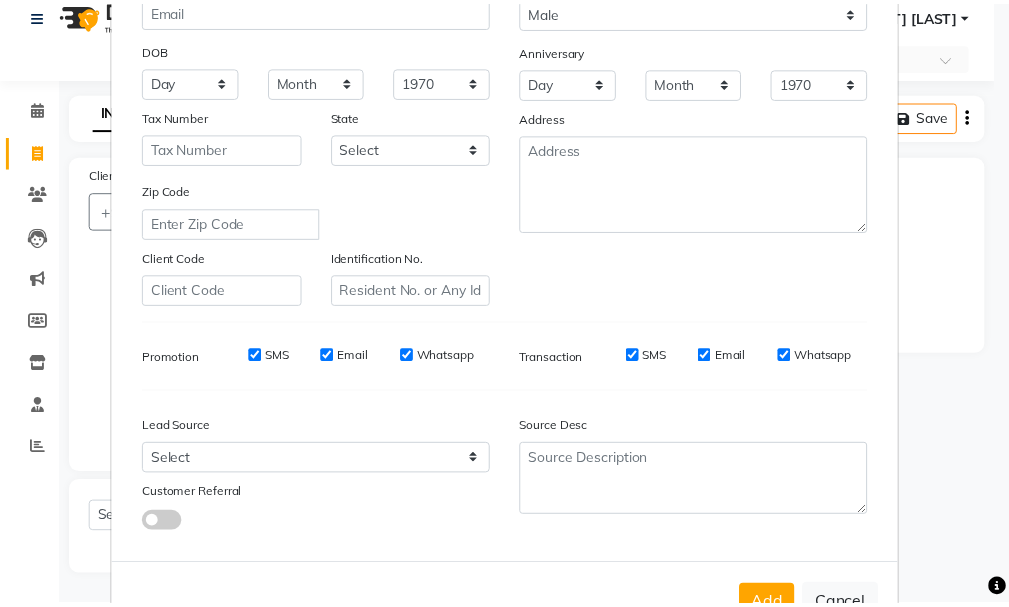 scroll, scrollTop: 316, scrollLeft: 0, axis: vertical 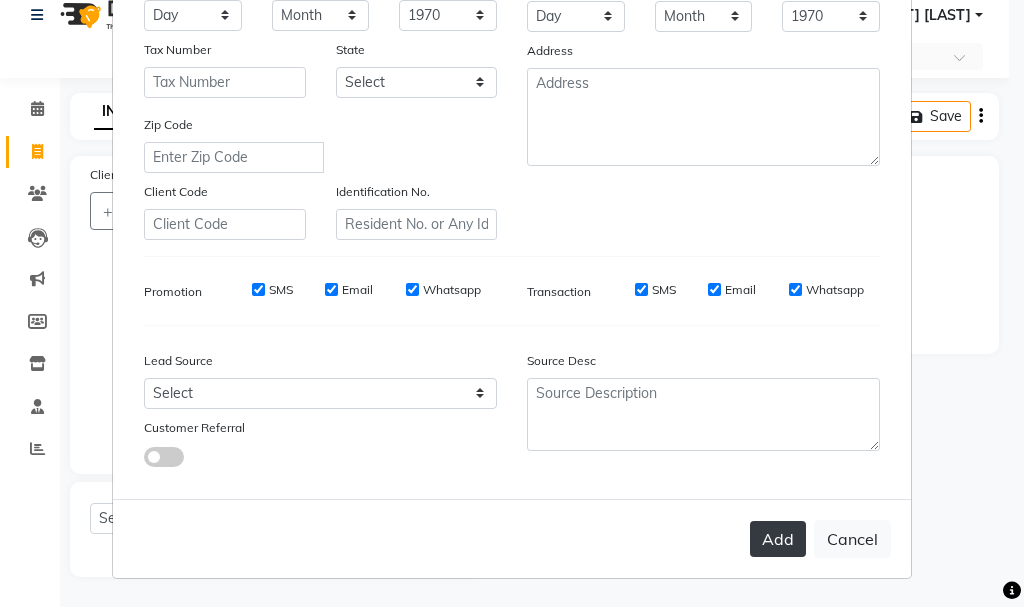 click on "Add" at bounding box center (778, 539) 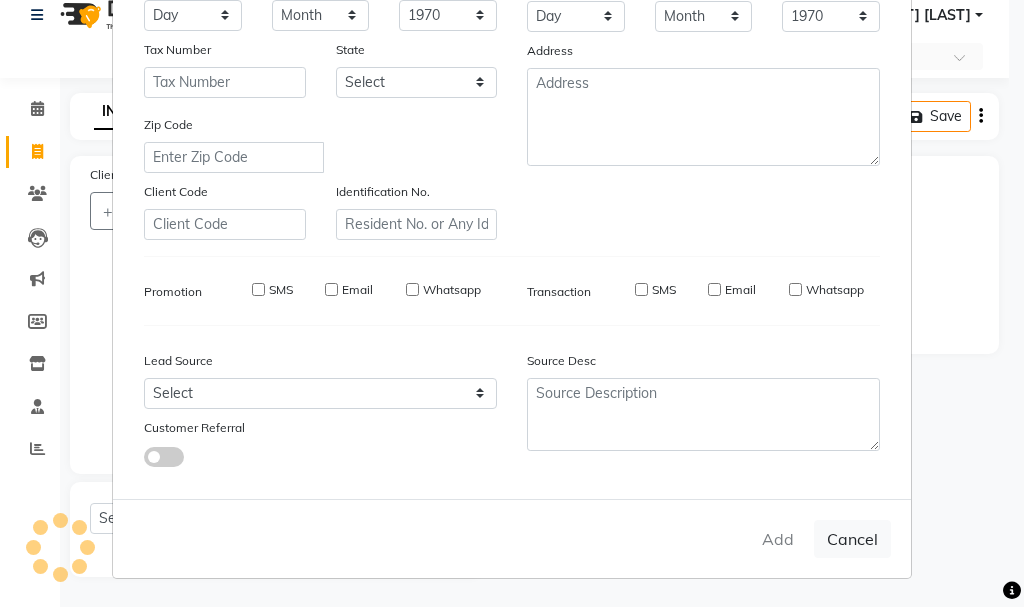 type 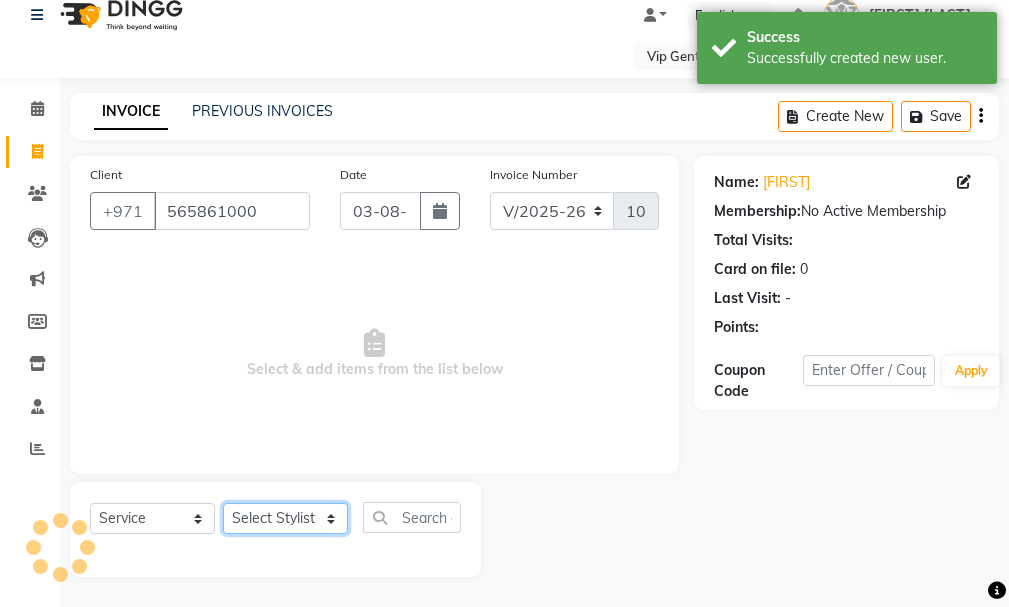 click on "Select Stylist AHMED MOHAMED MOHAMED ELKHODARY ABDELHAMID Ali Rana Allauddin Anwar Ali Ameen Ayoub Lakhbizi Jairah Mr. Mohannad Neha Nelson Ricalyn Colcol Riffat Magdy Taufeeq Anwar Ali Tauseef  Akhilaque Zoya Bhatti." 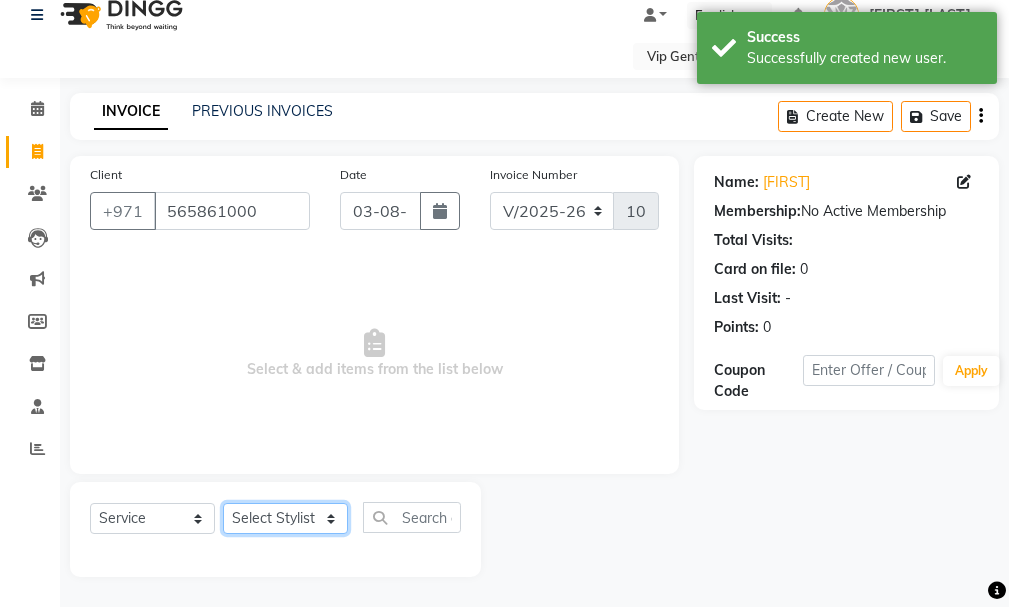 select on "81363" 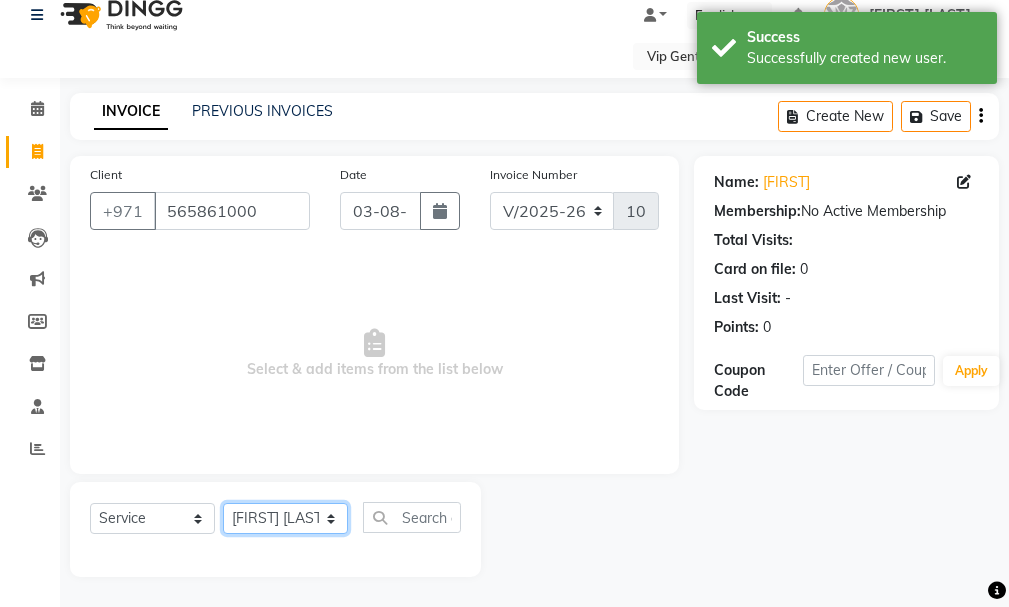 click on "Select Stylist AHMED MOHAMED MOHAMED ELKHODARY ABDELHAMID Ali Rana Allauddin Anwar Ali Ameen Ayoub Lakhbizi Jairah Mr. Mohannad Neha Nelson Ricalyn Colcol Riffat Magdy Taufeeq Anwar Ali Tauseef  Akhilaque Zoya Bhatti." 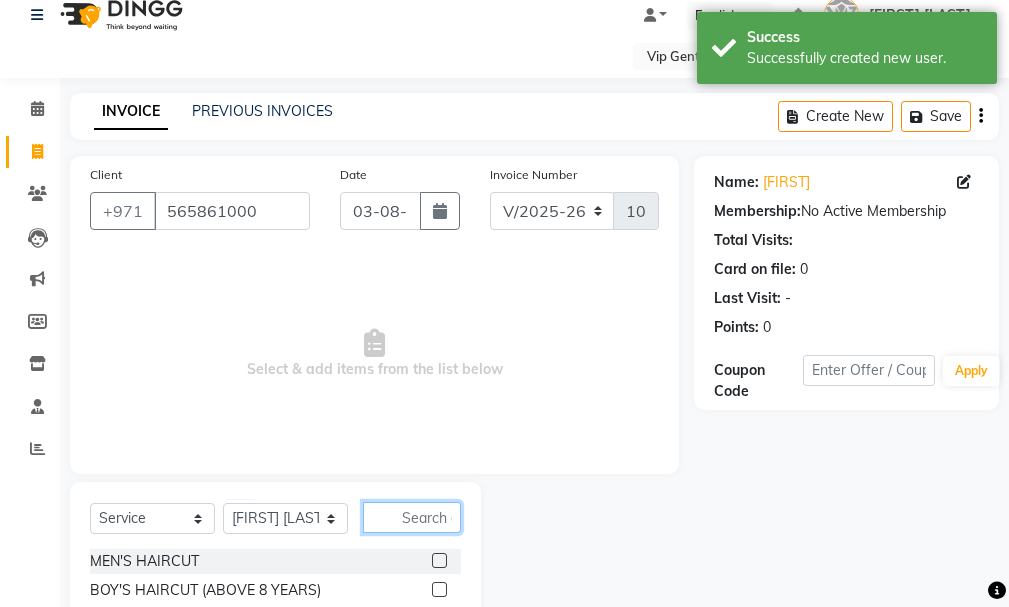 click 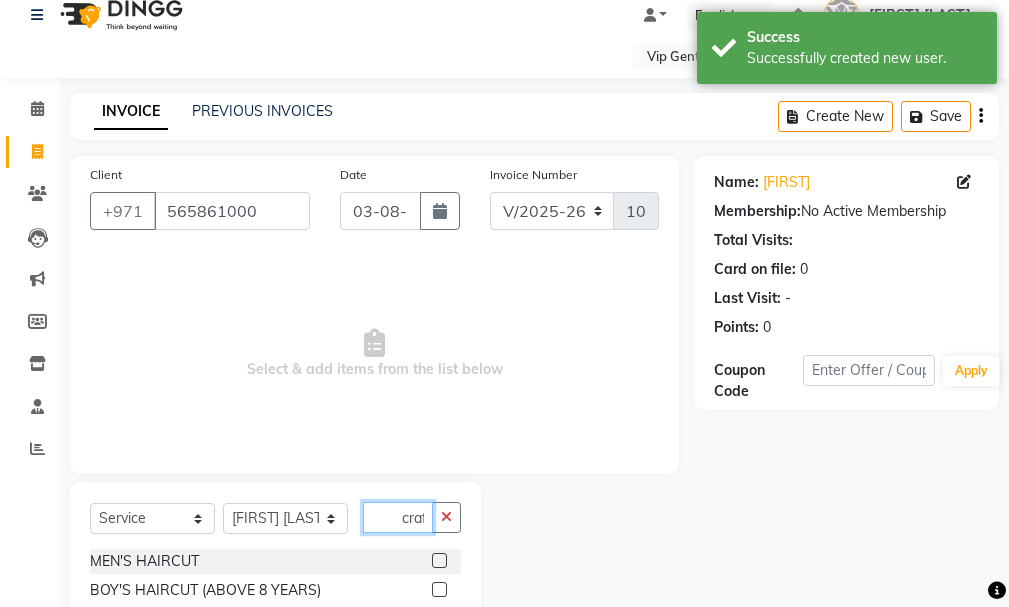 scroll, scrollTop: 0, scrollLeft: 1, axis: horizontal 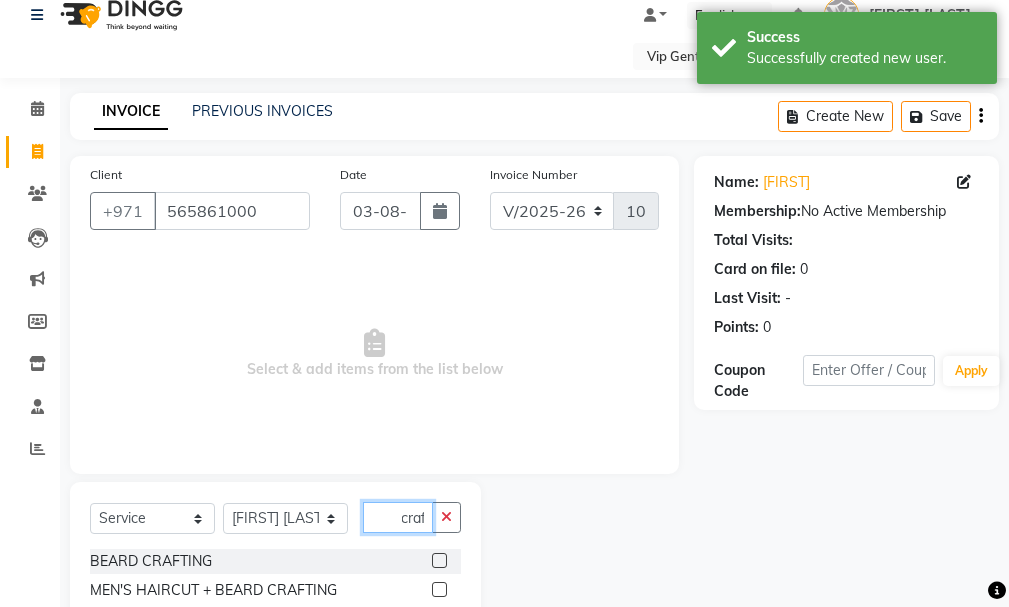 type on "craf" 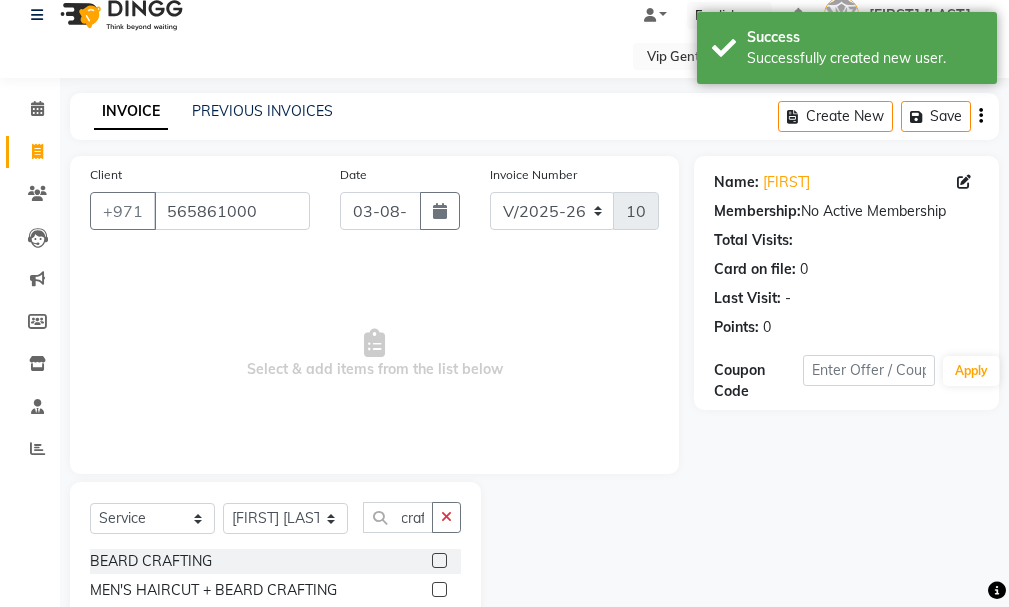 scroll, scrollTop: 0, scrollLeft: 0, axis: both 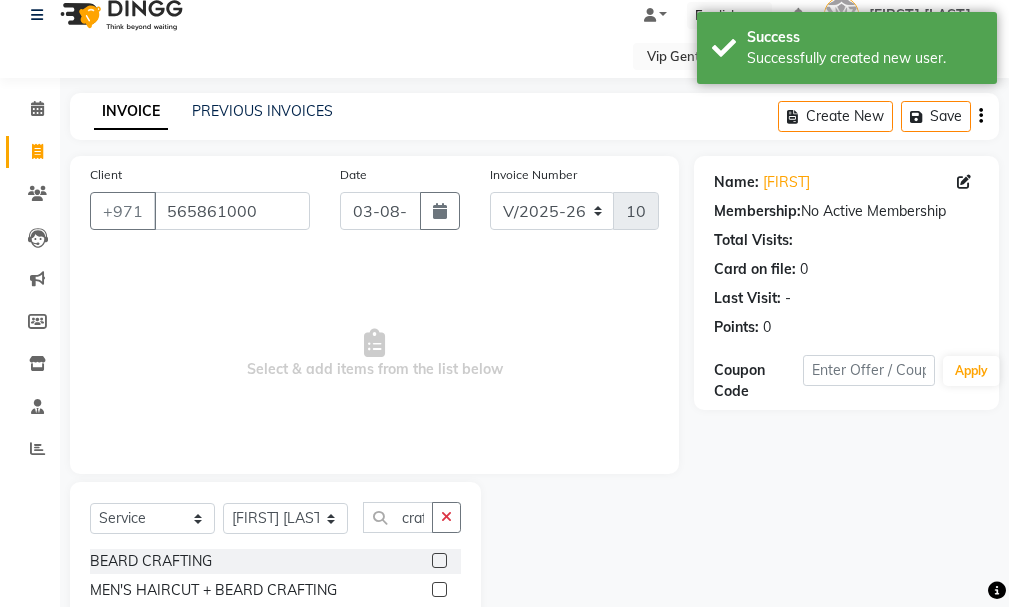 click 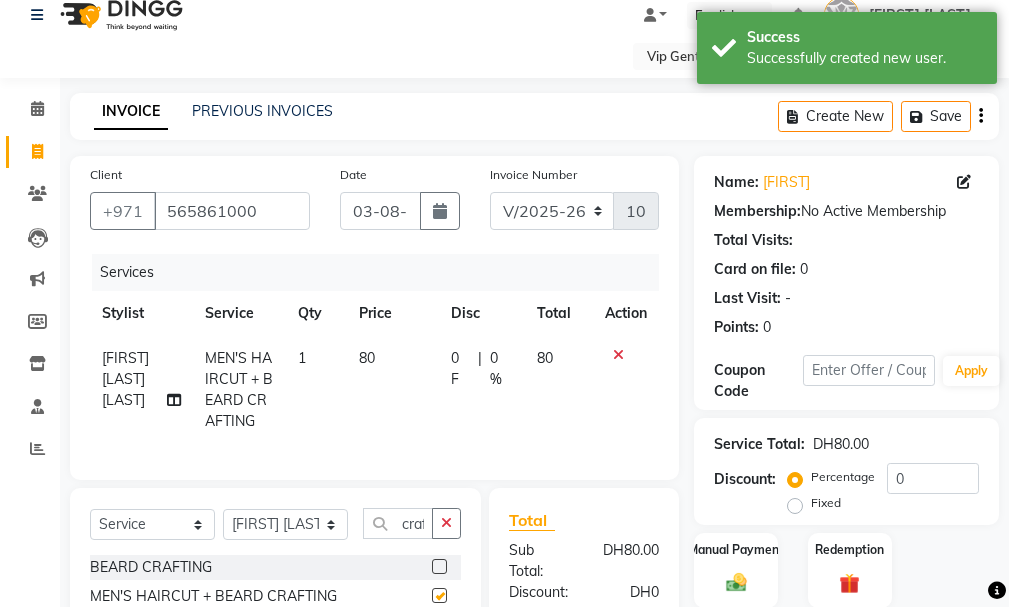 checkbox on "false" 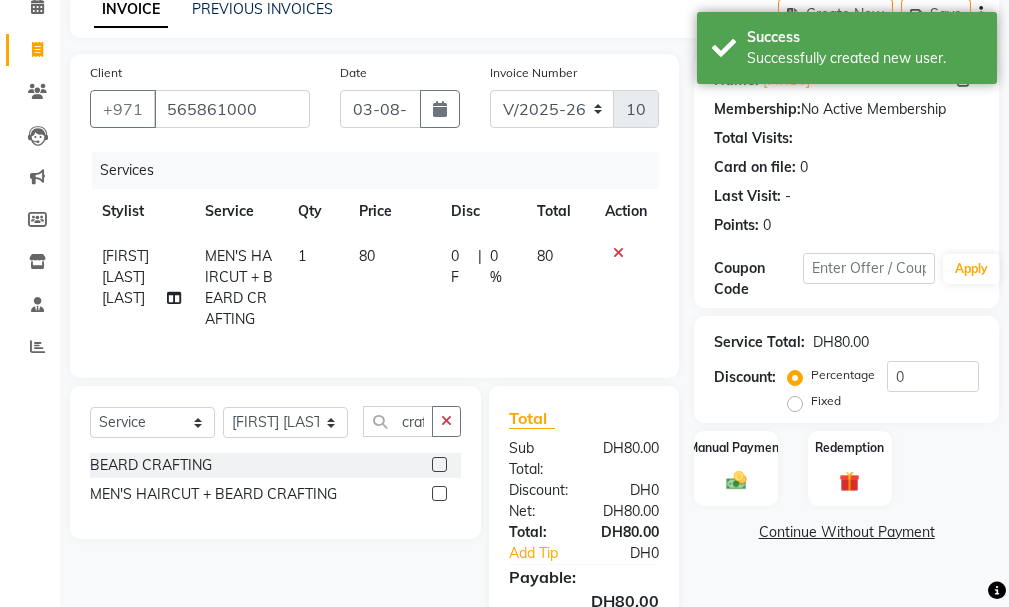 scroll, scrollTop: 265, scrollLeft: 0, axis: vertical 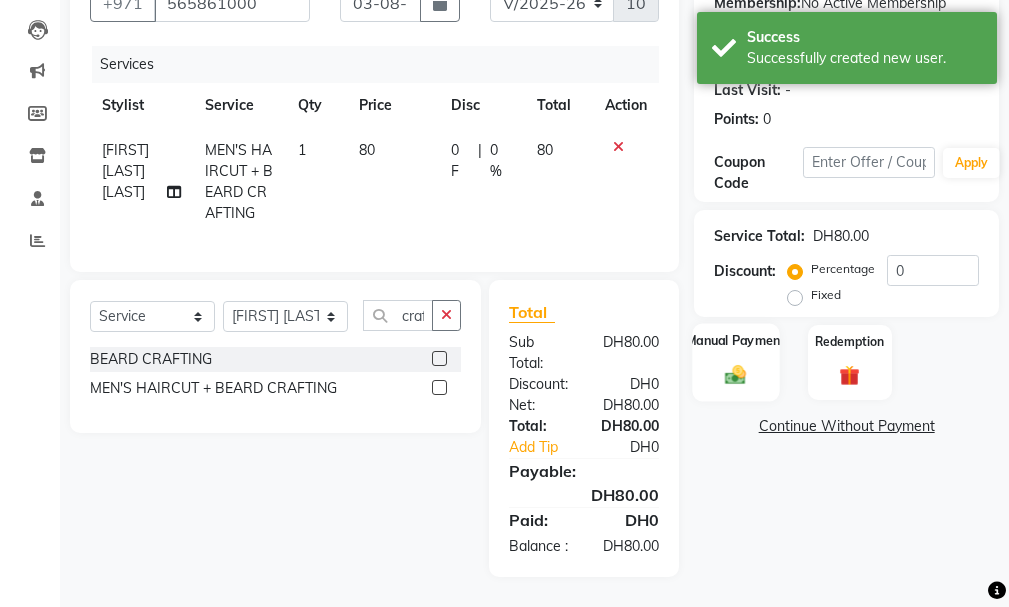 click 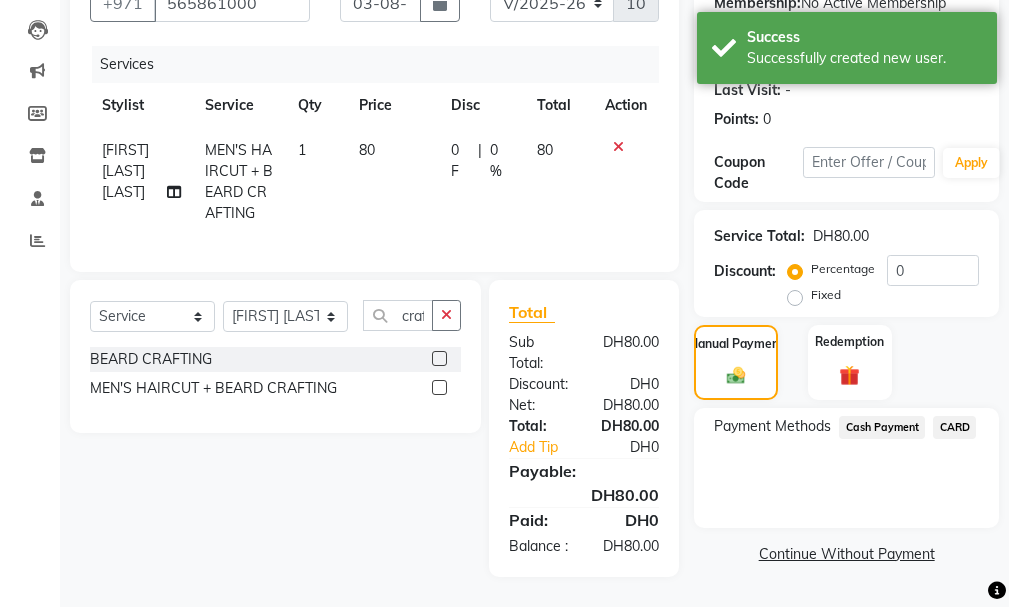click on "CARD" 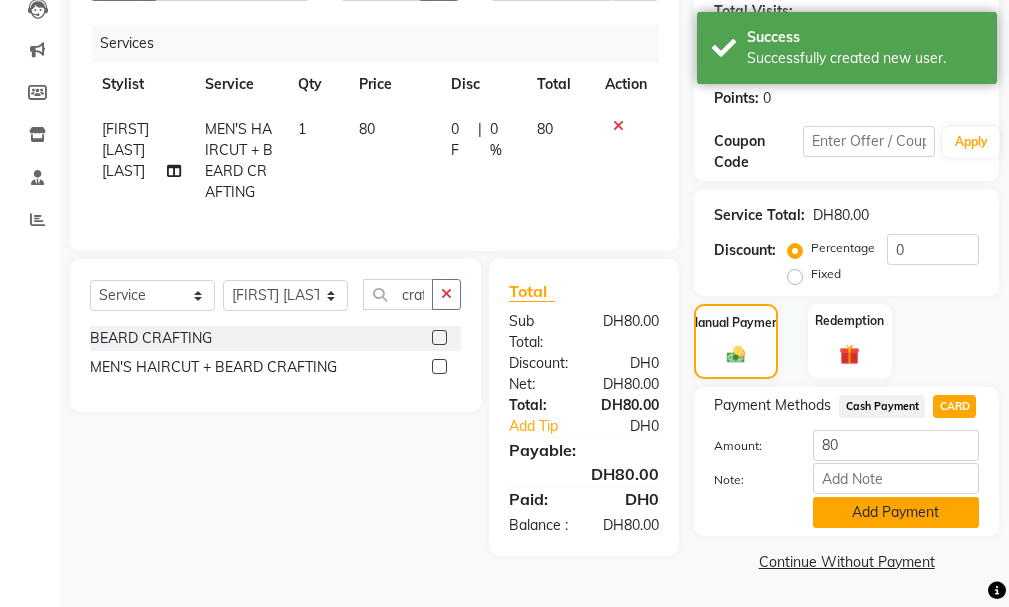 click on "Add Payment" 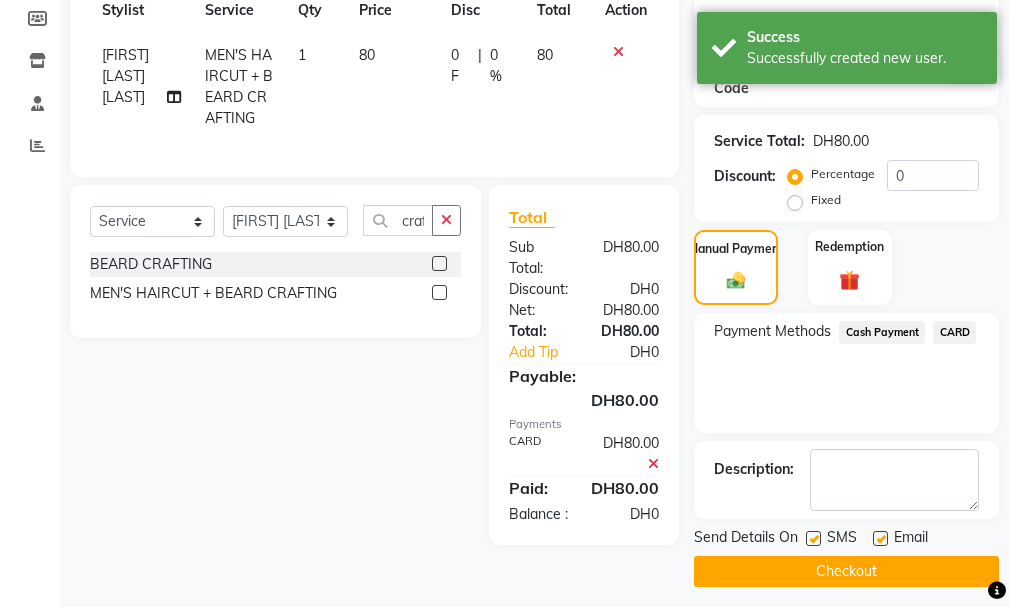 scroll, scrollTop: 334, scrollLeft: 0, axis: vertical 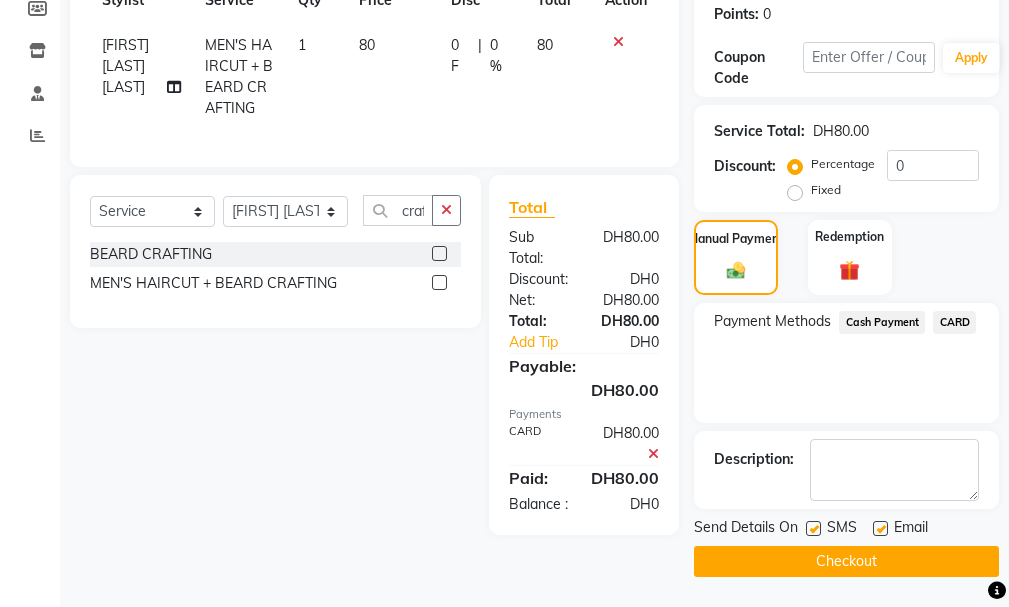 click on "Checkout" 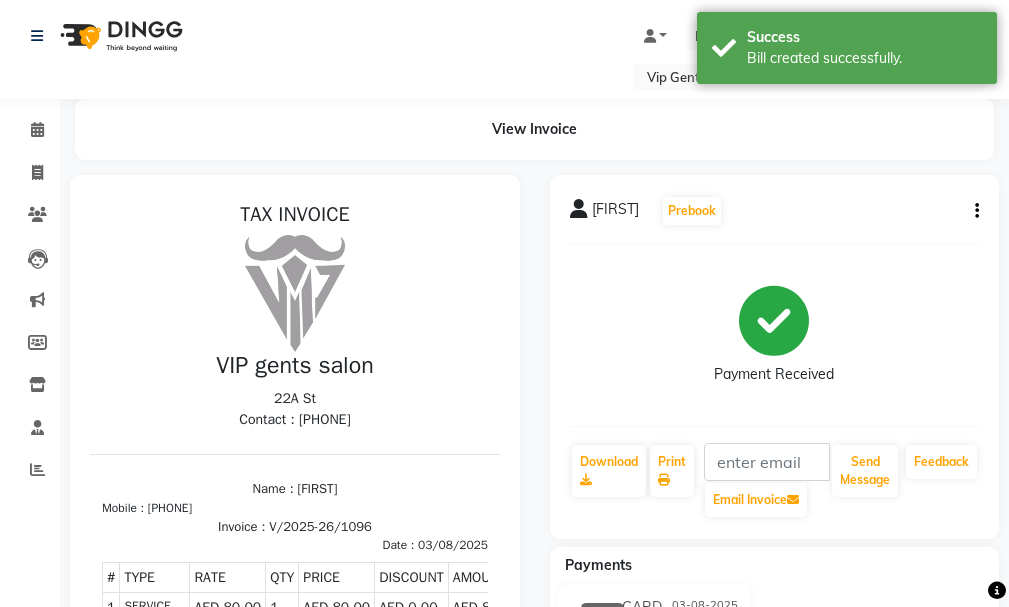 scroll, scrollTop: 0, scrollLeft: 0, axis: both 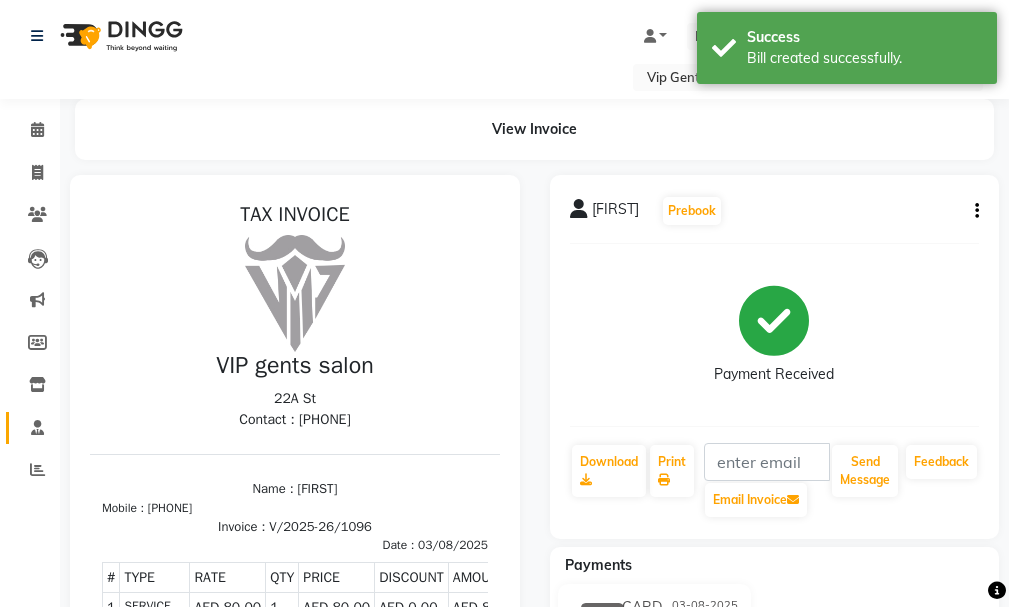 click on "Staff" 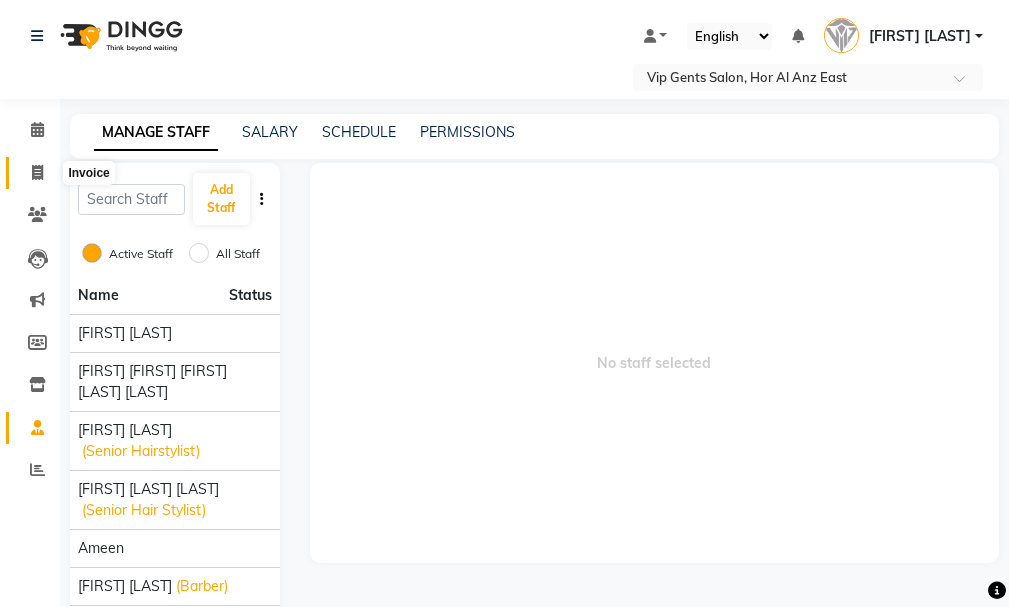 click 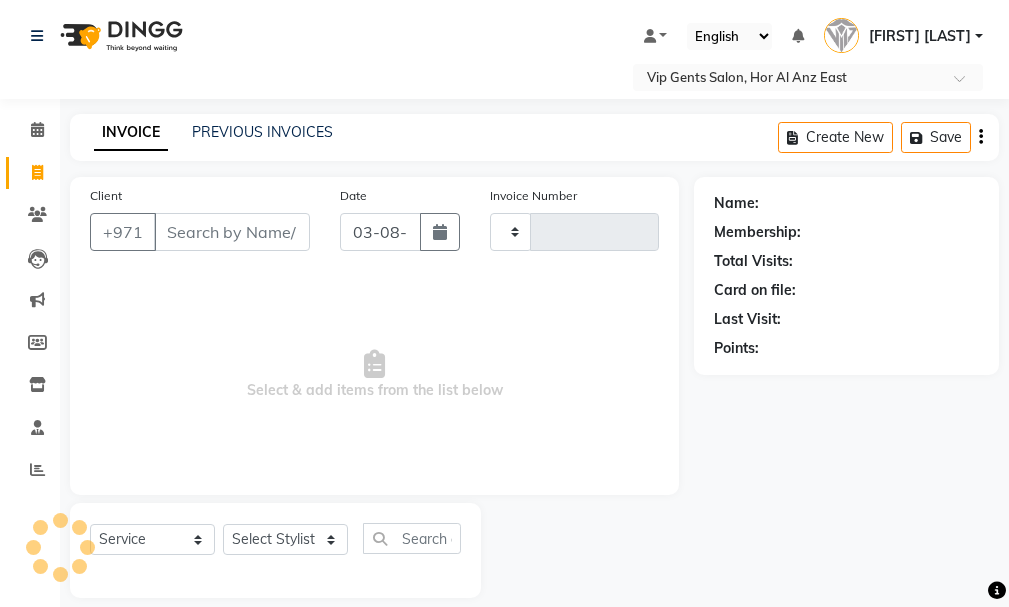 scroll, scrollTop: 21, scrollLeft: 0, axis: vertical 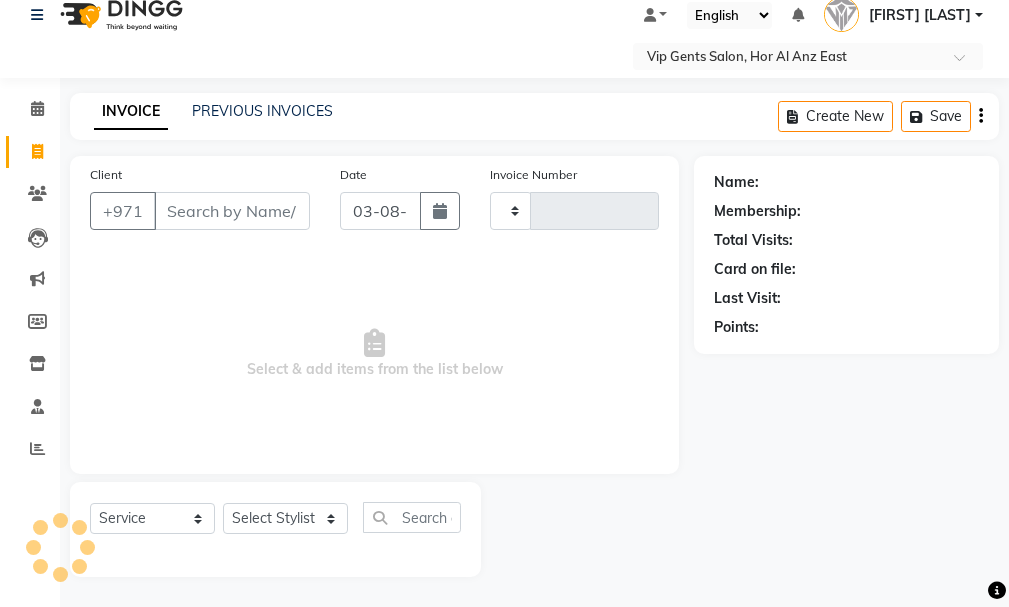 type on "1097" 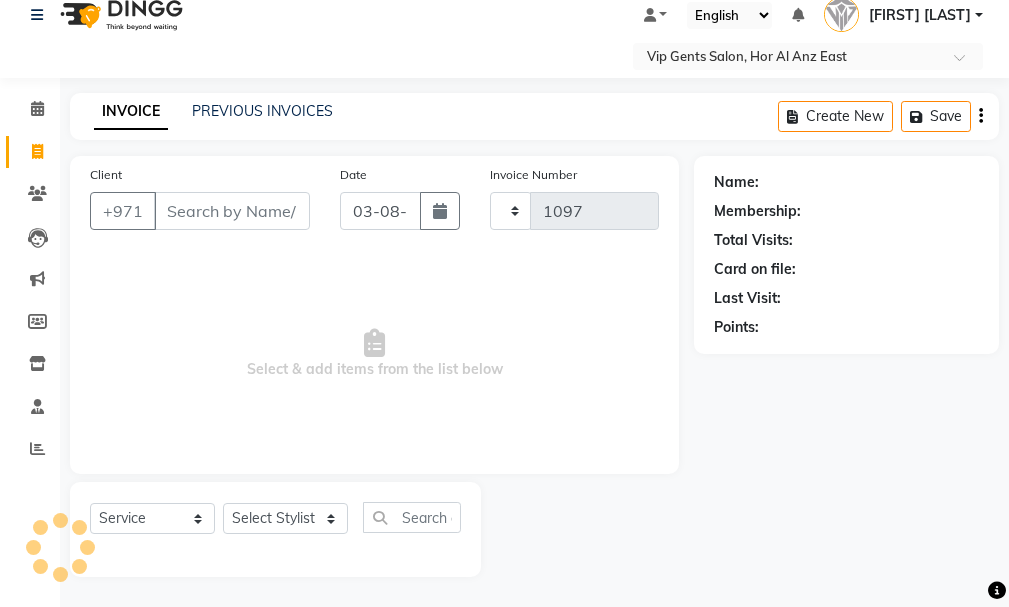 select on "8415" 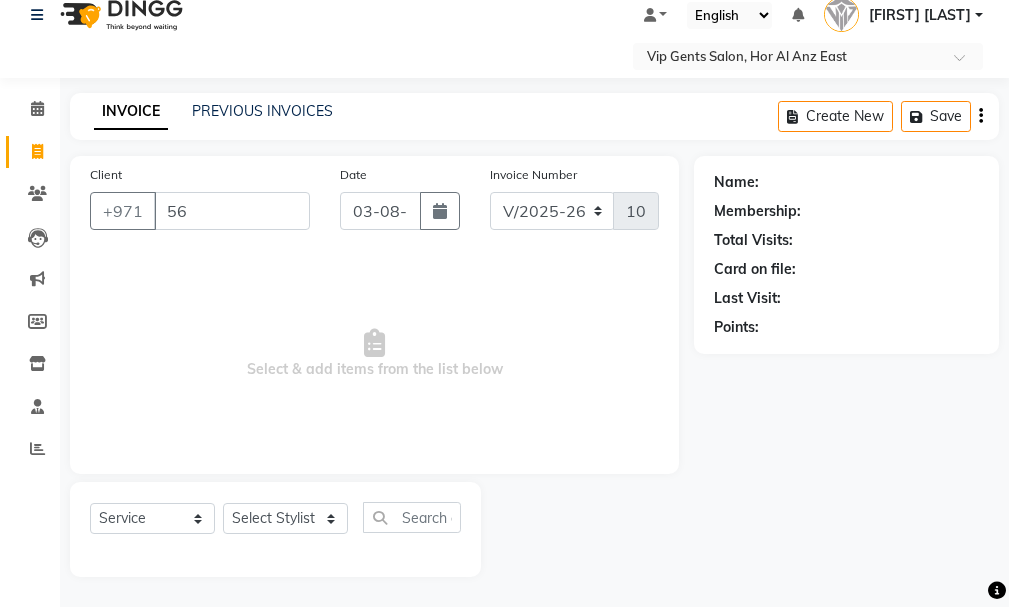 type on "5" 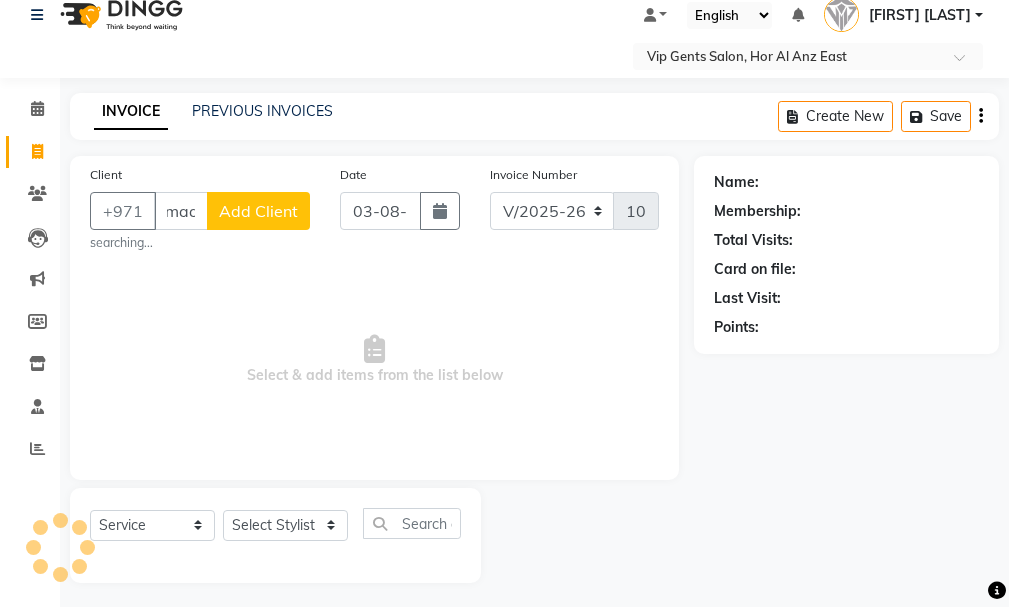 scroll, scrollTop: 0, scrollLeft: 10, axis: horizontal 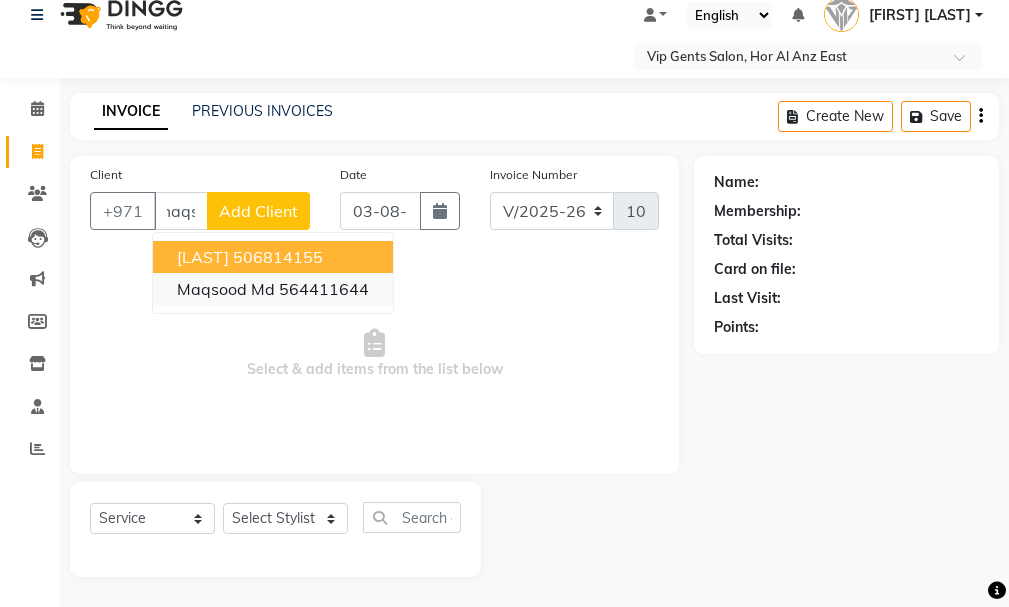 click on "564411644" at bounding box center (324, 289) 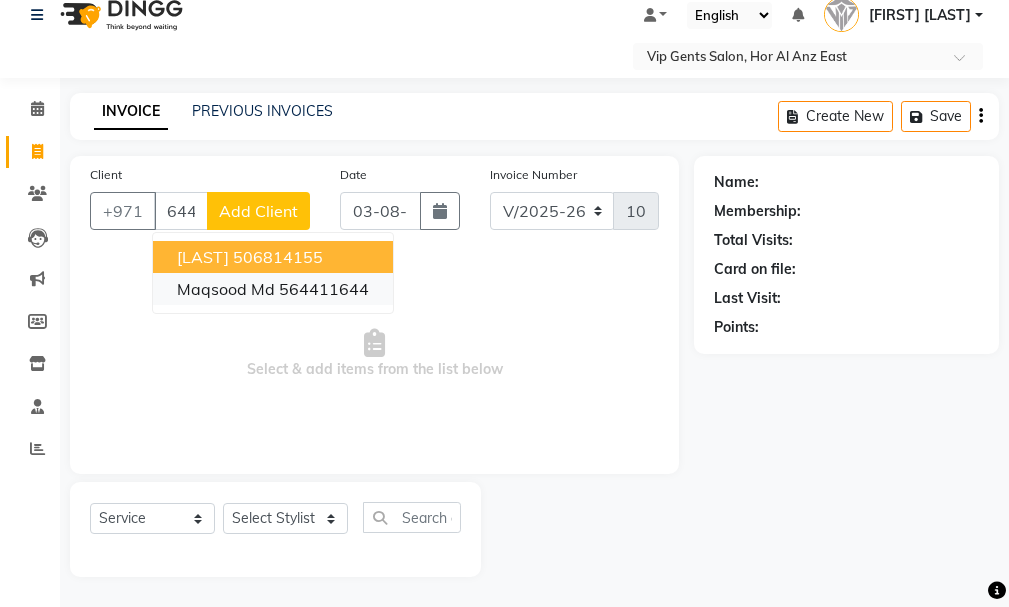 scroll, scrollTop: 0, scrollLeft: 0, axis: both 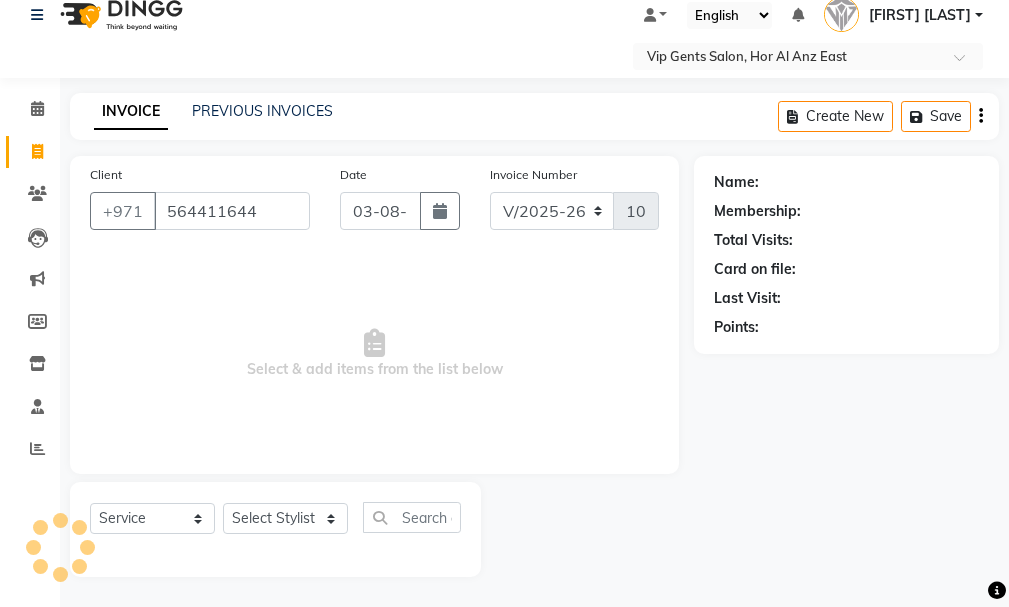 type on "564411644" 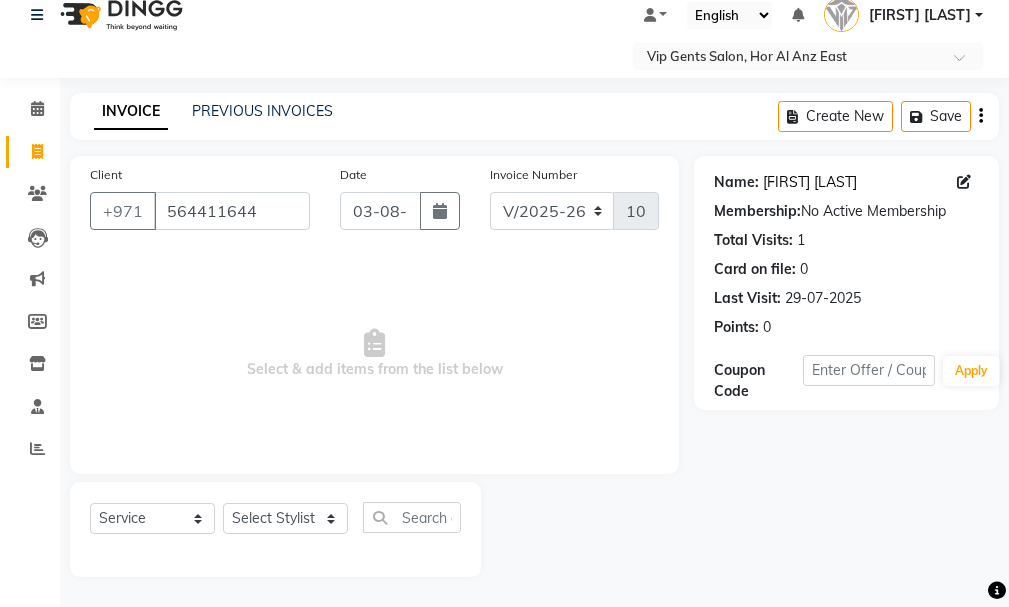 click on "[FIRST] [LAST]" 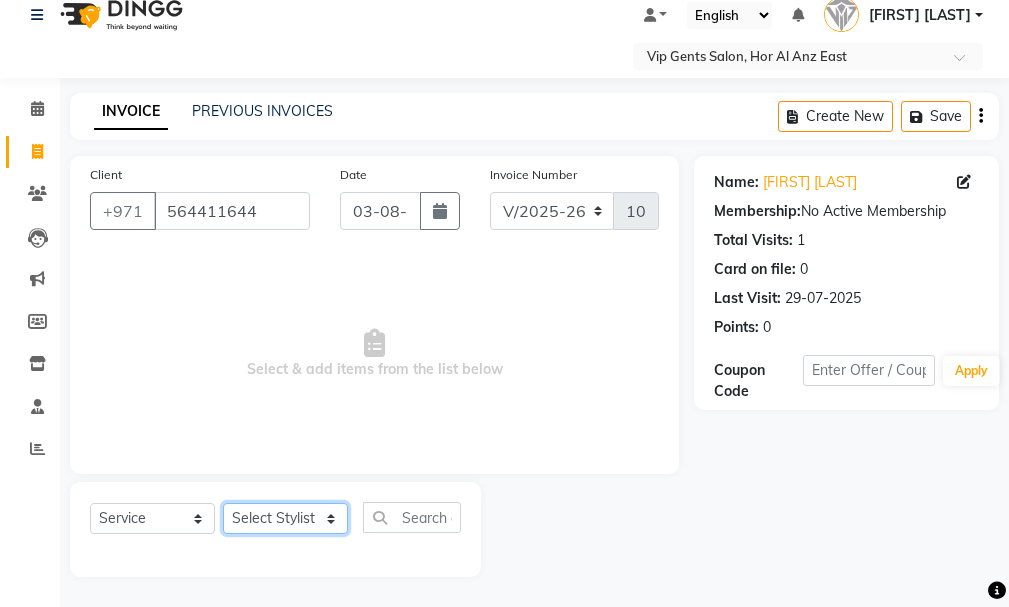click on "Select Stylist AHMED MOHAMED MOHAMED ELKHODARY ABDELHAMID Ali Rana Allauddin Anwar Ali Ameen Ayoub Lakhbizi Jairah Mr. Mohannad Neha Nelson Ricalyn Colcol Riffat Magdy Taufeeq Anwar Ali Tauseef  Akhilaque Zoya Bhatti." 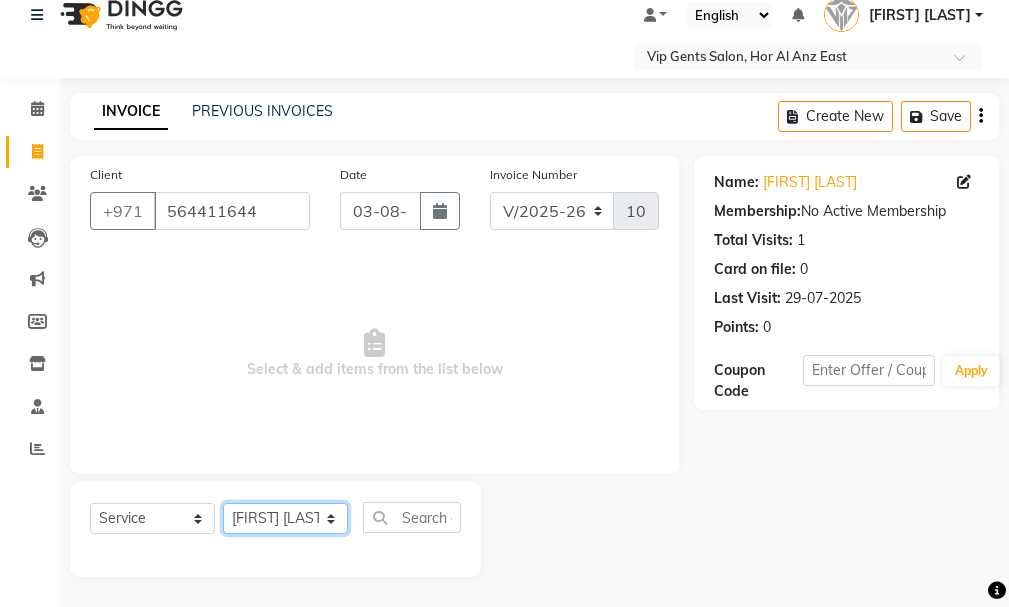 click on "Select Stylist AHMED MOHAMED MOHAMED ELKHODARY ABDELHAMID Ali Rana Allauddin Anwar Ali Ameen Ayoub Lakhbizi Jairah Mr. Mohannad Neha Nelson Ricalyn Colcol Riffat Magdy Taufeeq Anwar Ali Tauseef  Akhilaque Zoya Bhatti." 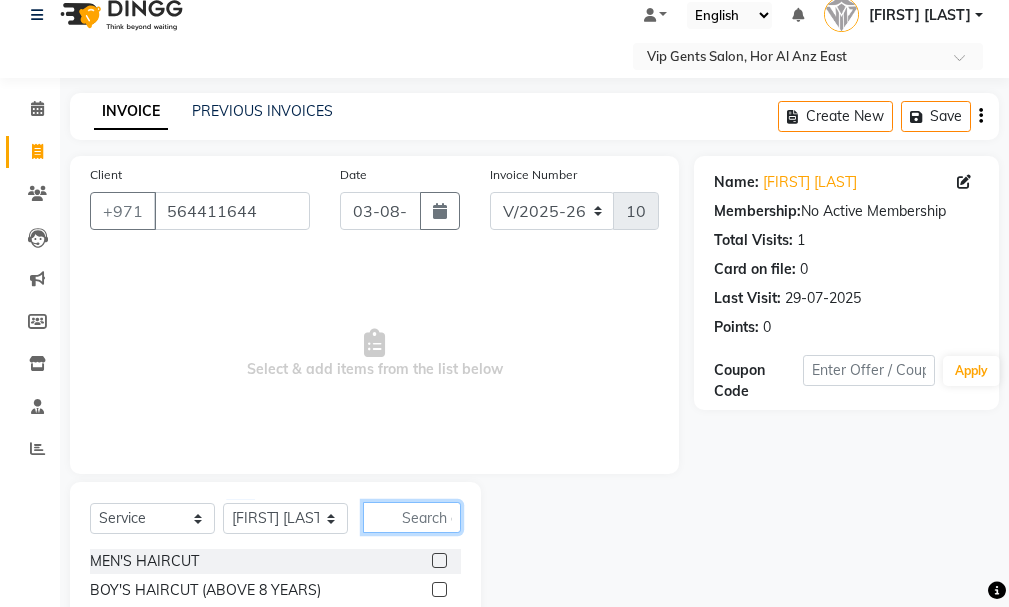 click 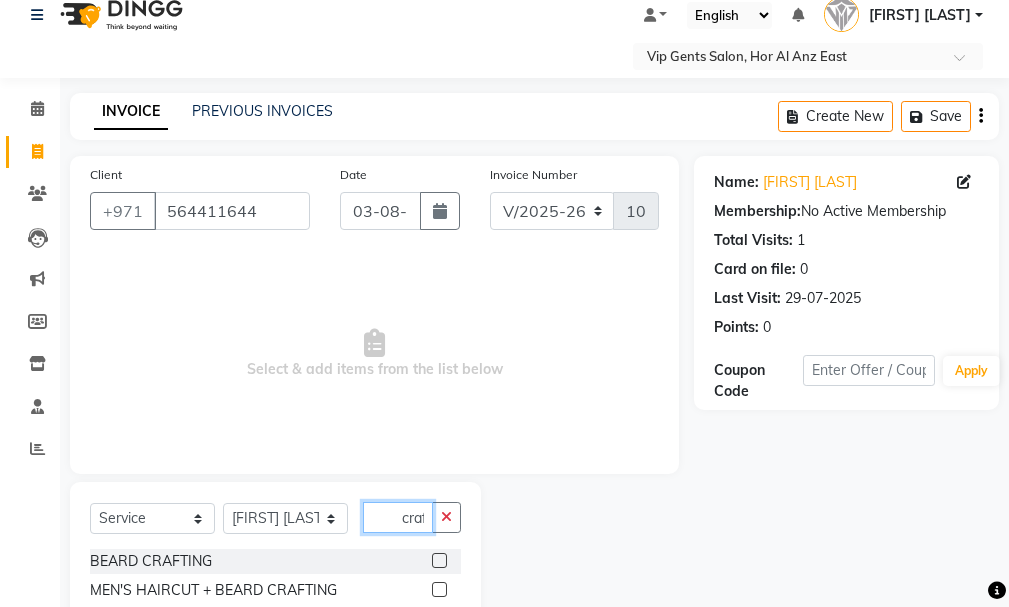 scroll, scrollTop: 0, scrollLeft: 1, axis: horizontal 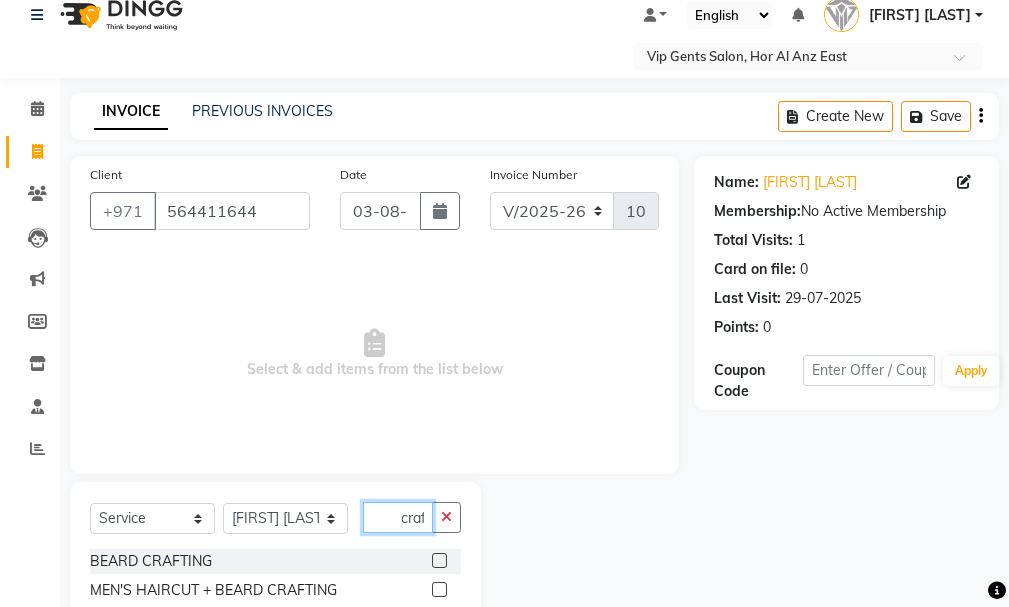type on "craf" 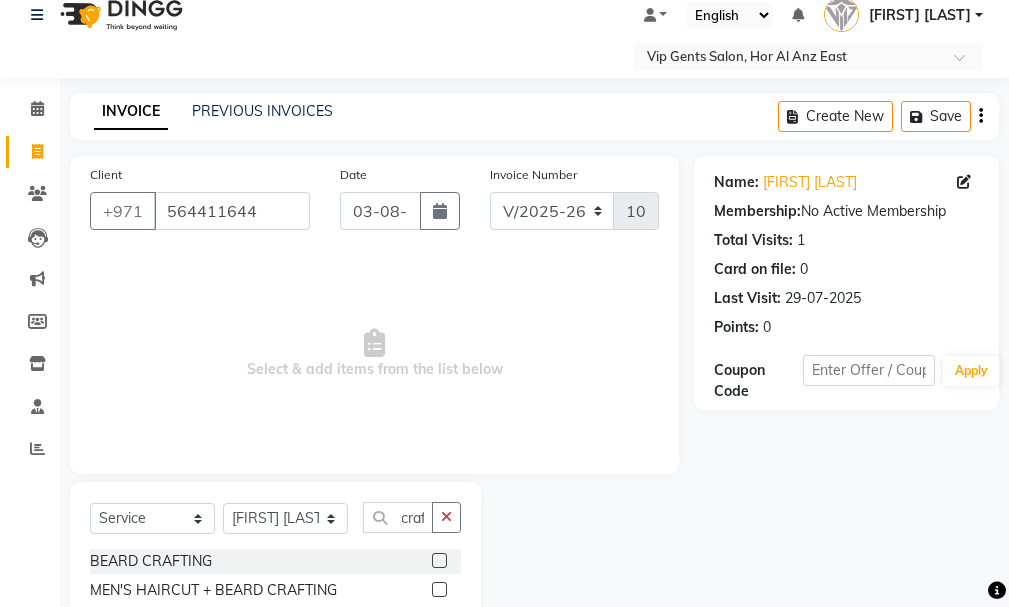scroll, scrollTop: 0, scrollLeft: 0, axis: both 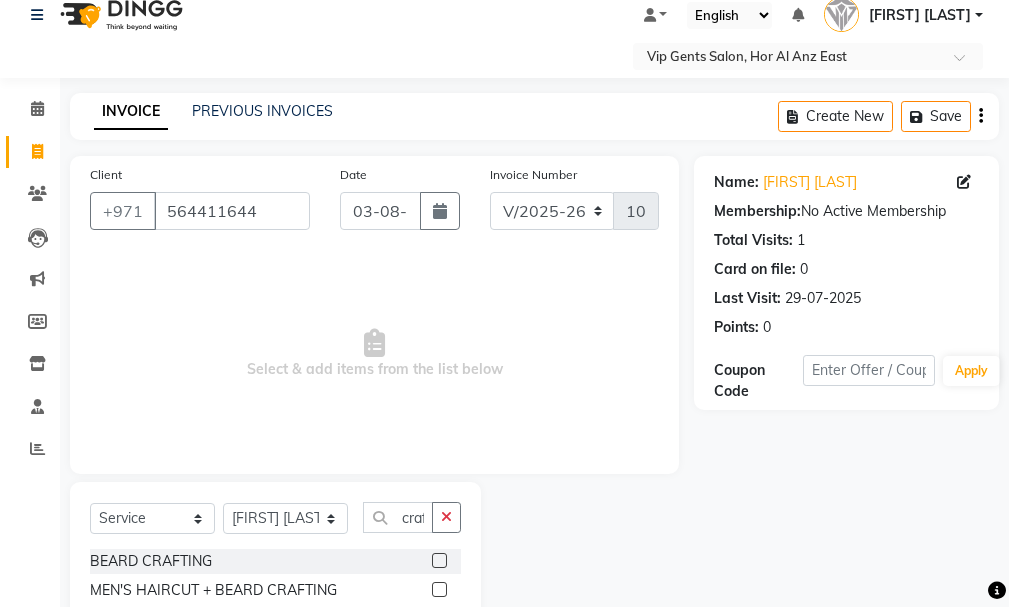 click on "BEARD CRAFTING" 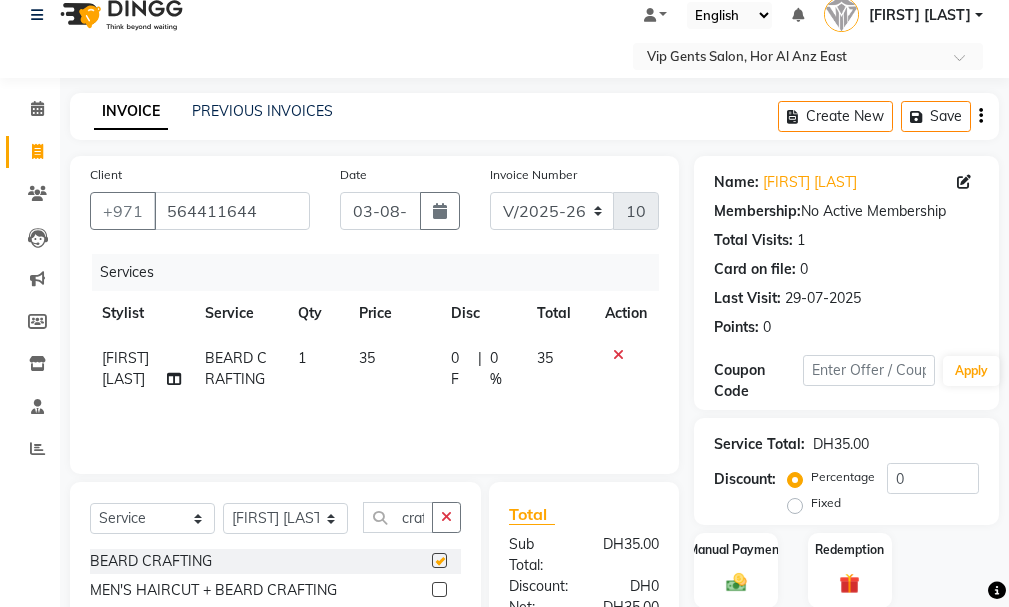 checkbox on "false" 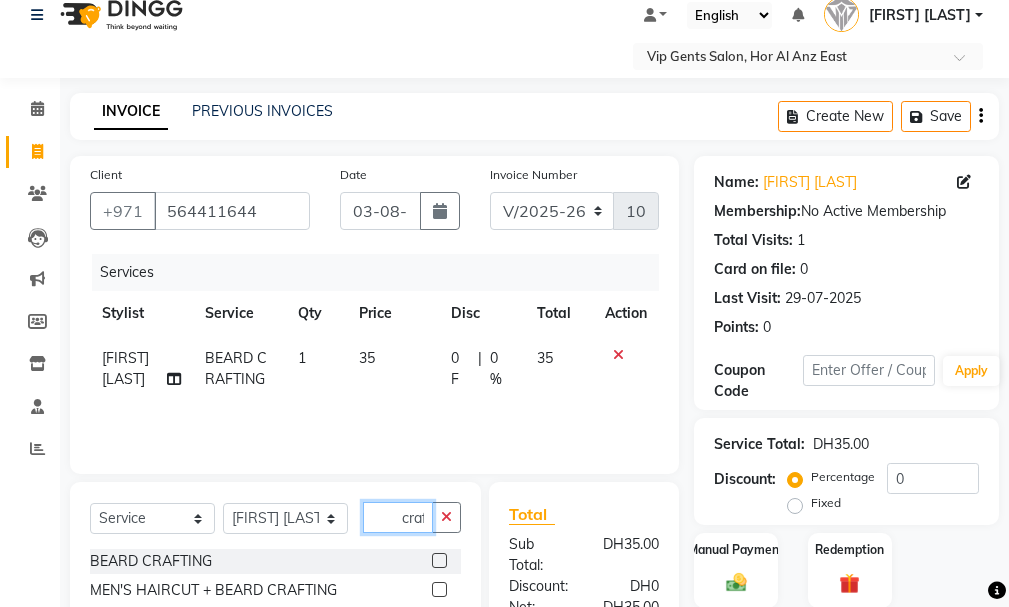 click on "craf" 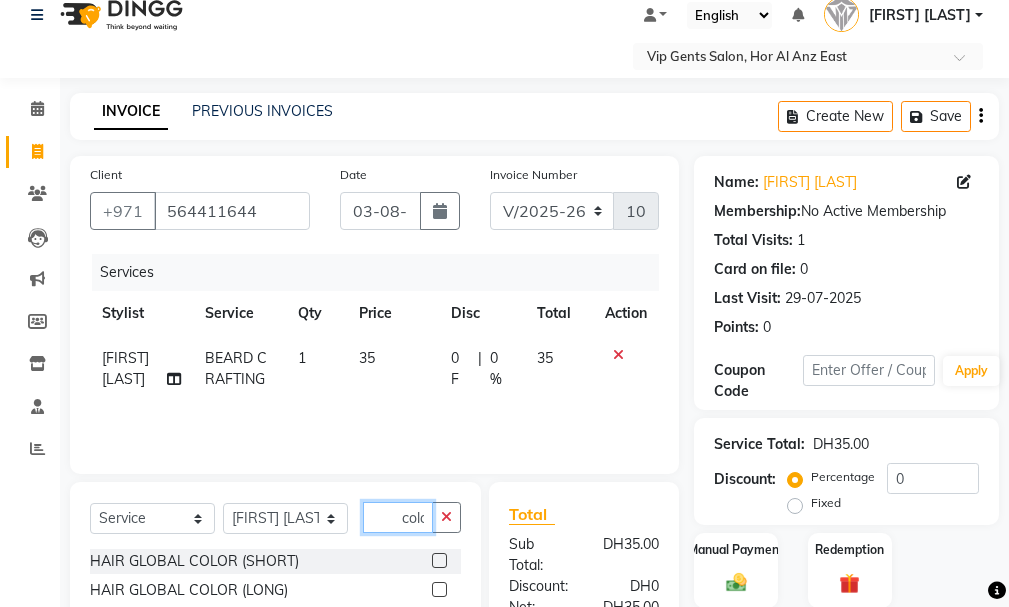 scroll, scrollTop: 0, scrollLeft: 8, axis: horizontal 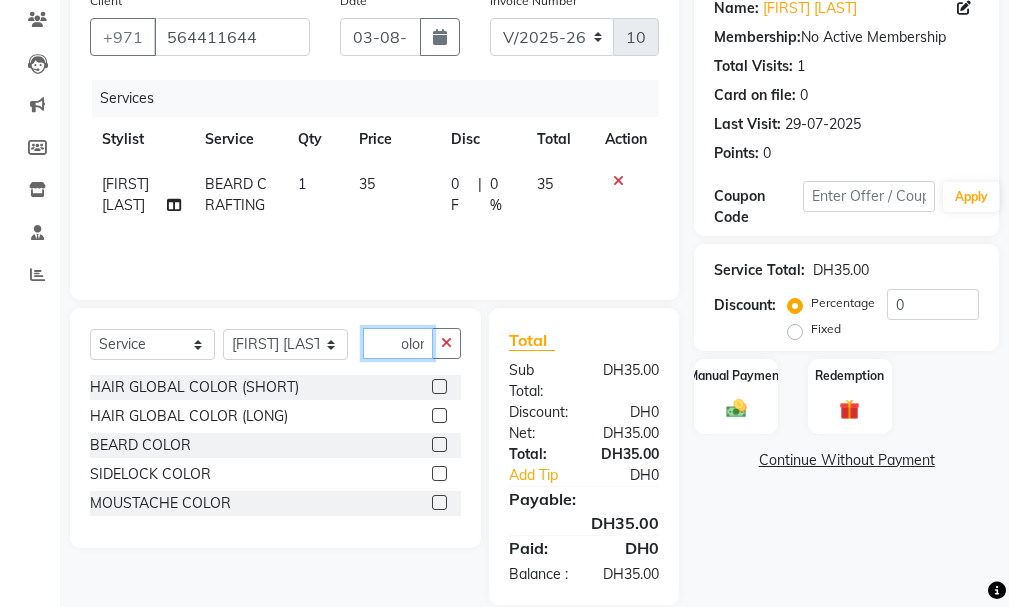 type on "color" 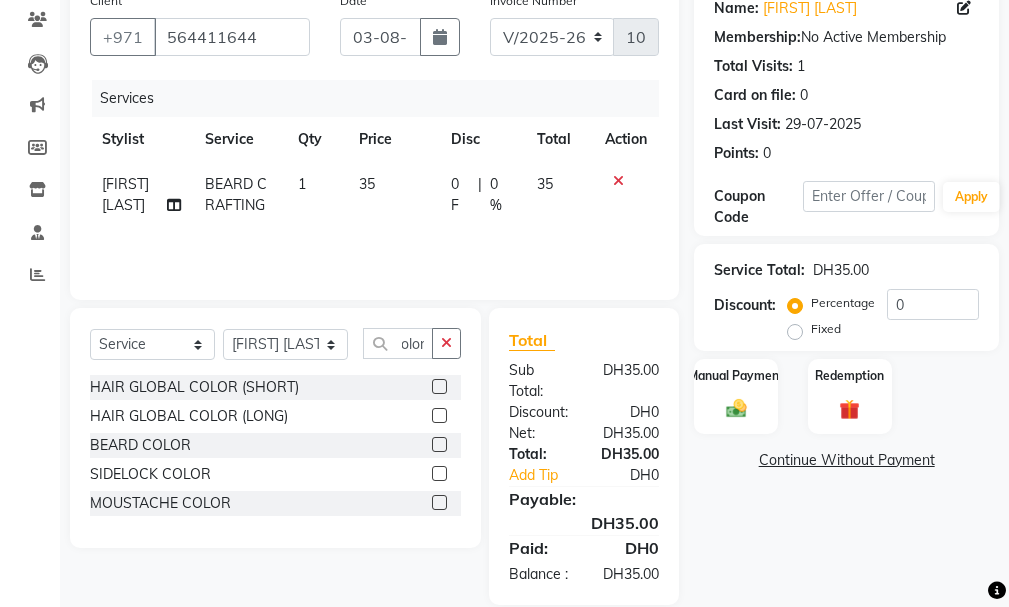 click on "BEARD COLOR" 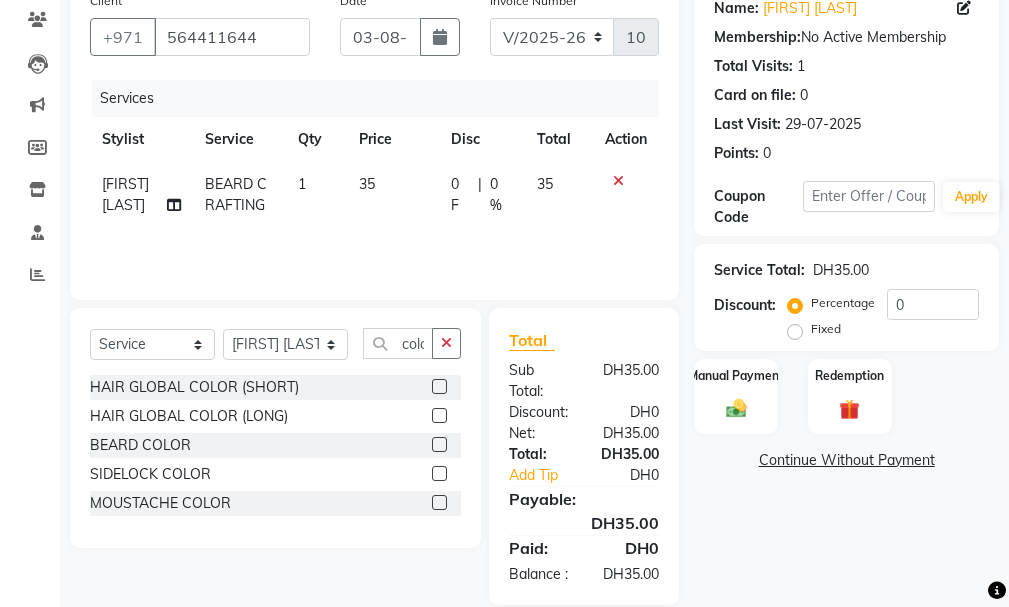 click 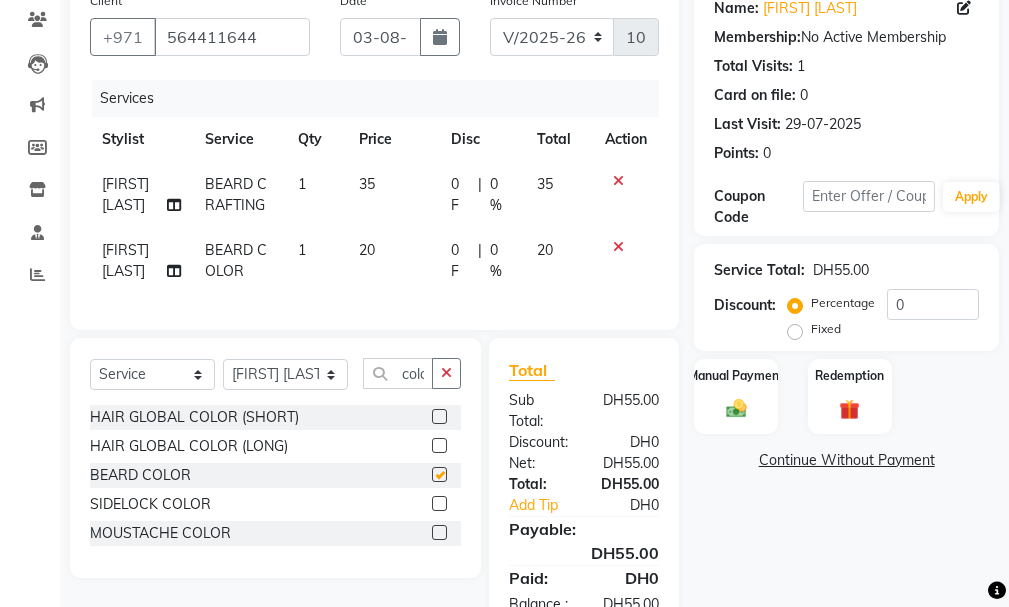 checkbox on "false" 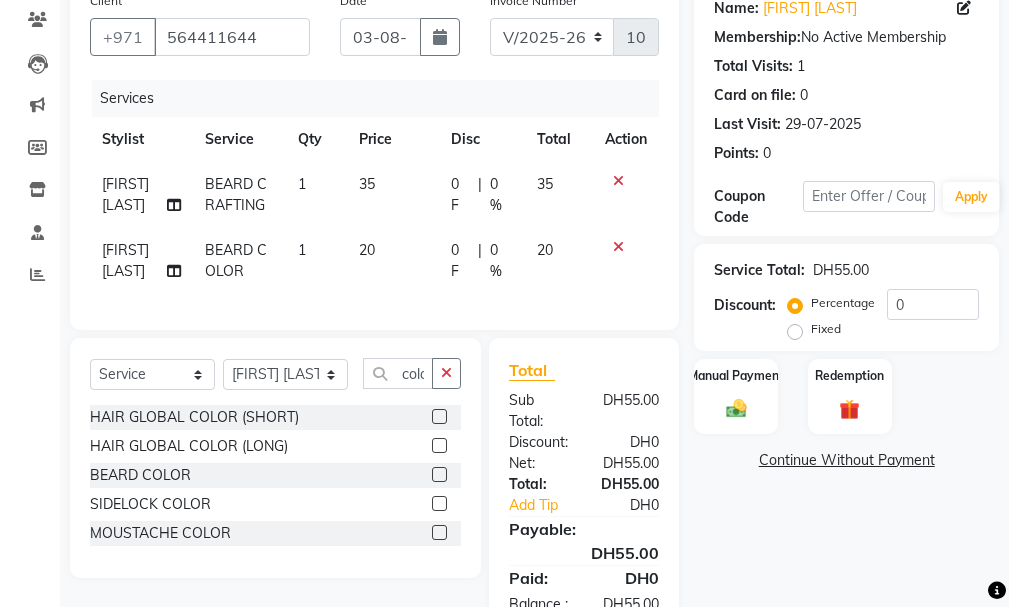 scroll, scrollTop: 289, scrollLeft: 0, axis: vertical 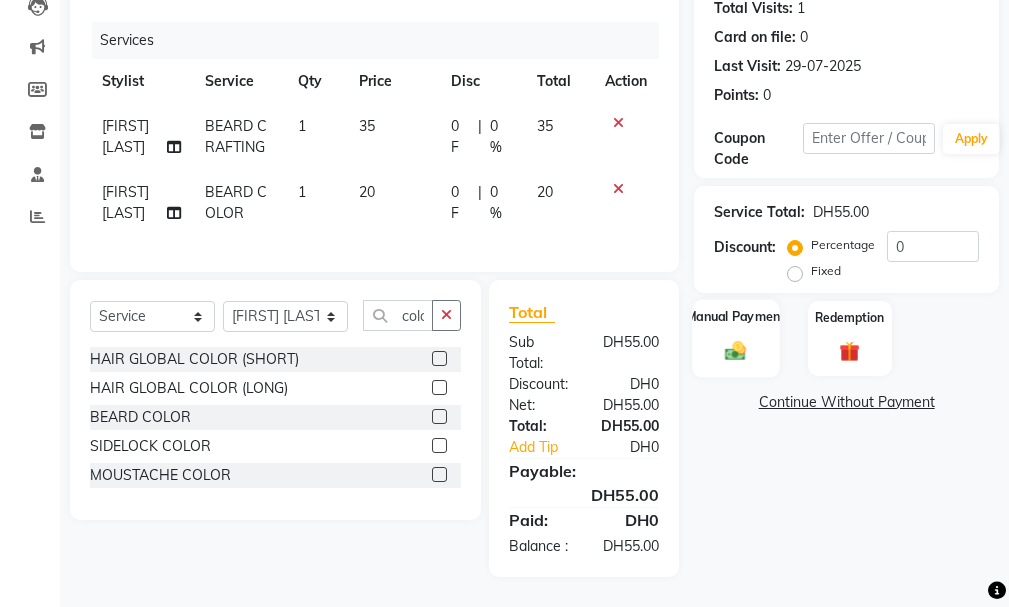 click on "Manual Payment" 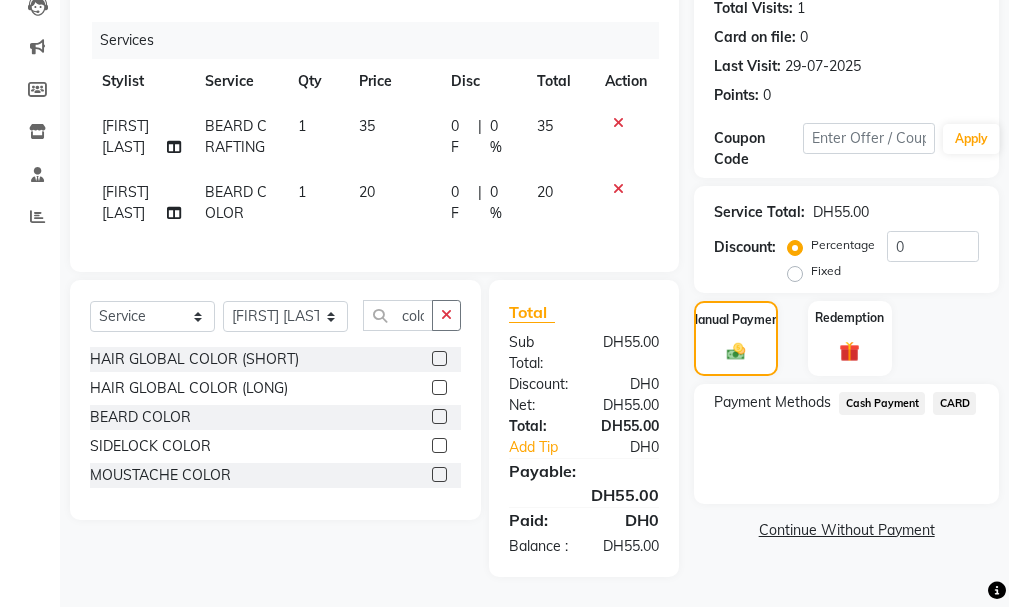 click on "Cash Payment" 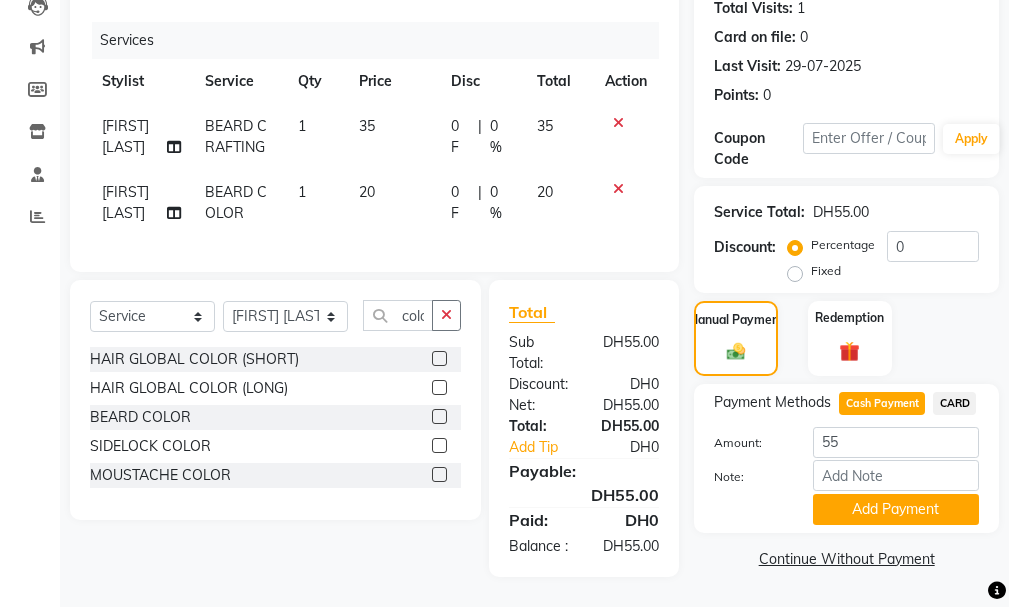 drag, startPoint x: 1009, startPoint y: 375, endPoint x: 1012, endPoint y: 506, distance: 131.03435 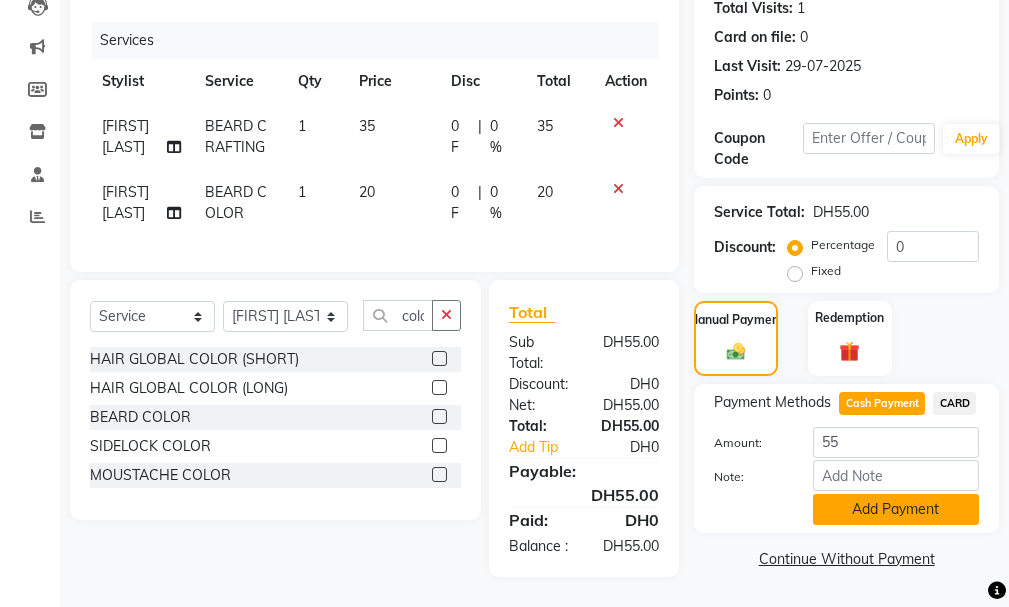 click on "Add Payment" 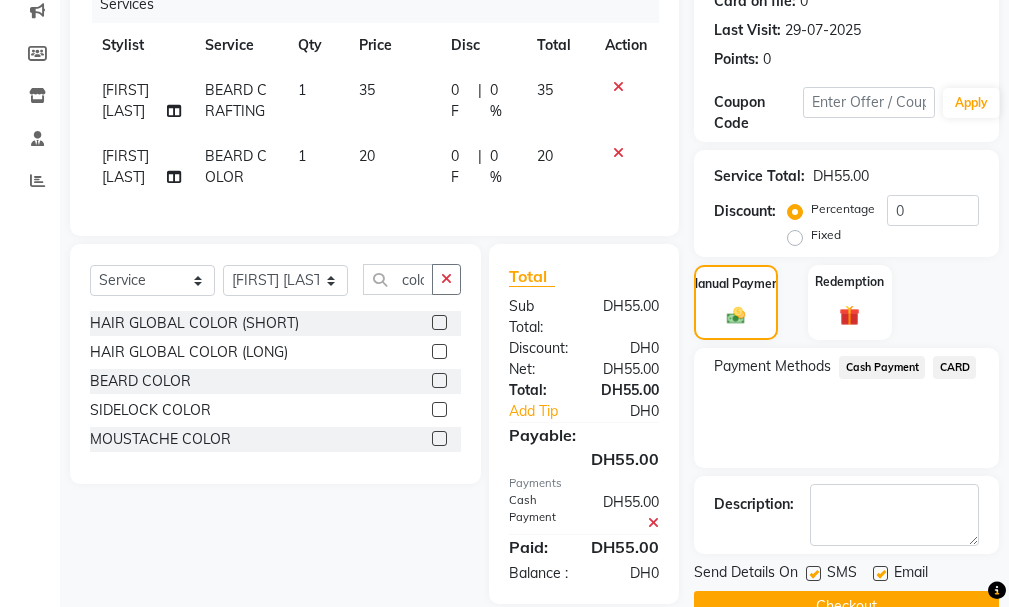 scroll, scrollTop: 352, scrollLeft: 0, axis: vertical 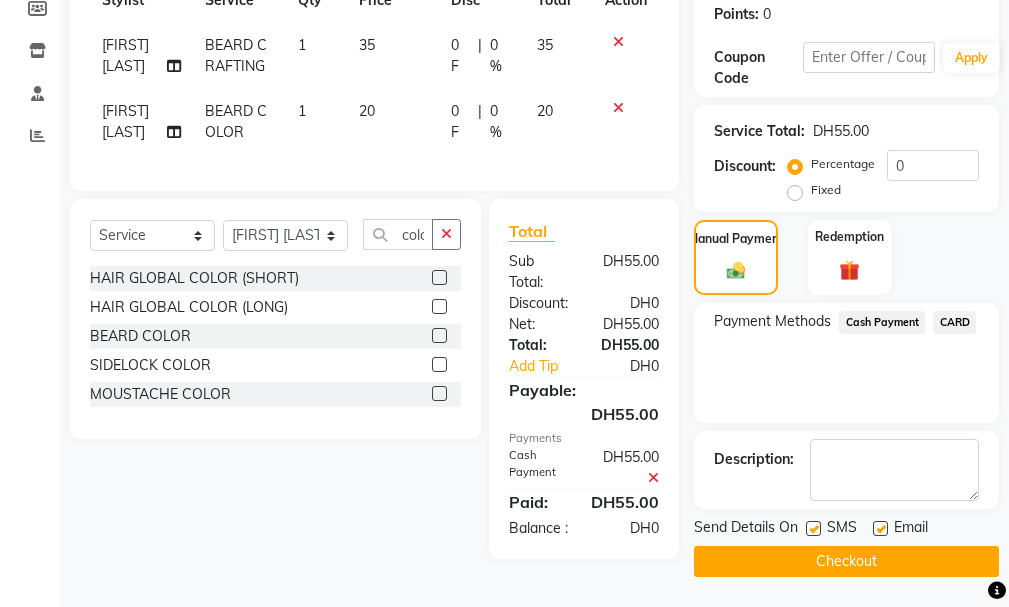 click on "Checkout" 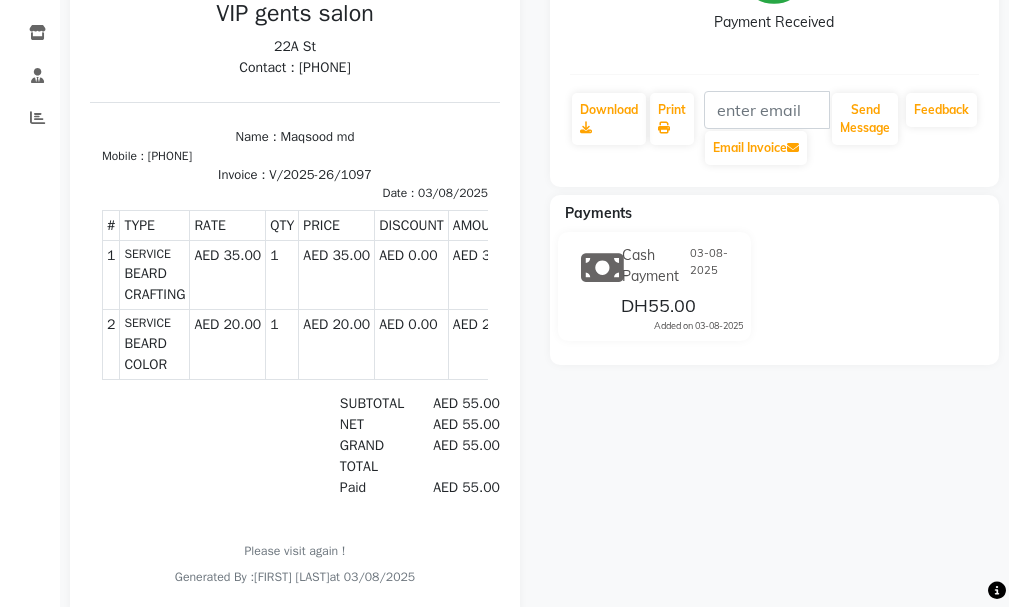 scroll, scrollTop: 0, scrollLeft: 0, axis: both 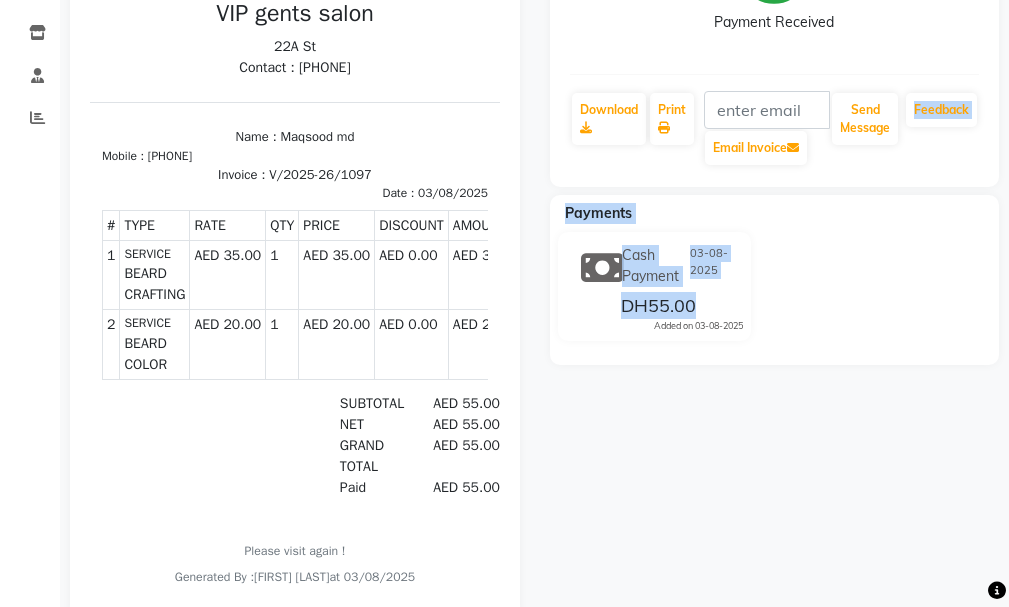 drag, startPoint x: 1004, startPoint y: 304, endPoint x: 998, endPoint y: 86, distance: 218.08255 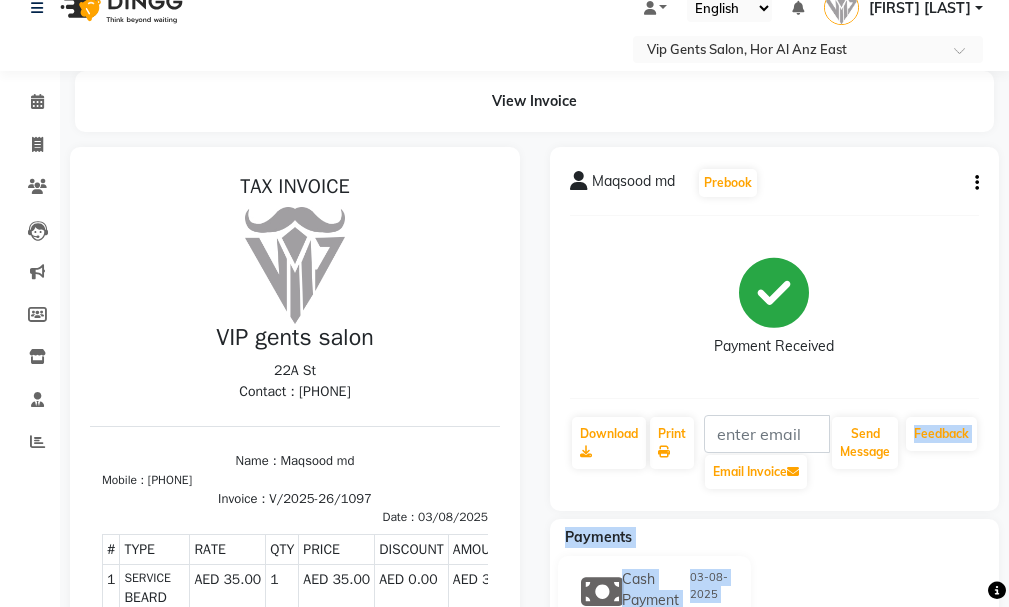 scroll, scrollTop: 0, scrollLeft: 0, axis: both 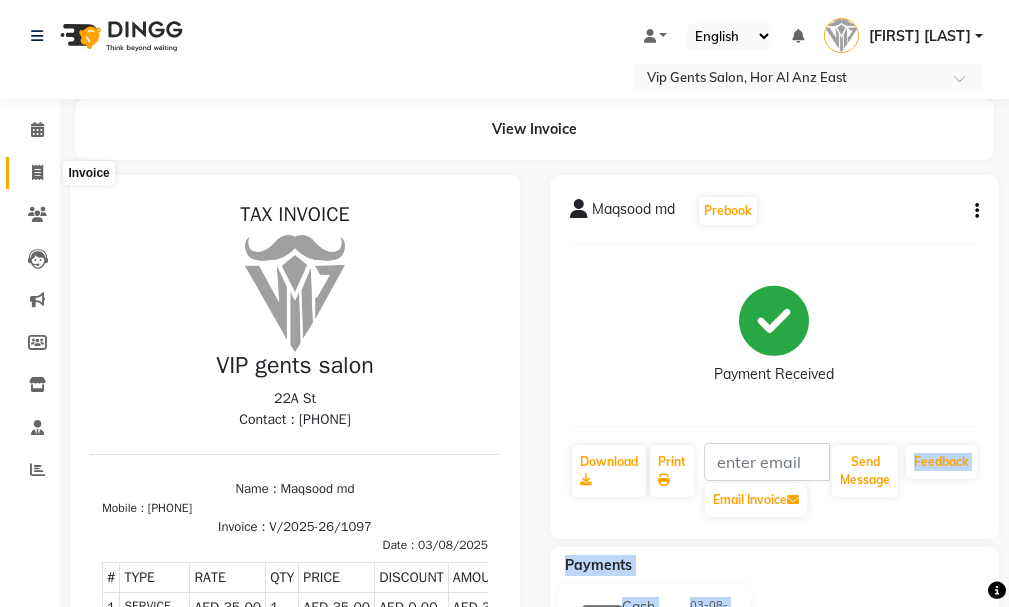 click 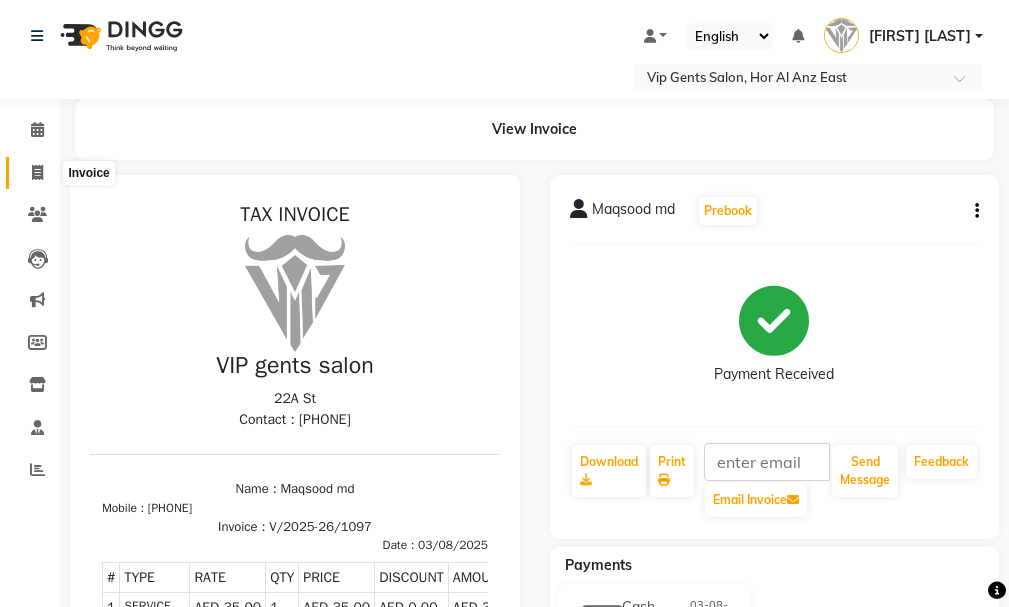 select on "service" 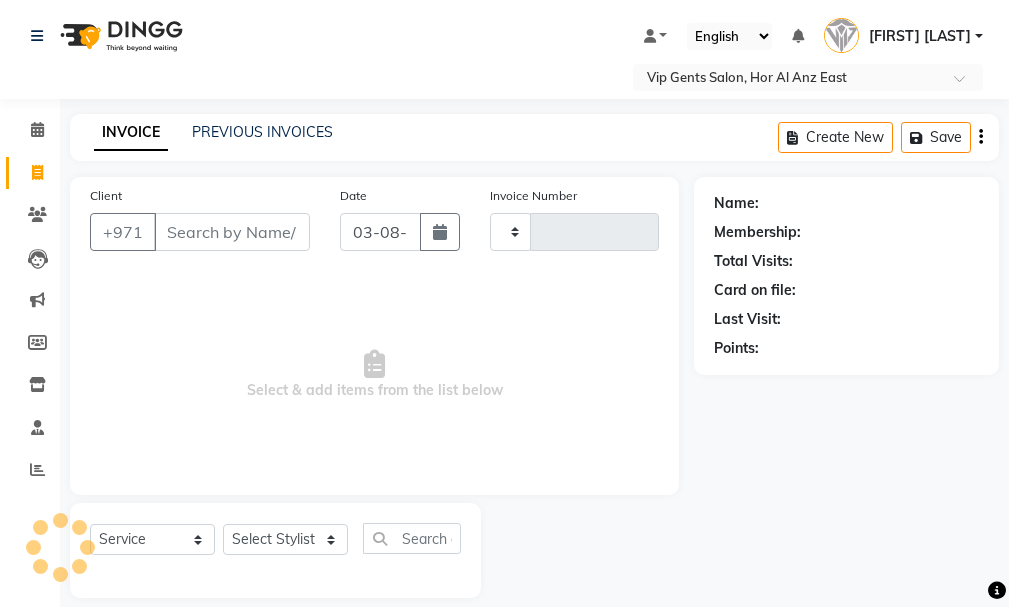 scroll, scrollTop: 21, scrollLeft: 0, axis: vertical 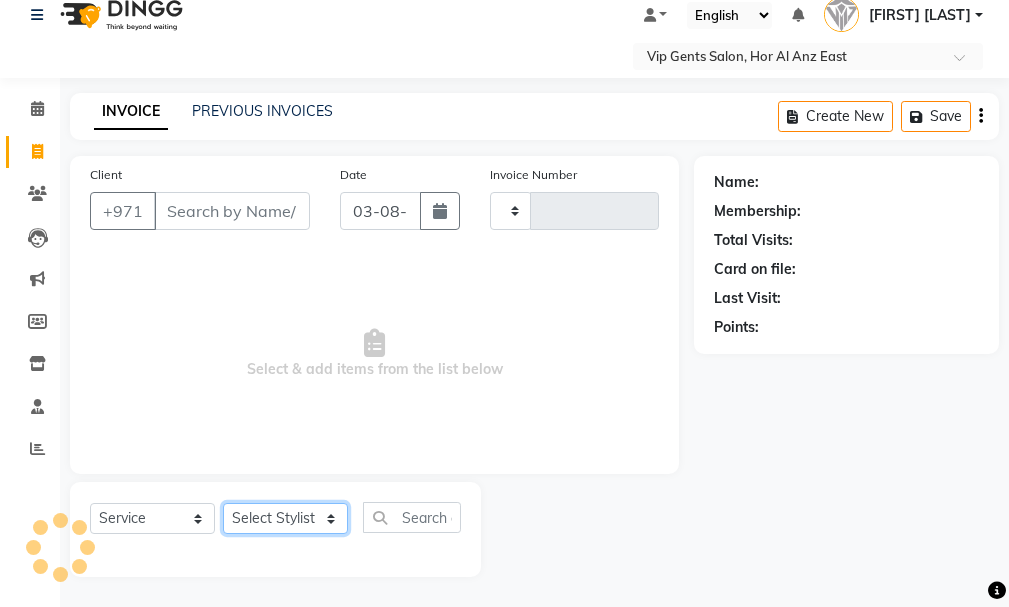 click on "Select Stylist" 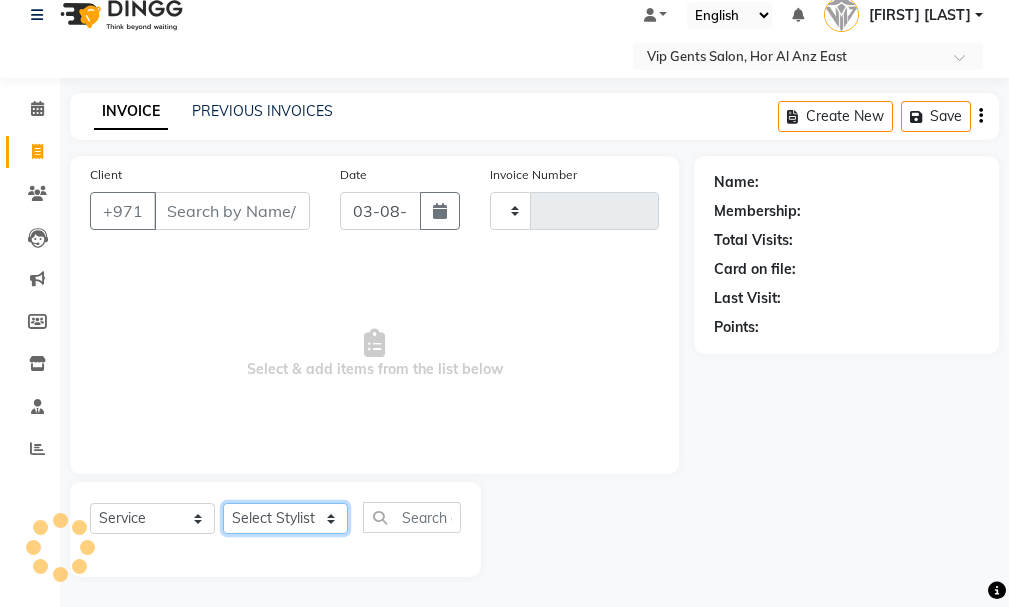 type on "1100" 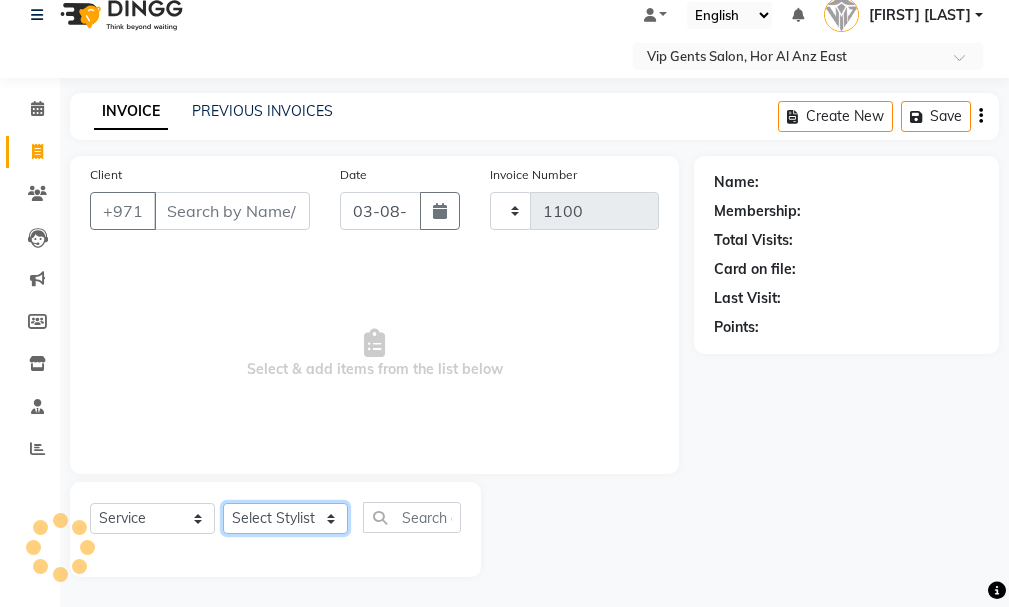 select on "8415" 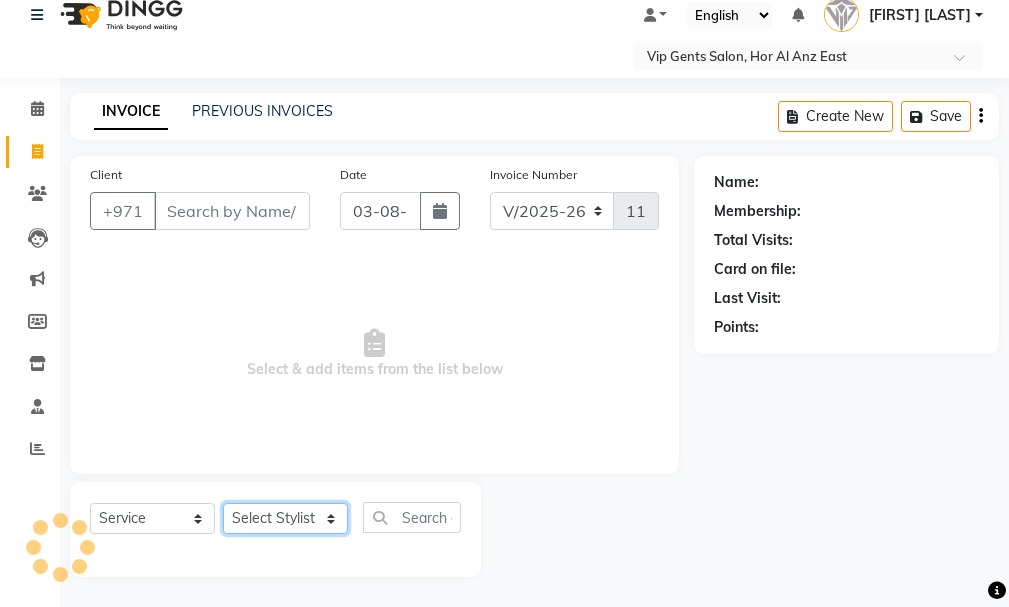 select on "85762" 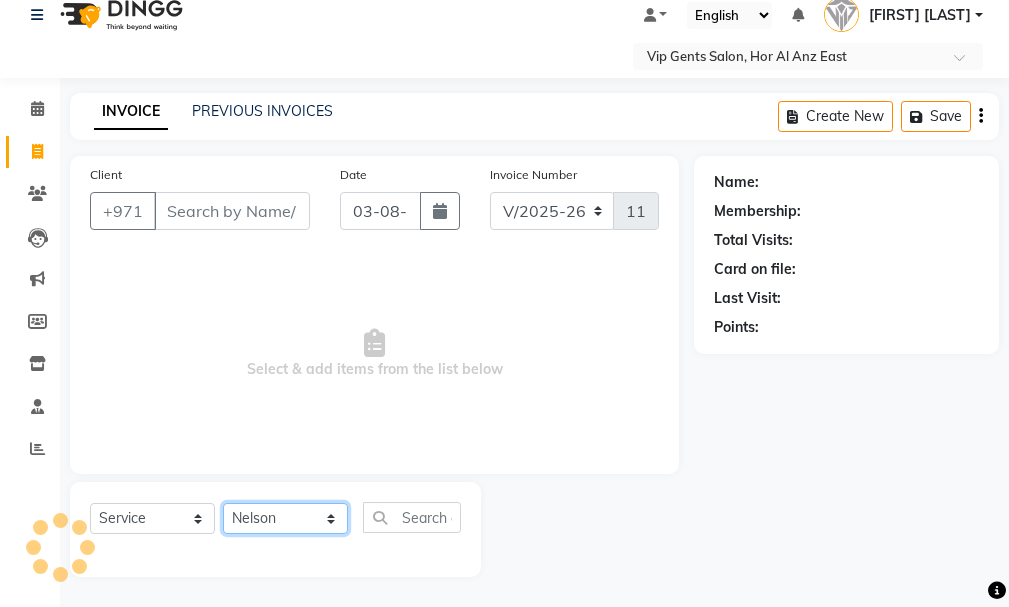 click on "Select Stylist AHMED MOHAMED MOHAMED ELKHODARY ABDELHAMID Ali Rana Allauddin Anwar Ali Ameen Ayoub Lakhbizi Jairah Mr. Mohannad Neha Nelson Ricalyn Colcol Riffat Magdy Taufeeq Anwar Ali Tauseef  Akhilaque Zoya Bhatti." 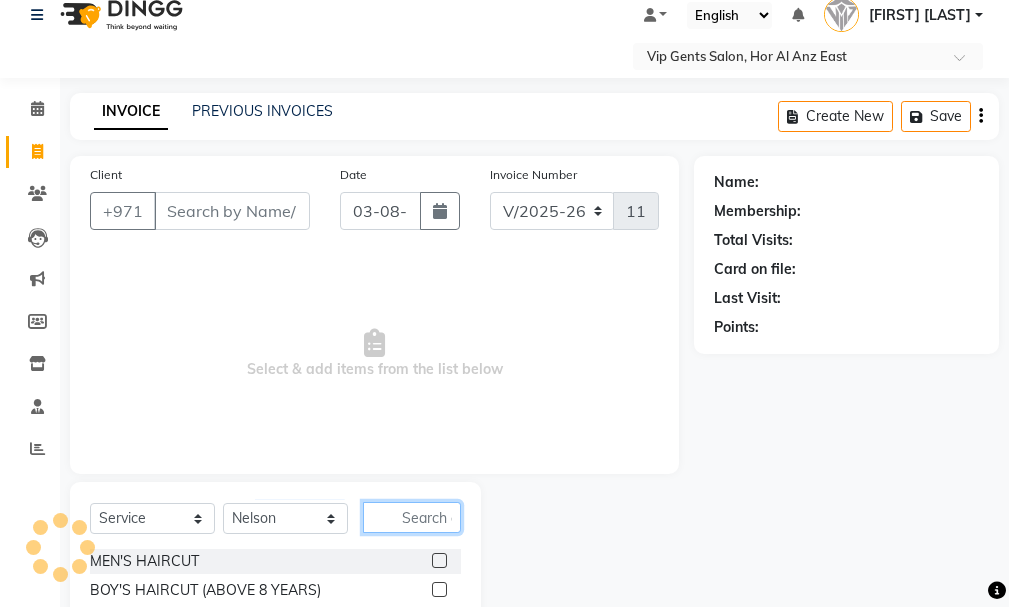 click 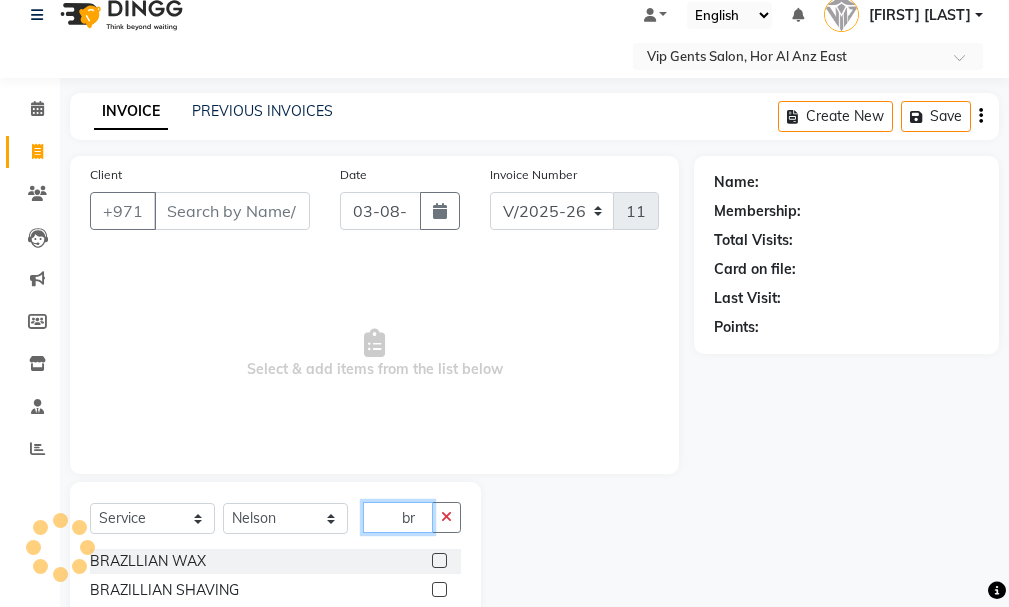 type on "br" 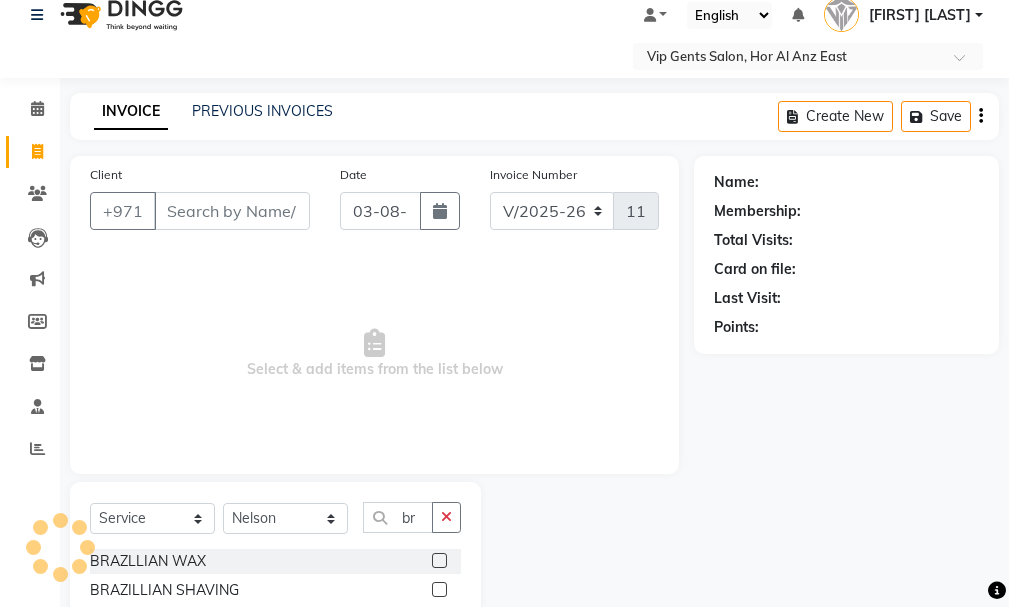click 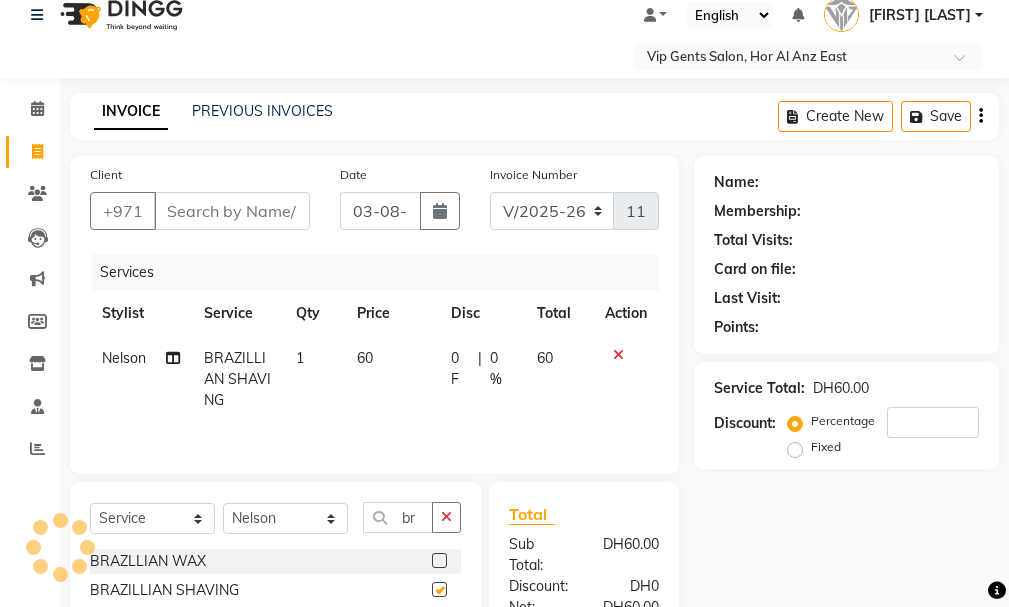 checkbox on "false" 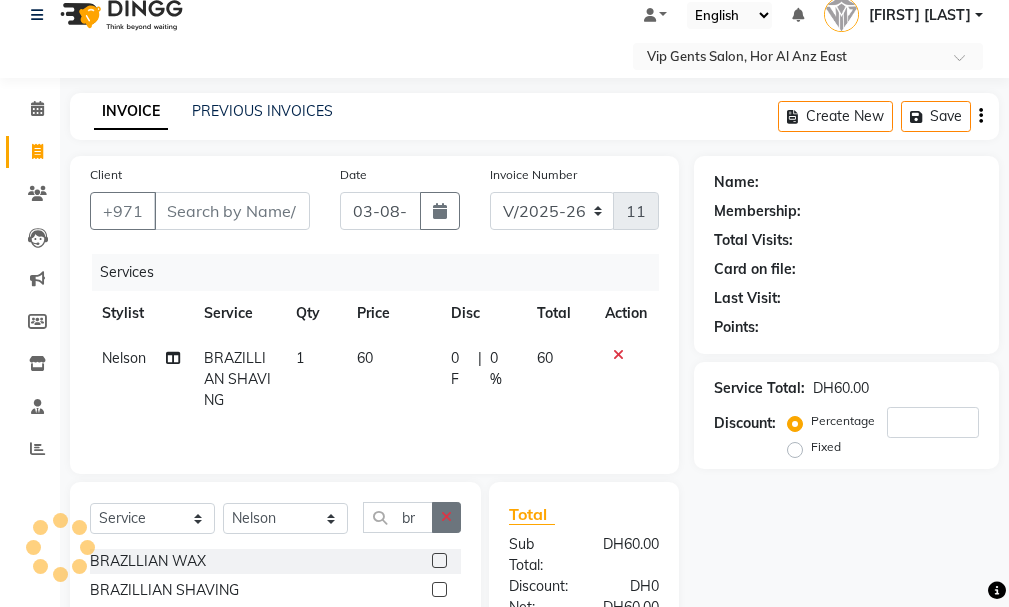 click 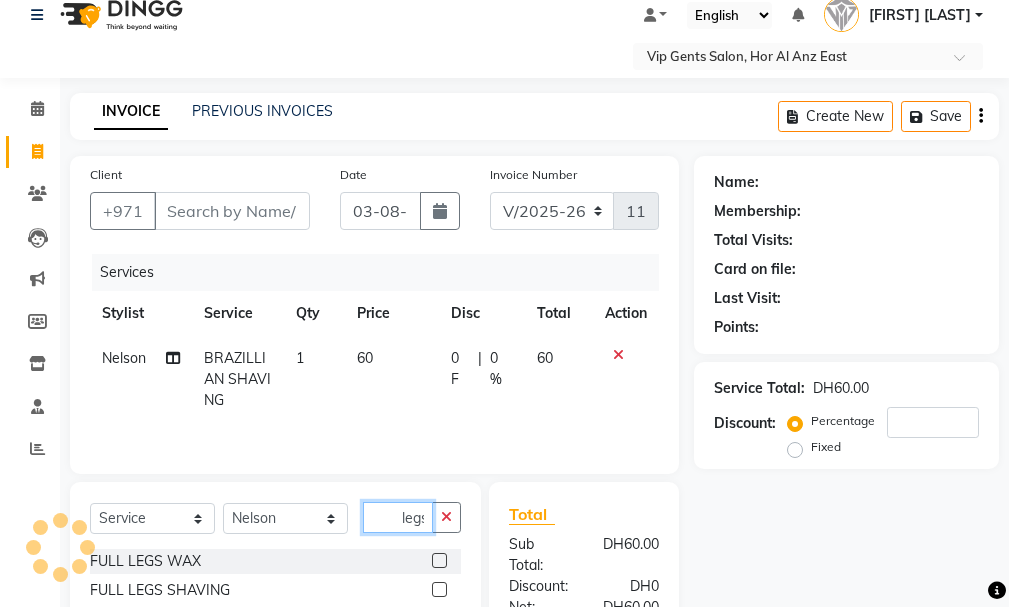 scroll, scrollTop: 0, scrollLeft: 3, axis: horizontal 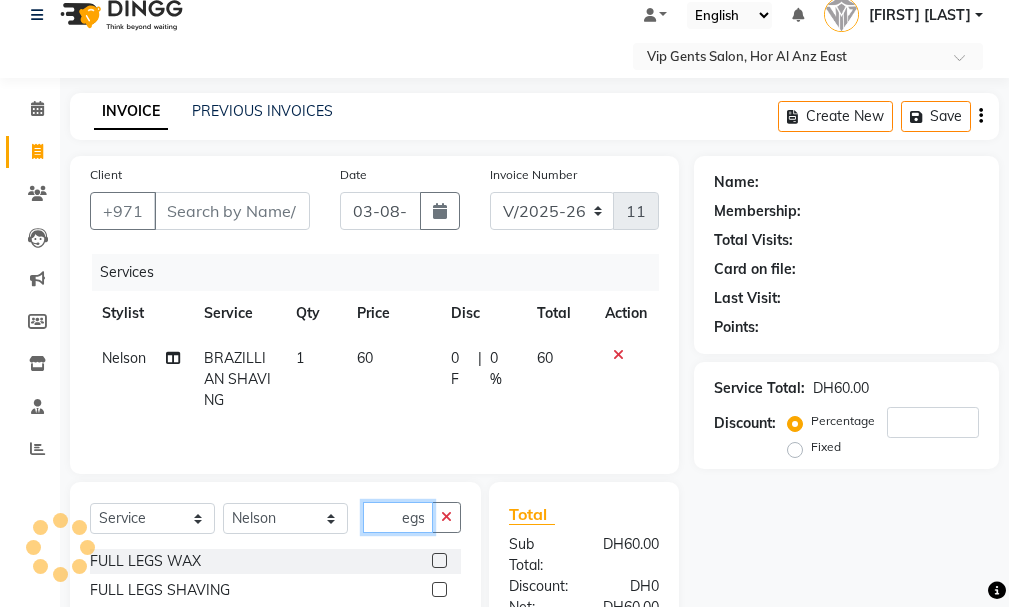 type on "legs" 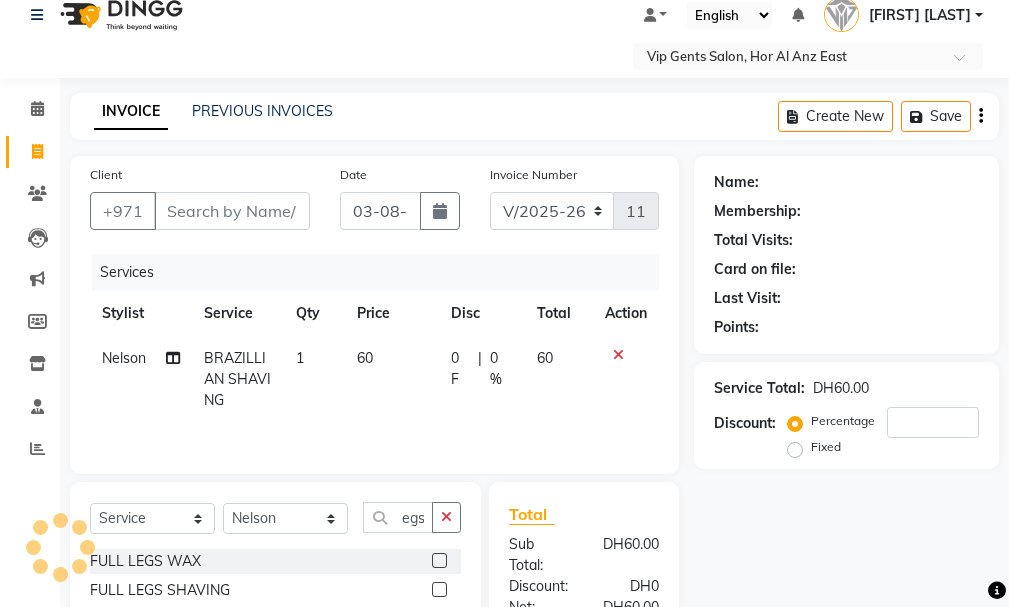 scroll, scrollTop: 0, scrollLeft: 0, axis: both 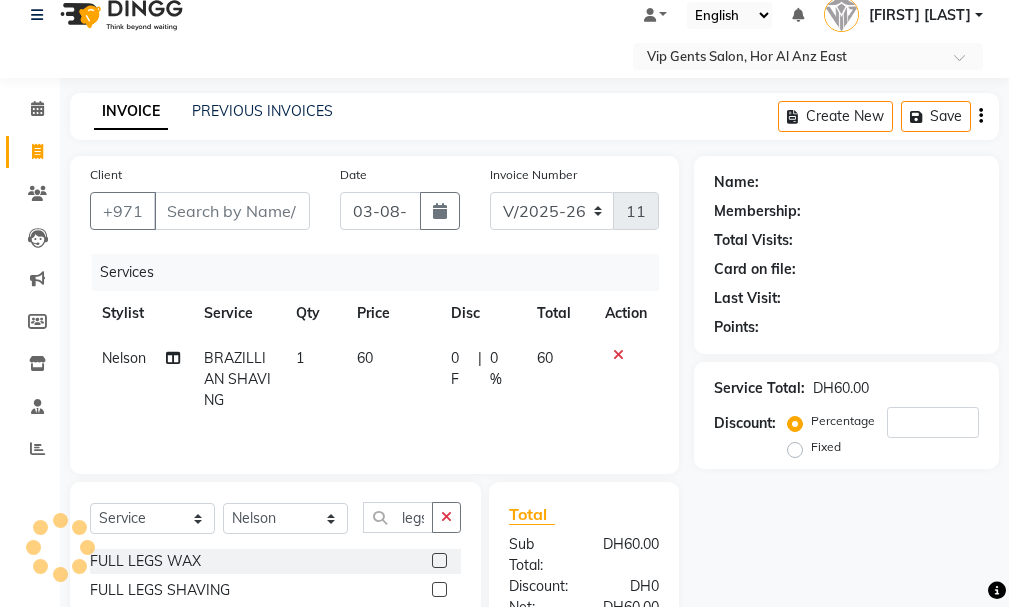 click 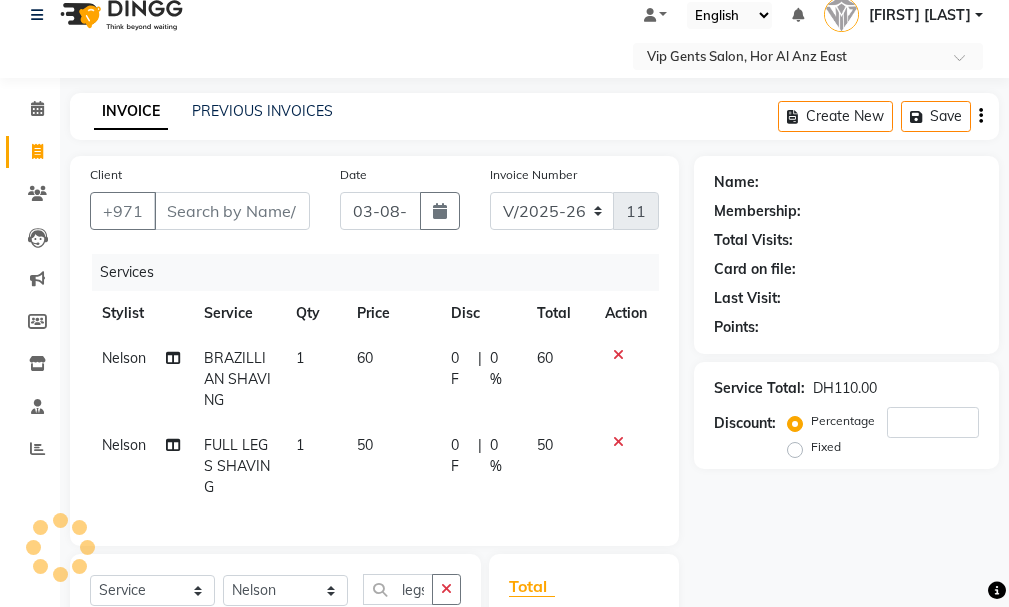 checkbox on "false" 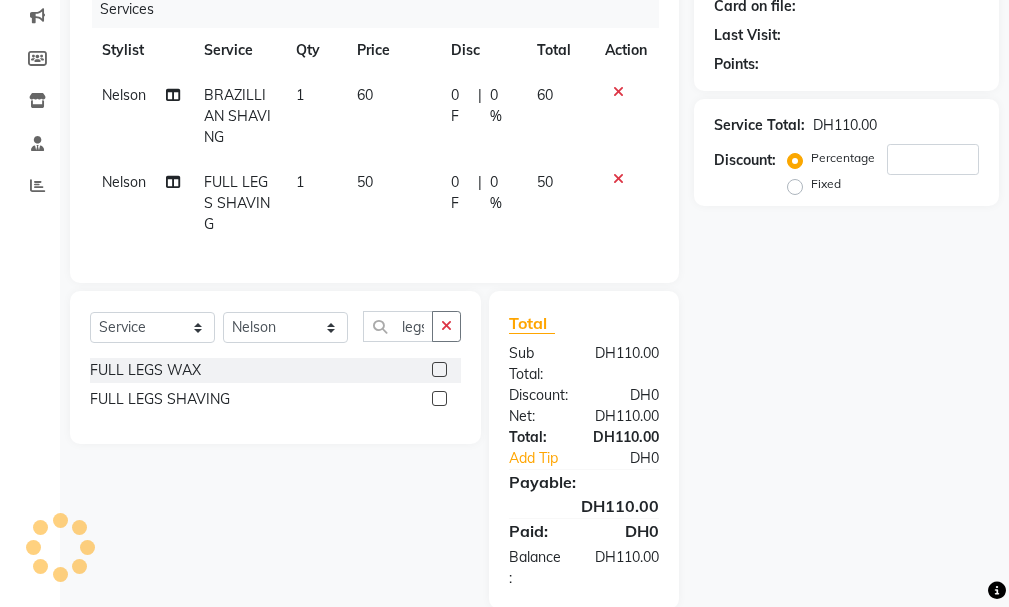 scroll, scrollTop: 331, scrollLeft: 0, axis: vertical 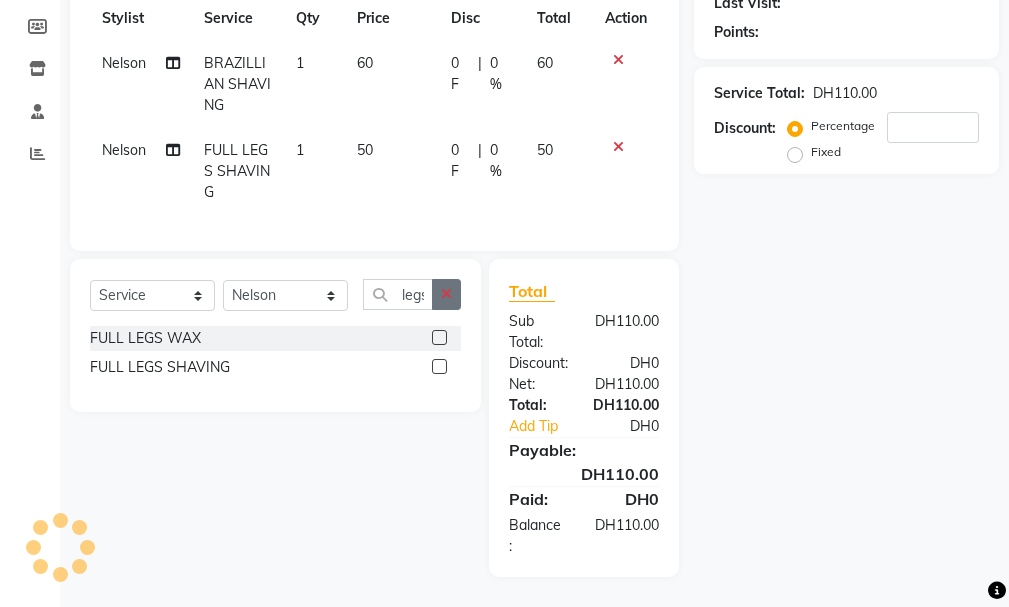 click 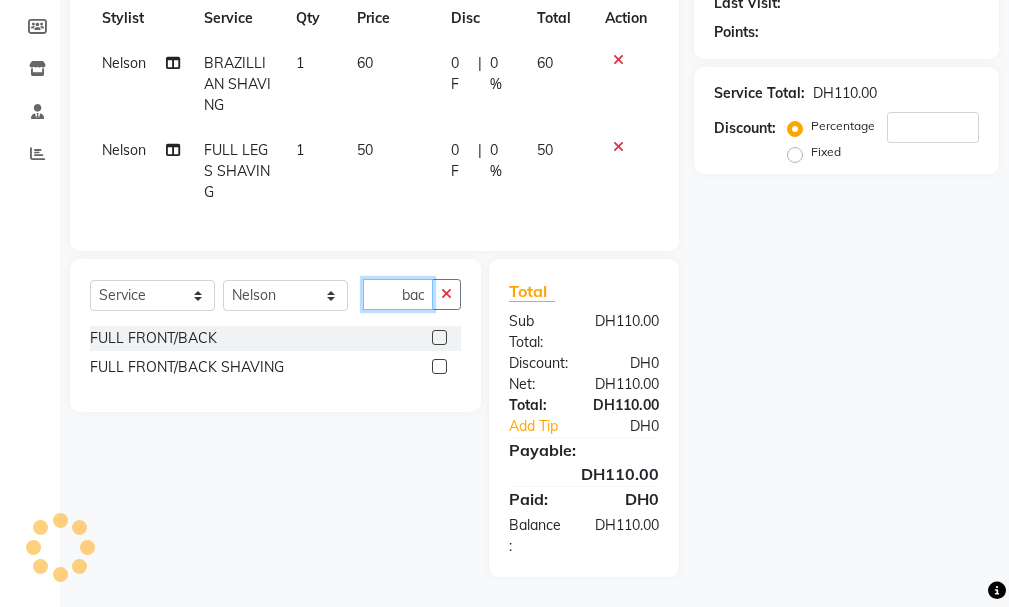 scroll, scrollTop: 0, scrollLeft: 7, axis: horizontal 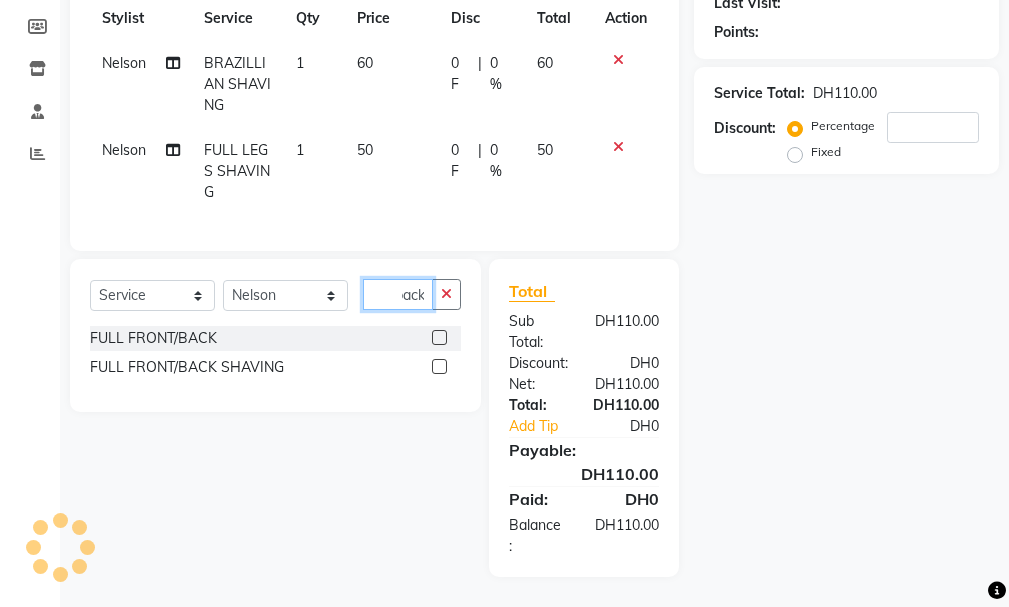 type on "back" 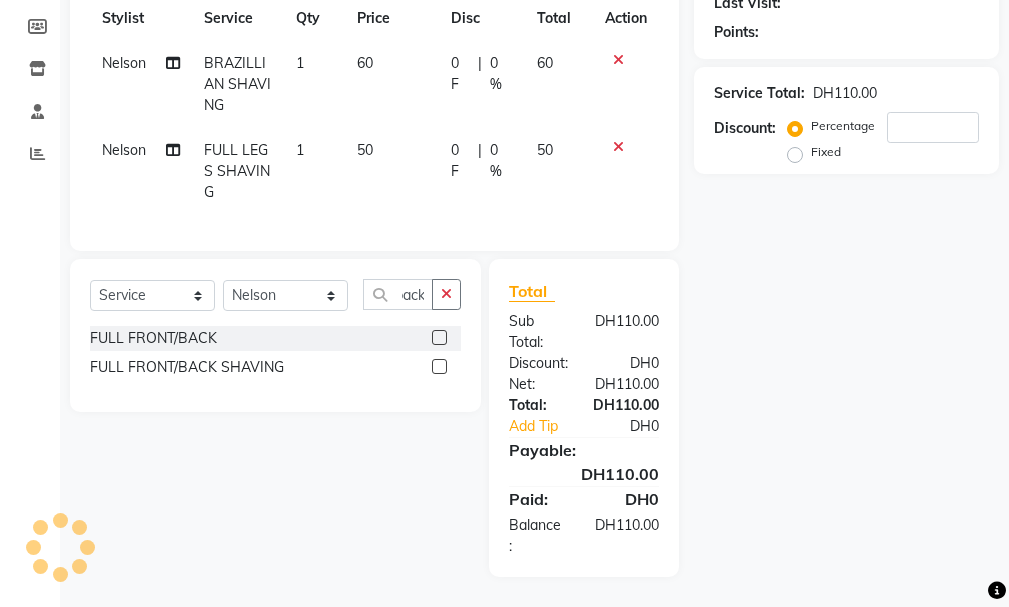 scroll, scrollTop: 0, scrollLeft: 0, axis: both 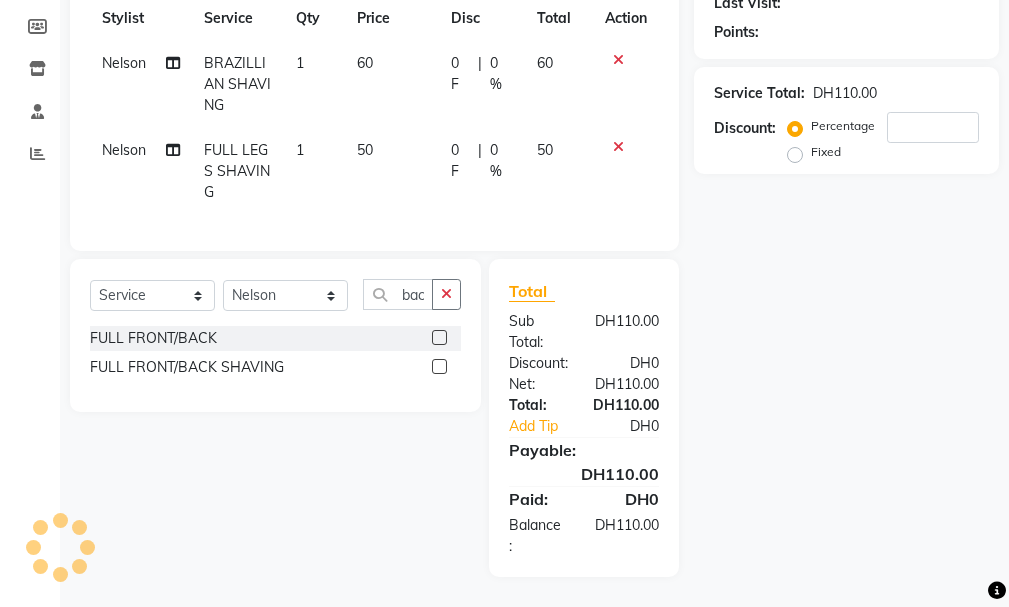 click on "FULL FRONT/BACK SHAVING" 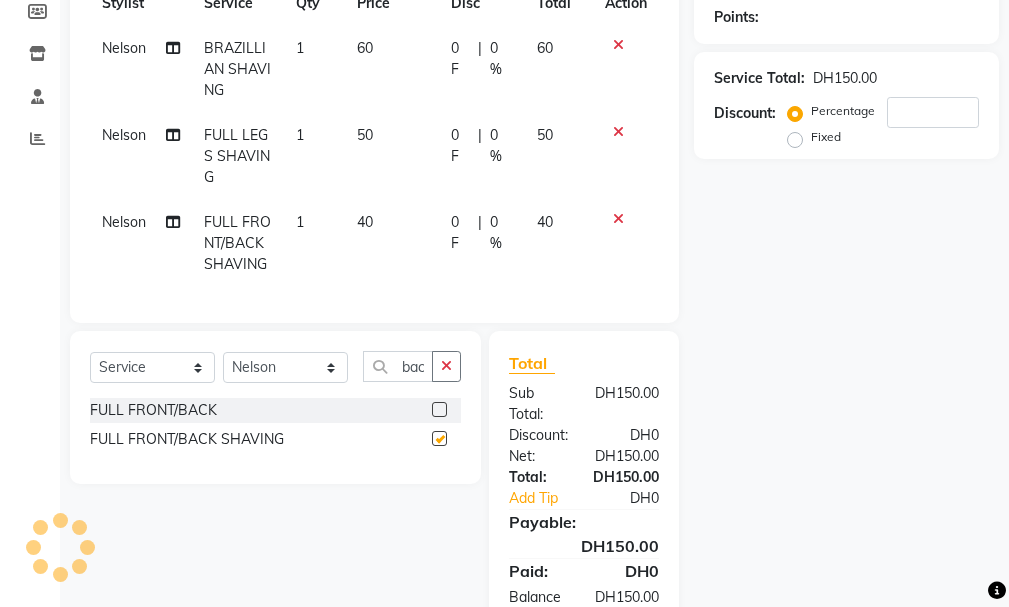 checkbox on "false" 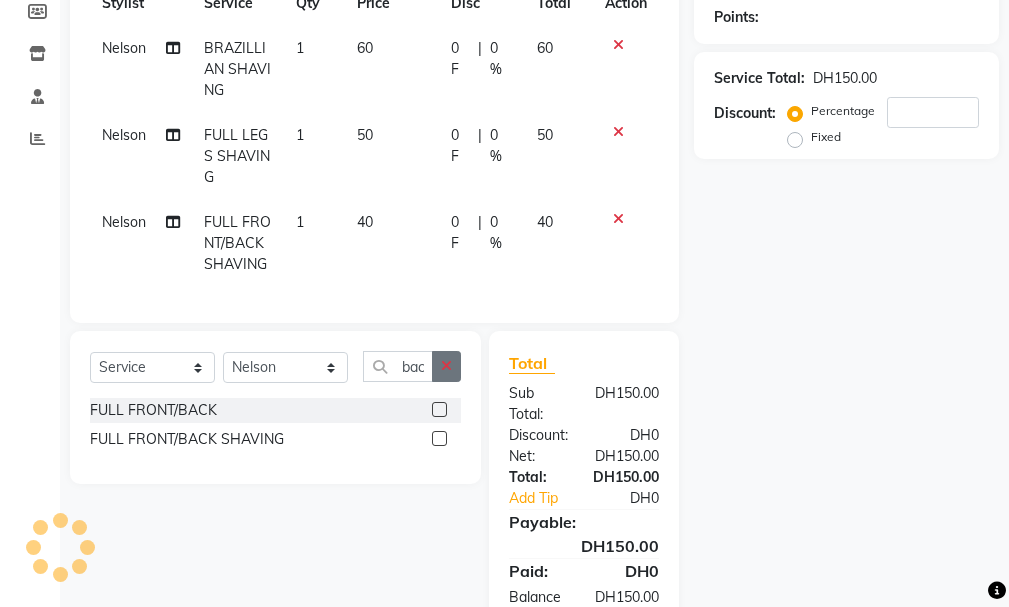 click 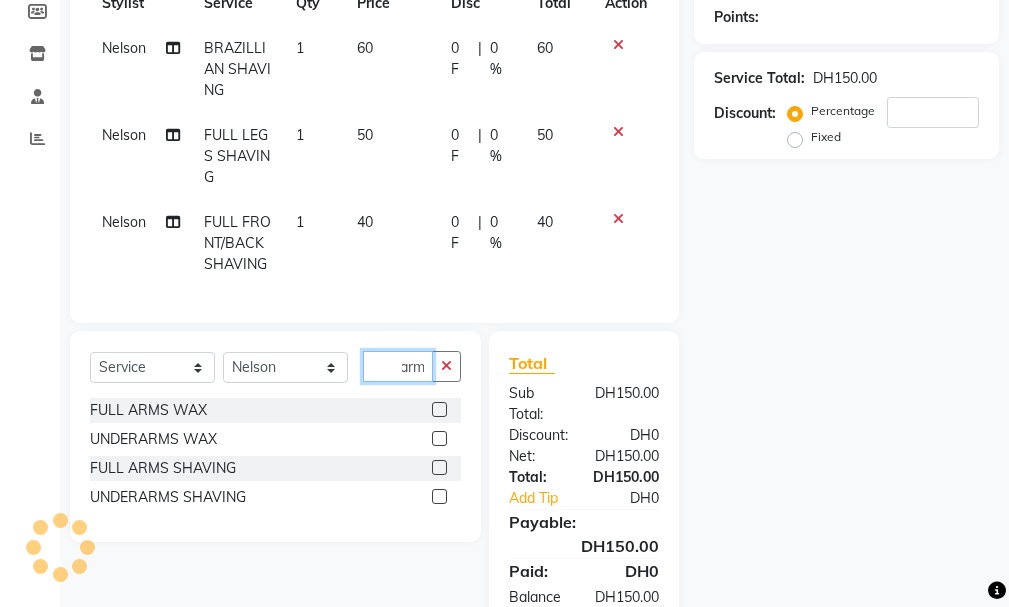 scroll, scrollTop: 0, scrollLeft: 9, axis: horizontal 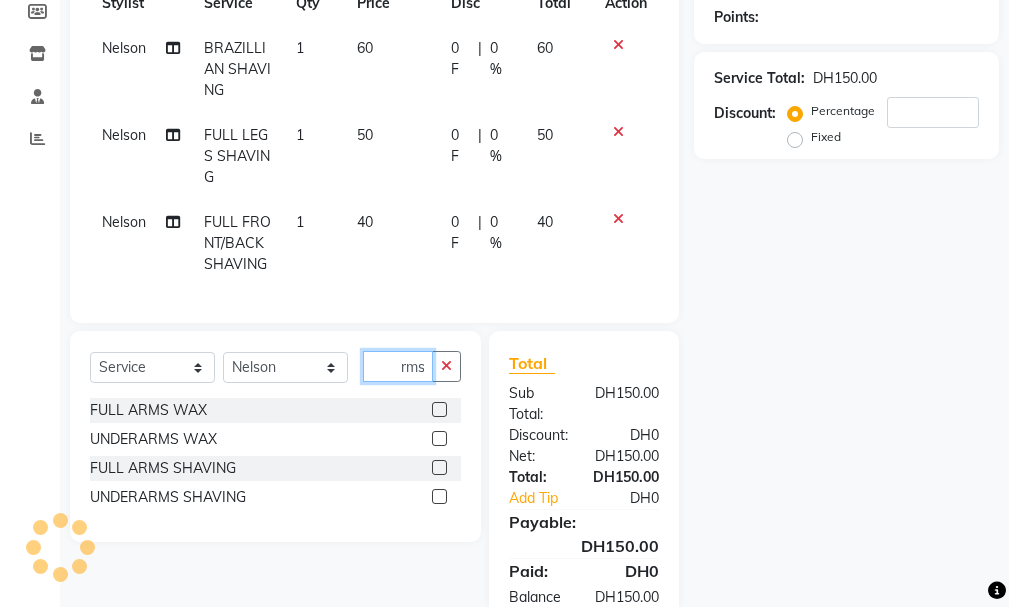 type on "arms" 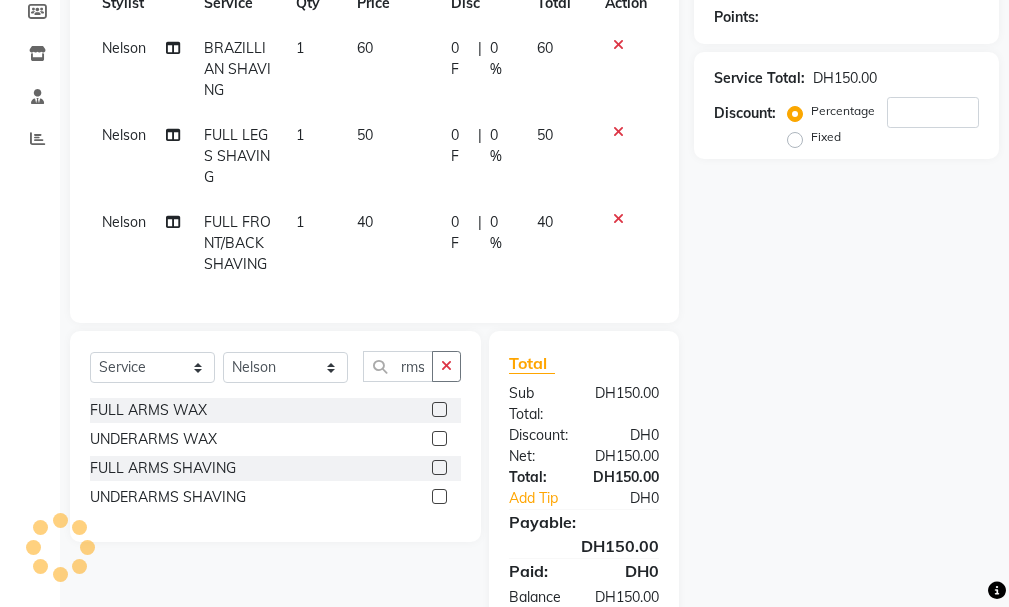 click 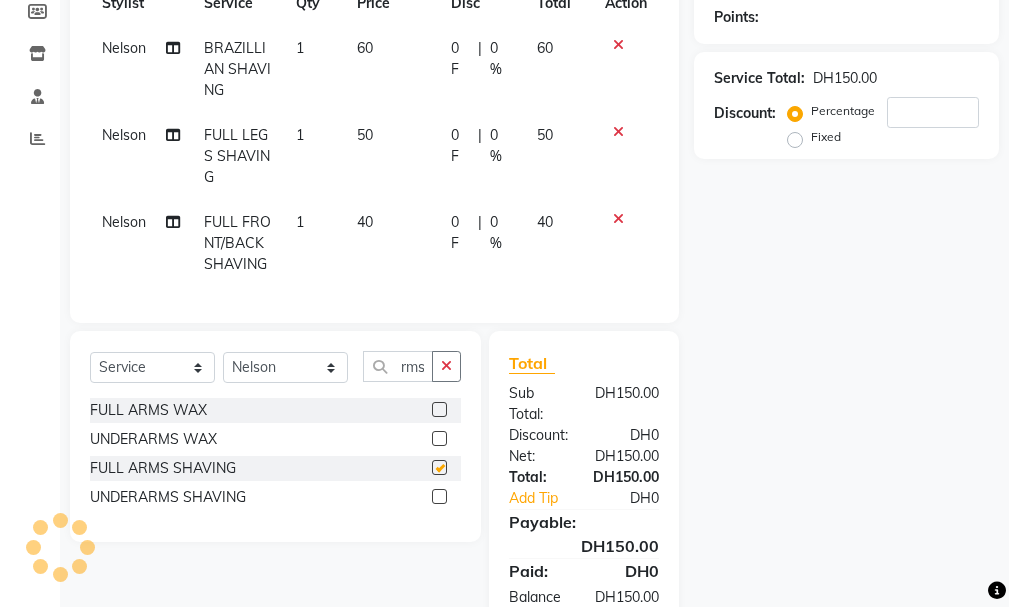 scroll, scrollTop: 0, scrollLeft: 0, axis: both 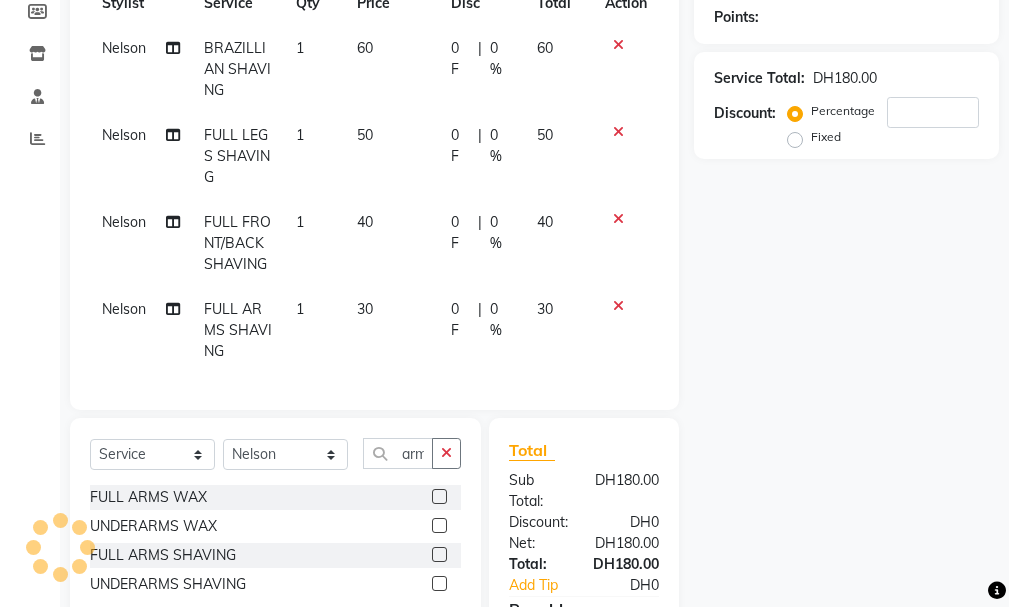 checkbox on "false" 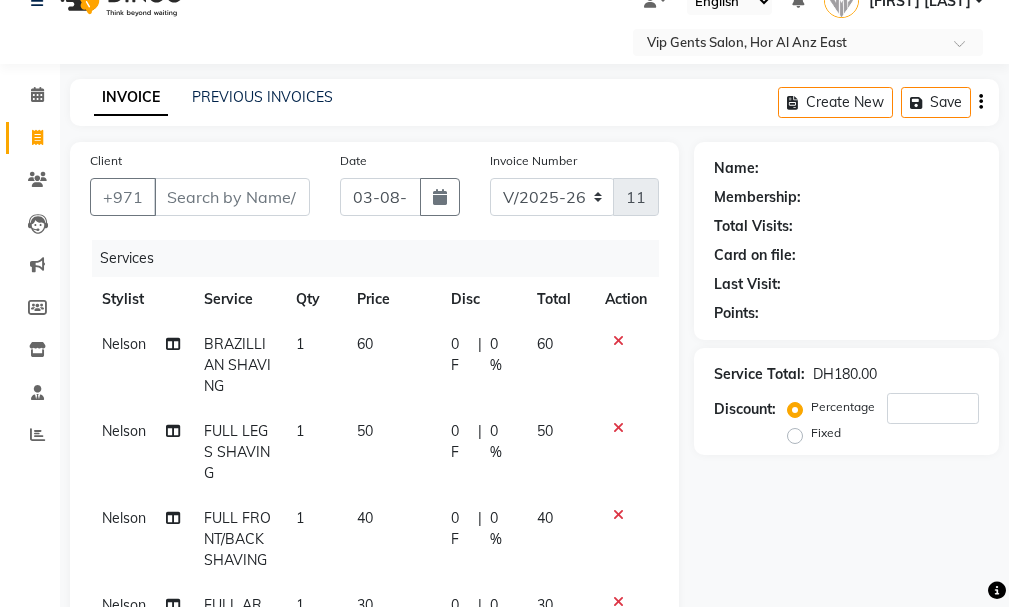 scroll, scrollTop: 0, scrollLeft: 0, axis: both 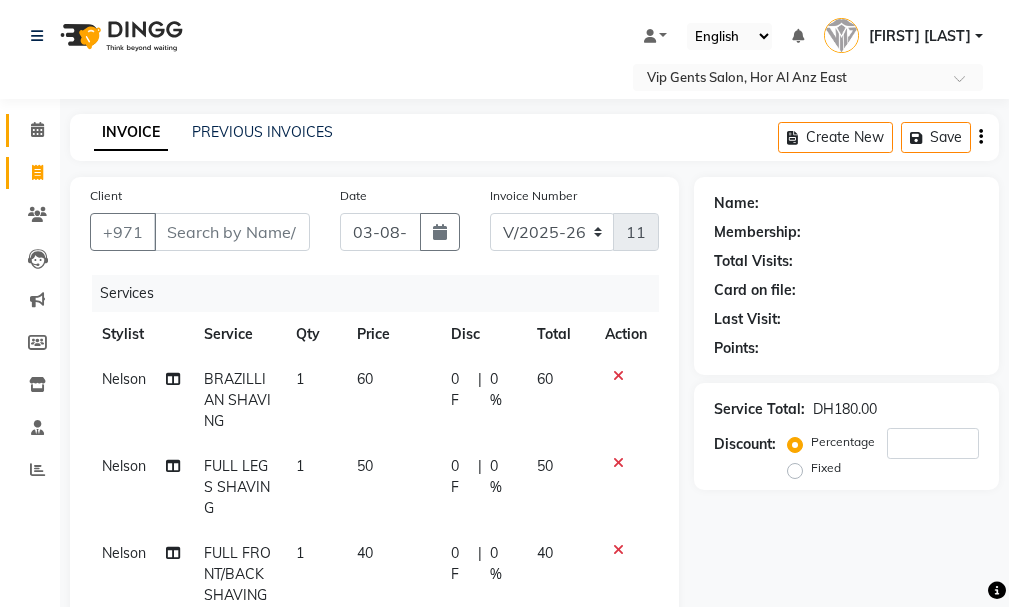 click 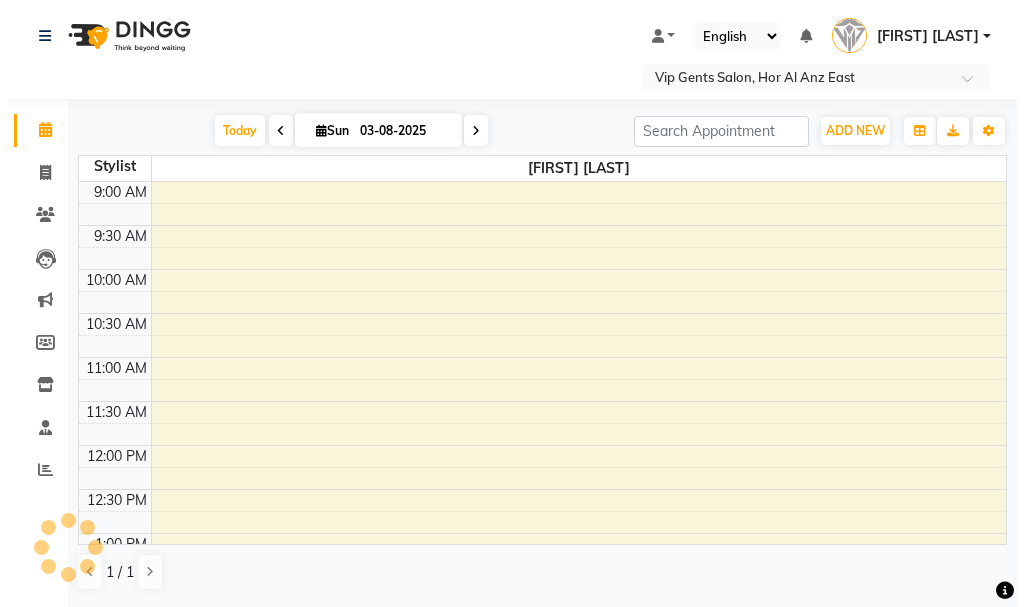 scroll, scrollTop: 0, scrollLeft: 0, axis: both 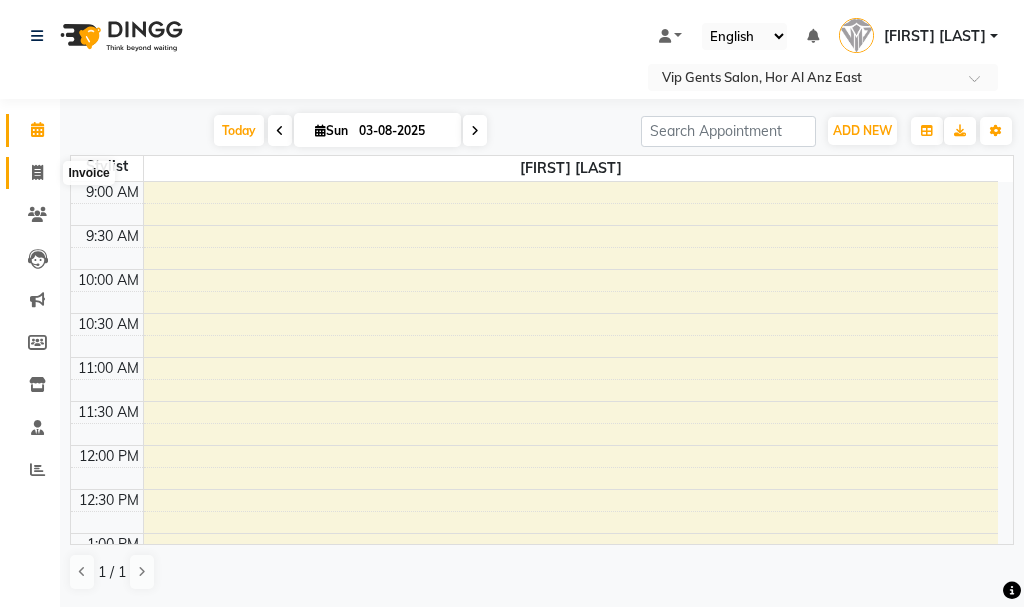 click 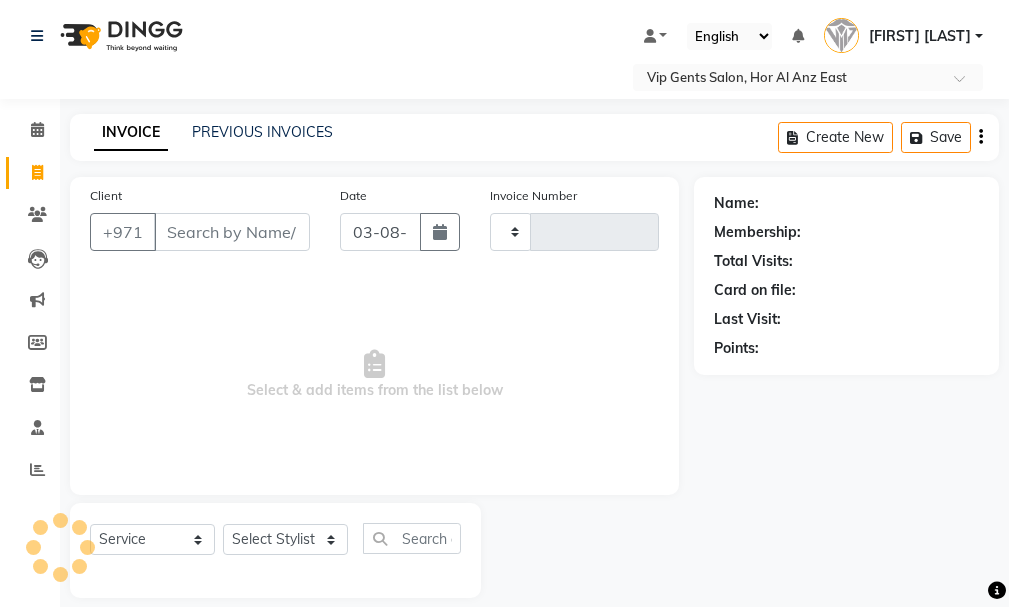 type on "1100" 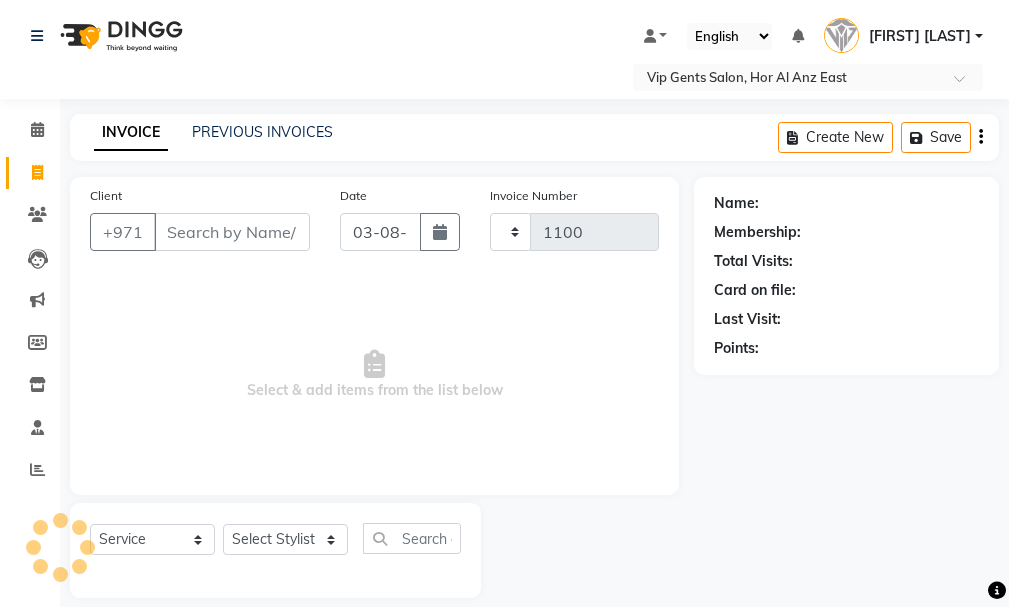 select on "8415" 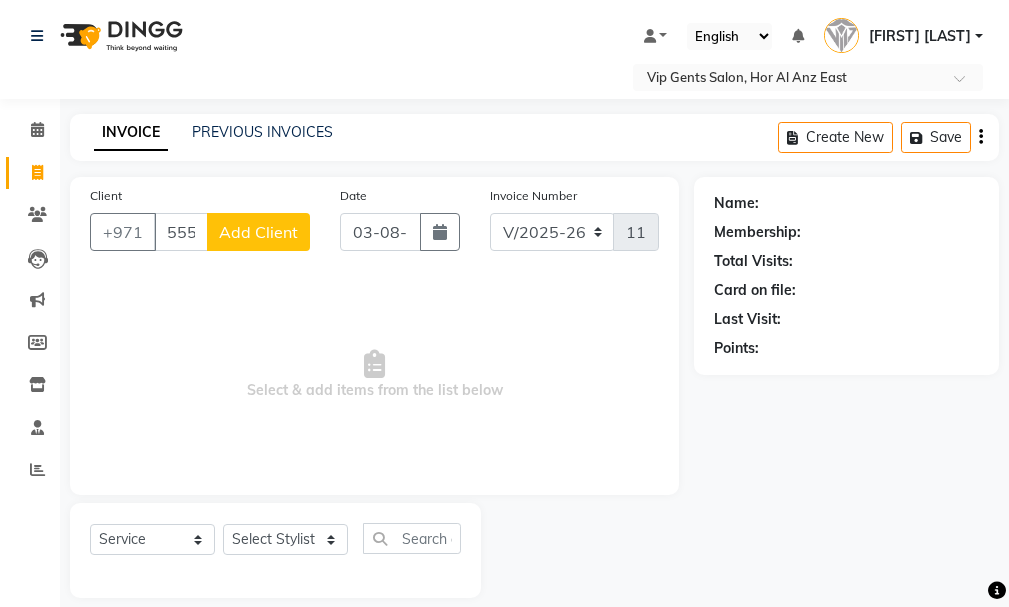 type on "555566050" 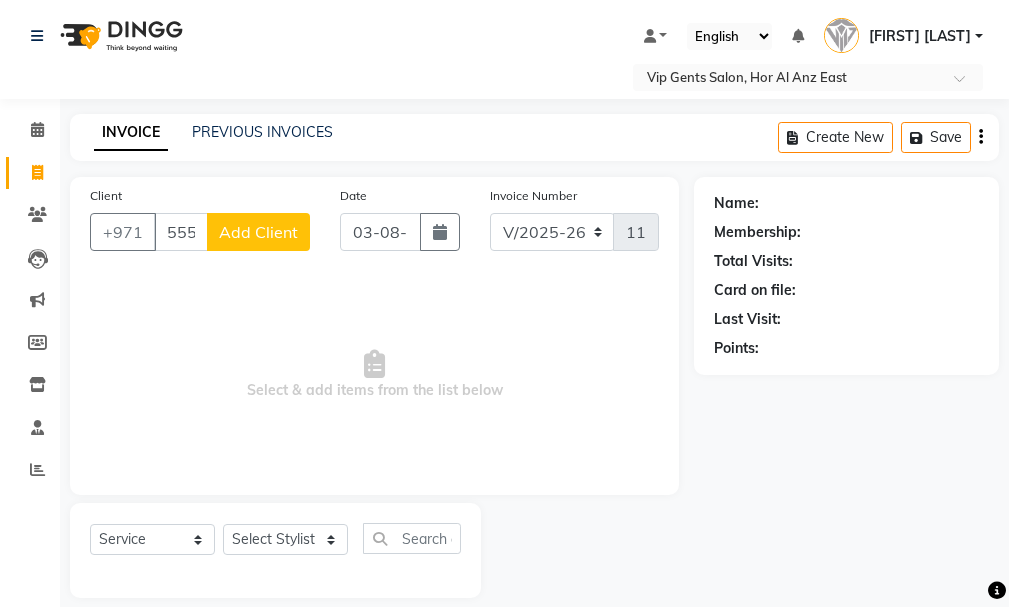 click on "Add Client" 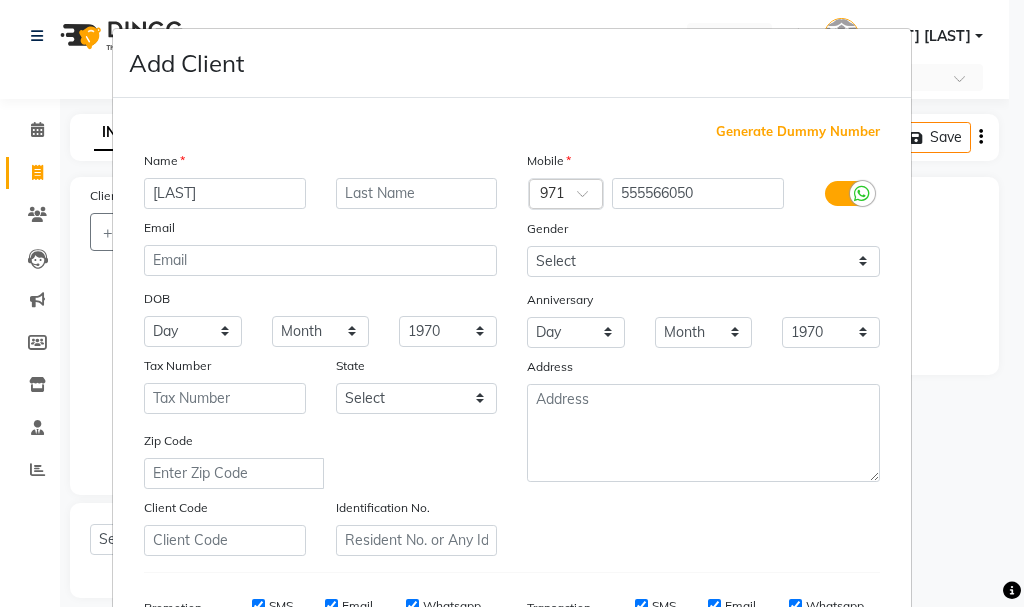 type on "[LAST]" 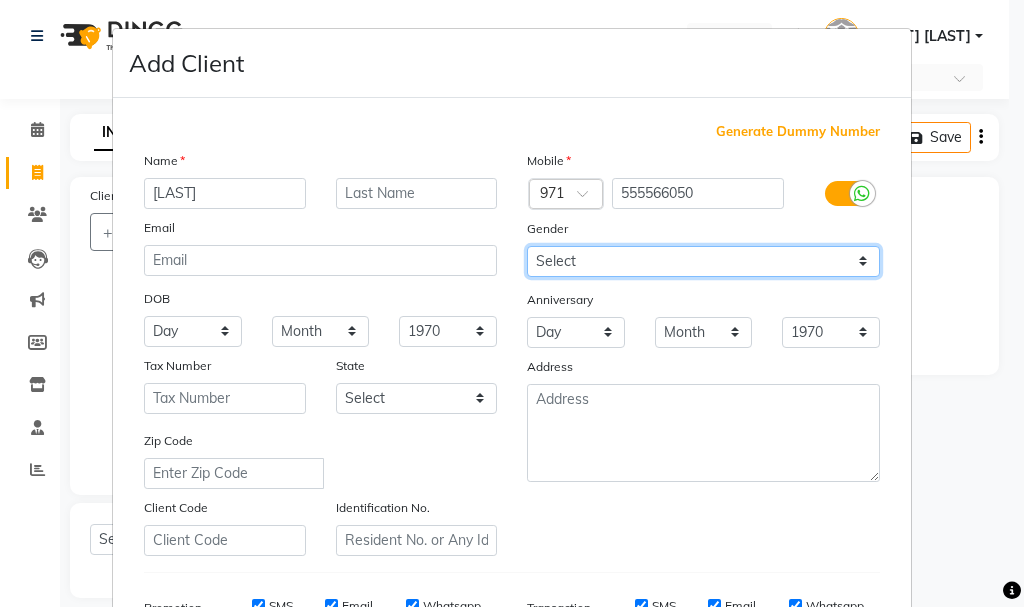 click on "Select Male Female Other Prefer Not To Say" at bounding box center [703, 261] 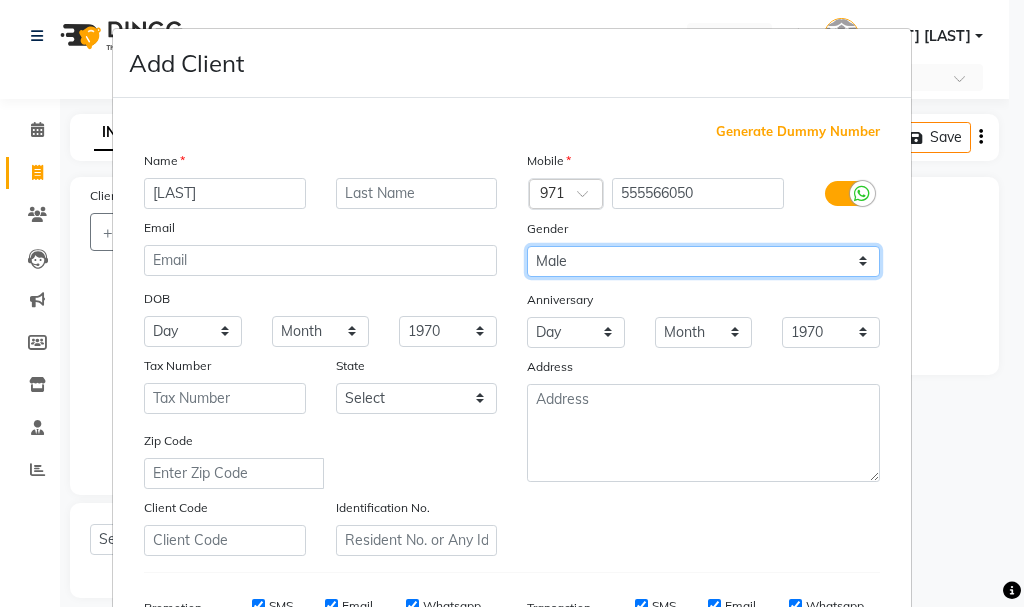 click on "Select Male Female Other Prefer Not To Say" at bounding box center [703, 261] 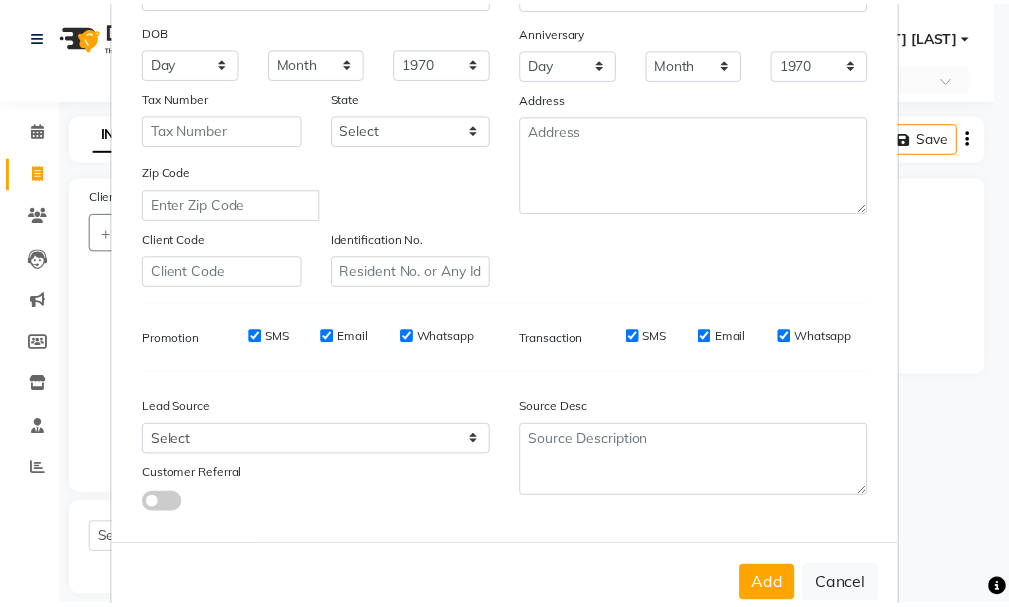 scroll, scrollTop: 314, scrollLeft: 0, axis: vertical 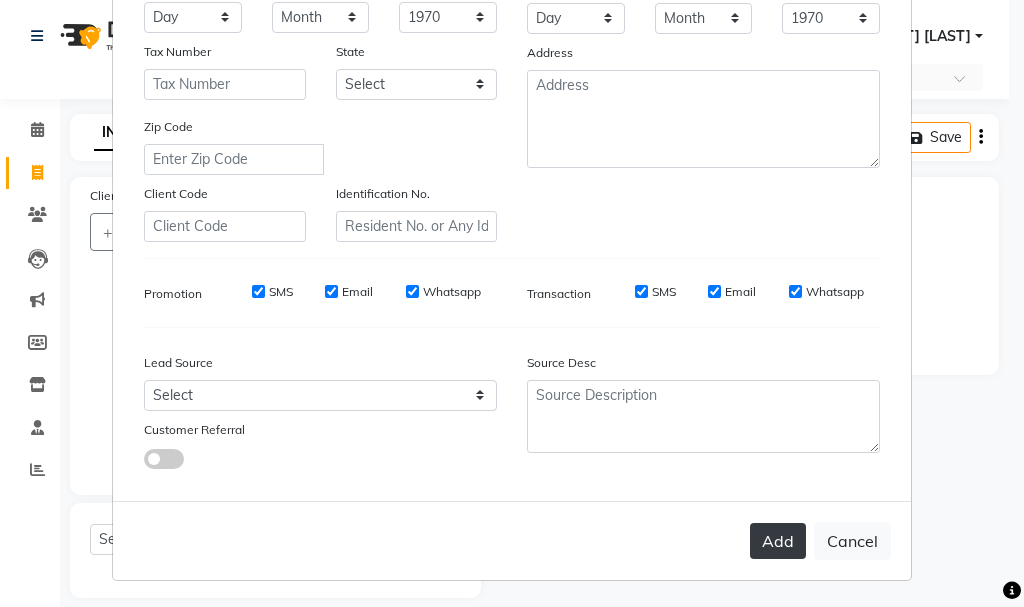 click on "Add" at bounding box center (778, 541) 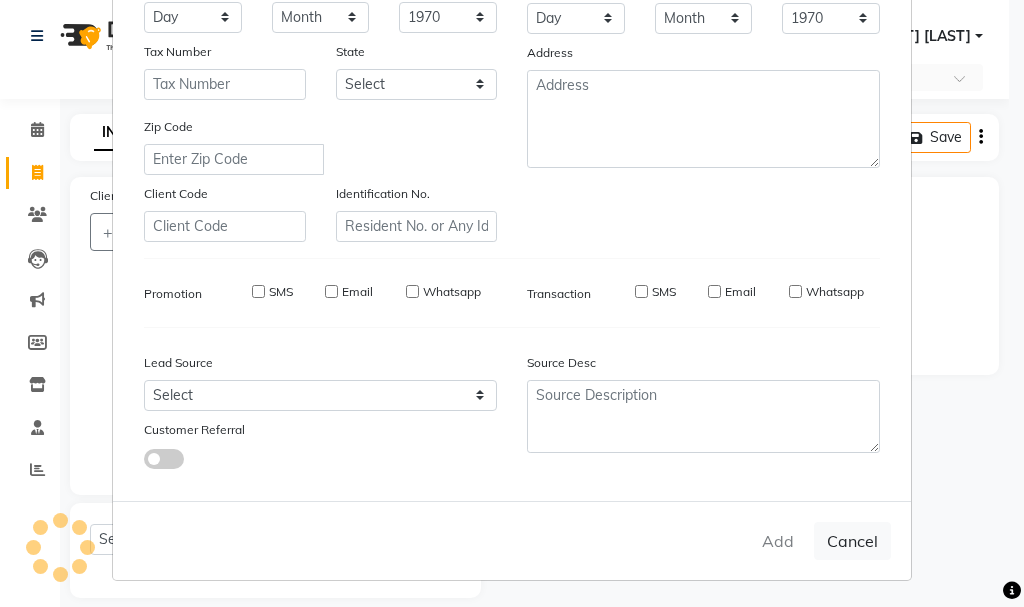 type 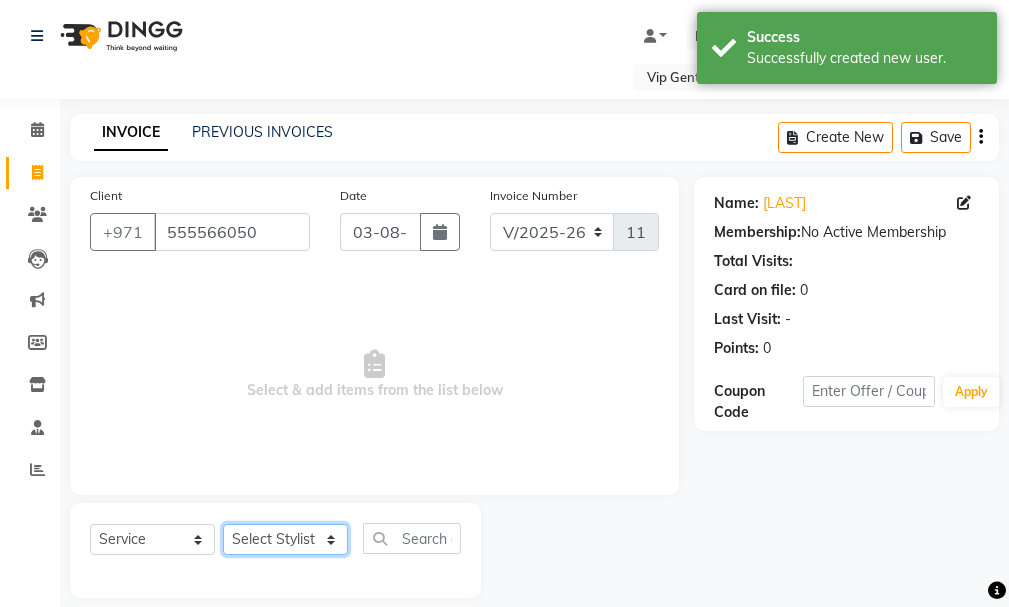 click on "Select Stylist AHMED MOHAMED MOHAMED ELKHODARY ABDELHAMID Ali Rana Allauddin Anwar Ali Ameen Ayoub Lakhbizi Jairah Mr. Mohannad Neha Nelson Ricalyn Colcol Riffat Magdy Taufeeq Anwar Ali Tauseef  Akhilaque Zoya Bhatti." 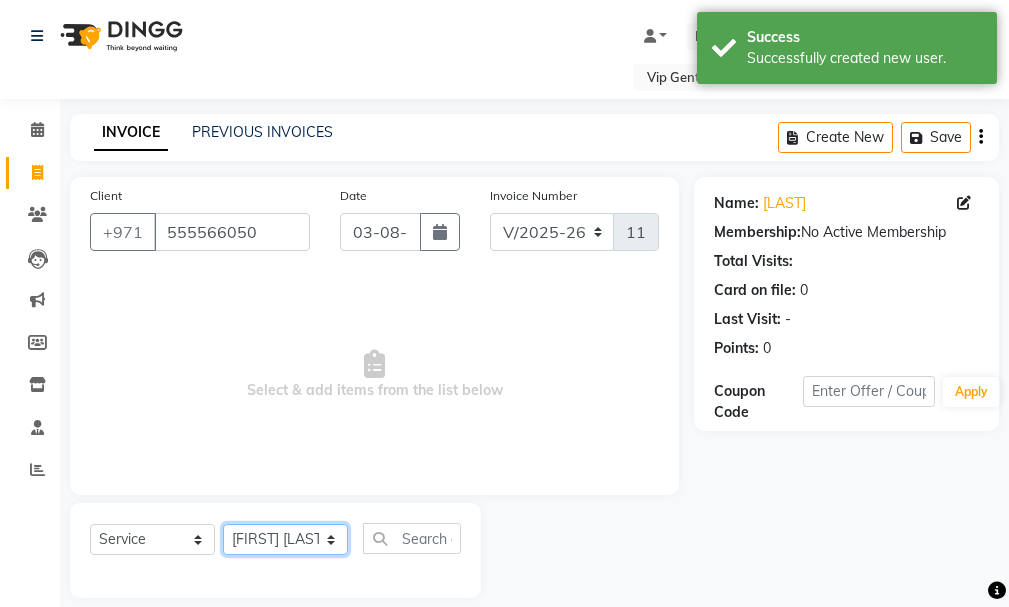 click on "Select Stylist AHMED MOHAMED MOHAMED ELKHODARY ABDELHAMID Ali Rana Allauddin Anwar Ali Ameen Ayoub Lakhbizi Jairah Mr. Mohannad Neha Nelson Ricalyn Colcol Riffat Magdy Taufeeq Anwar Ali Tauseef  Akhilaque Zoya Bhatti." 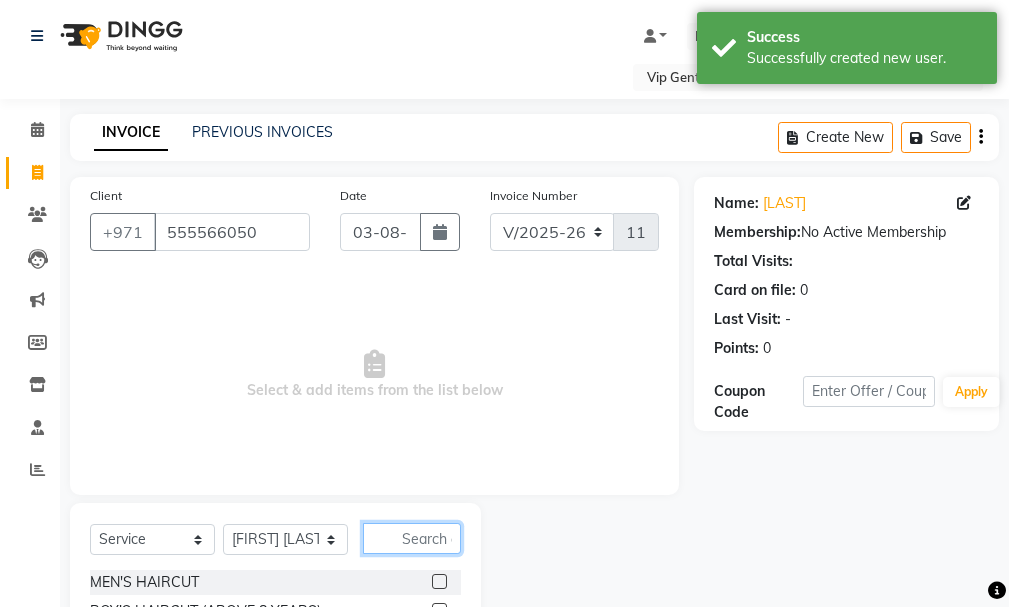 click 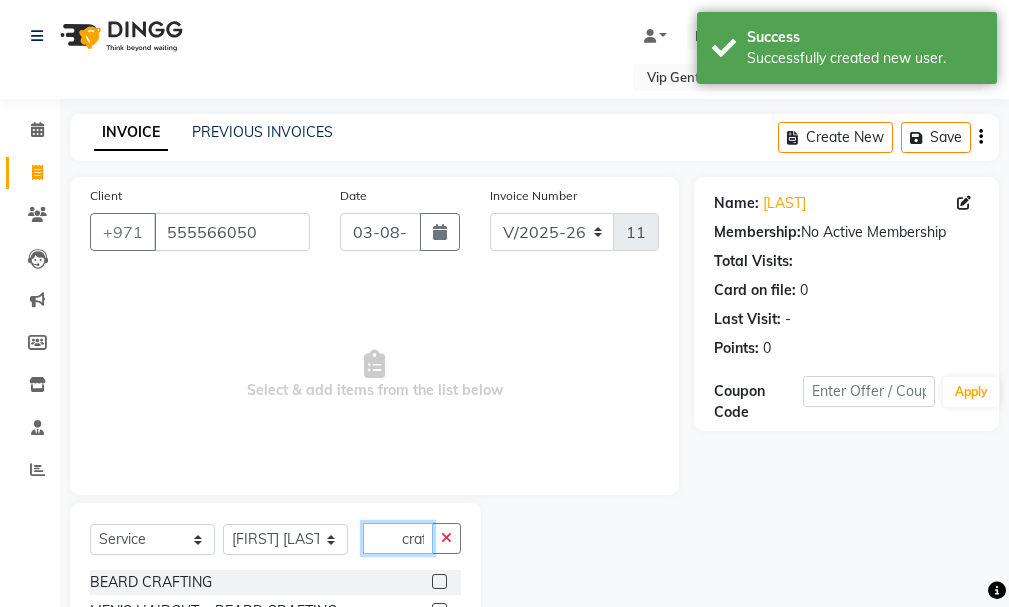 scroll, scrollTop: 0, scrollLeft: 1, axis: horizontal 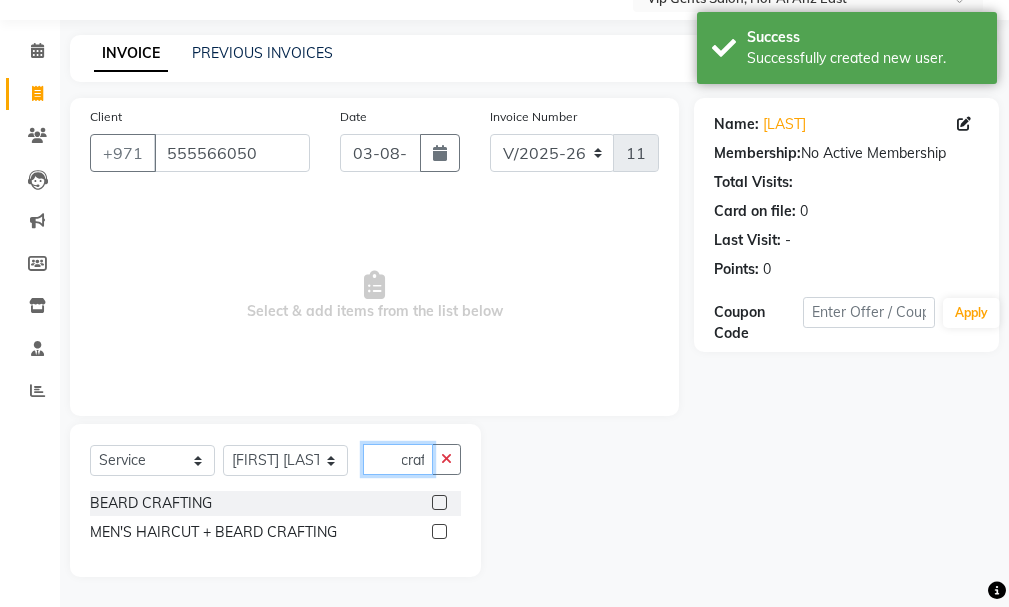 type on "craf" 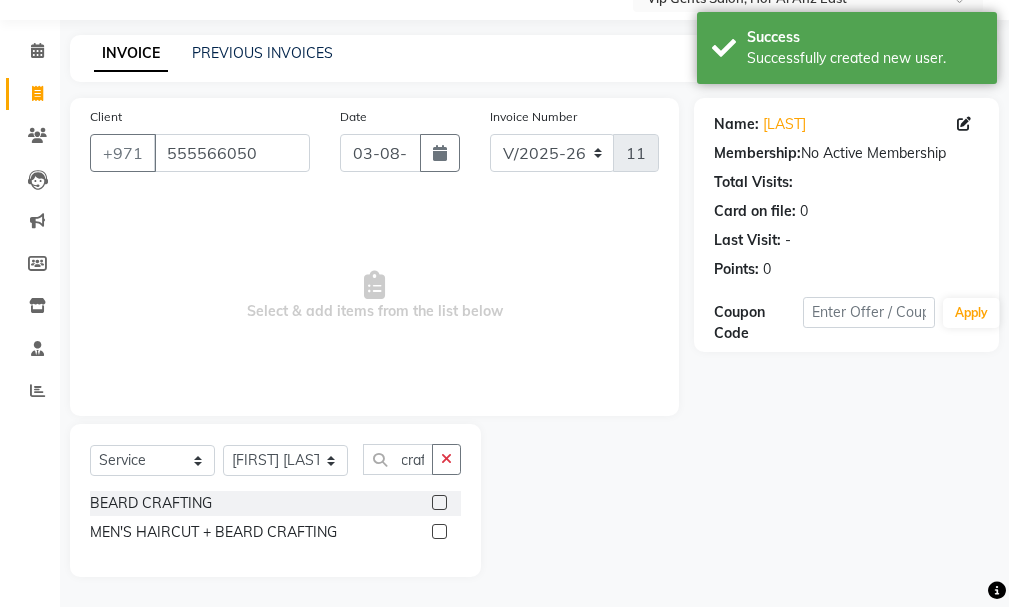 click 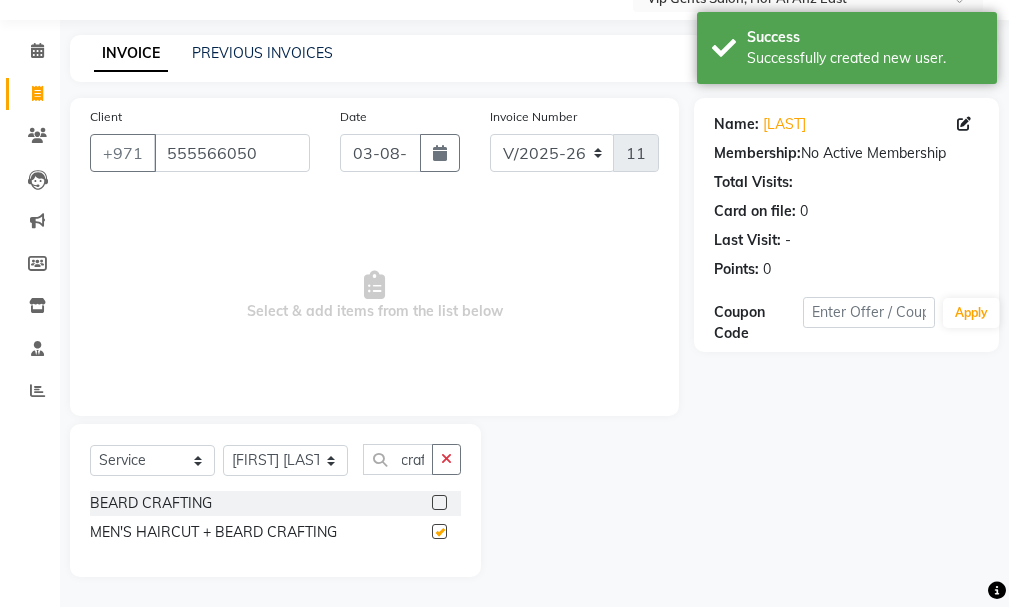 scroll, scrollTop: 0, scrollLeft: 0, axis: both 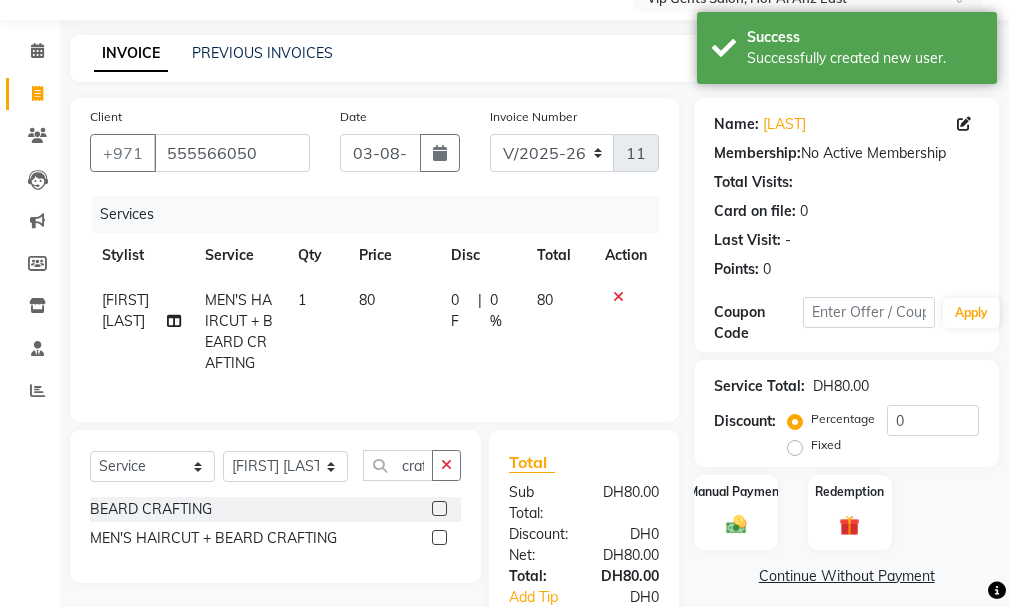 checkbox on "false" 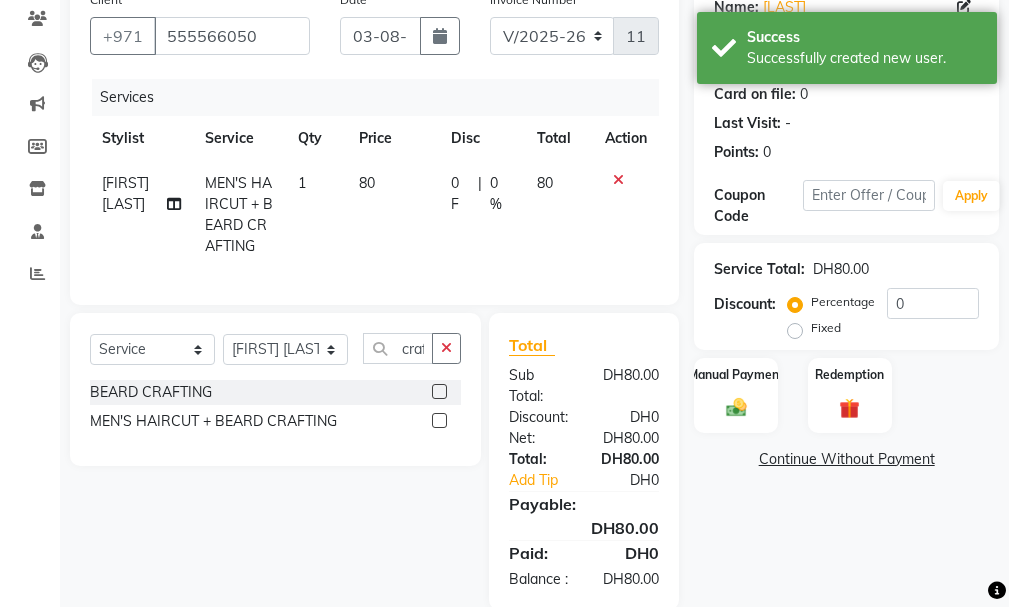 scroll, scrollTop: 237, scrollLeft: 0, axis: vertical 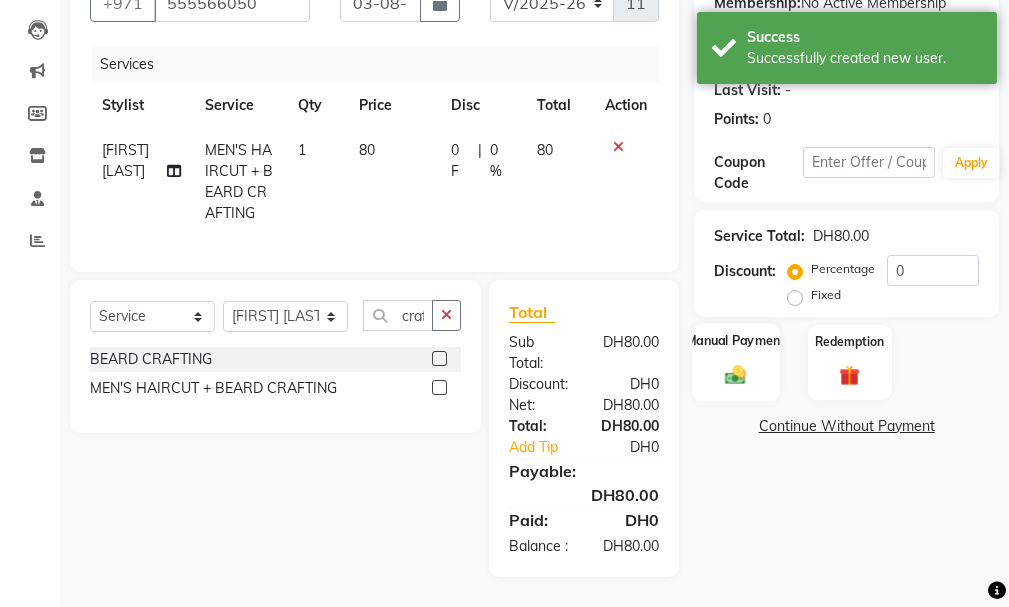 click 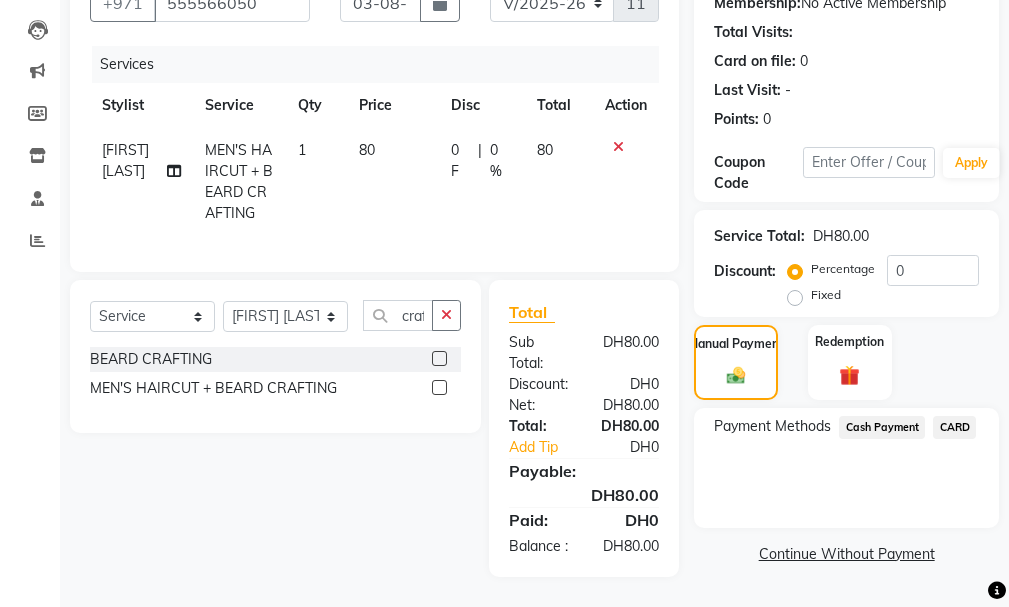 click on "CARD" 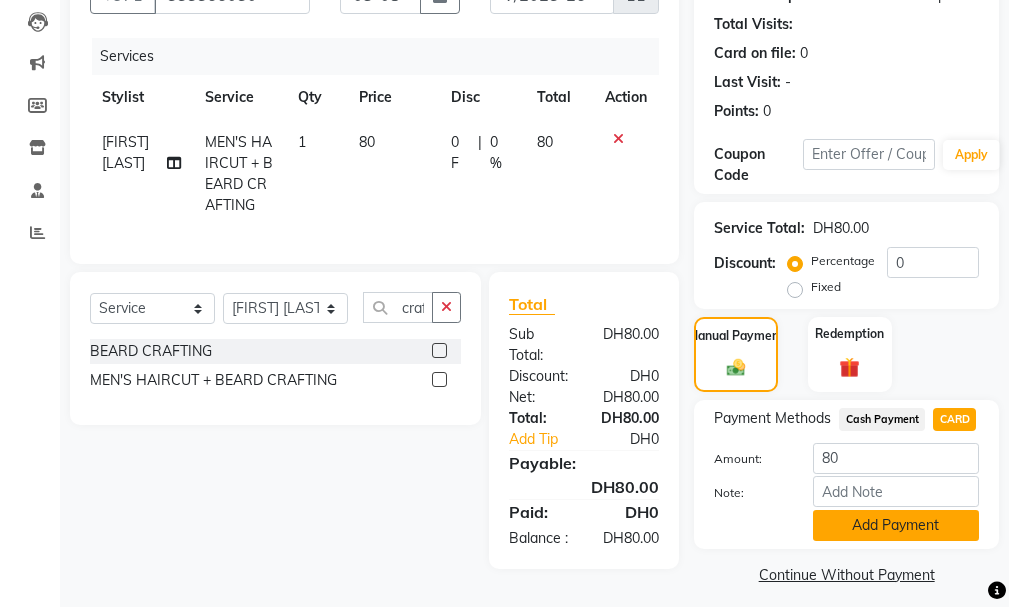 click on "Add Payment" 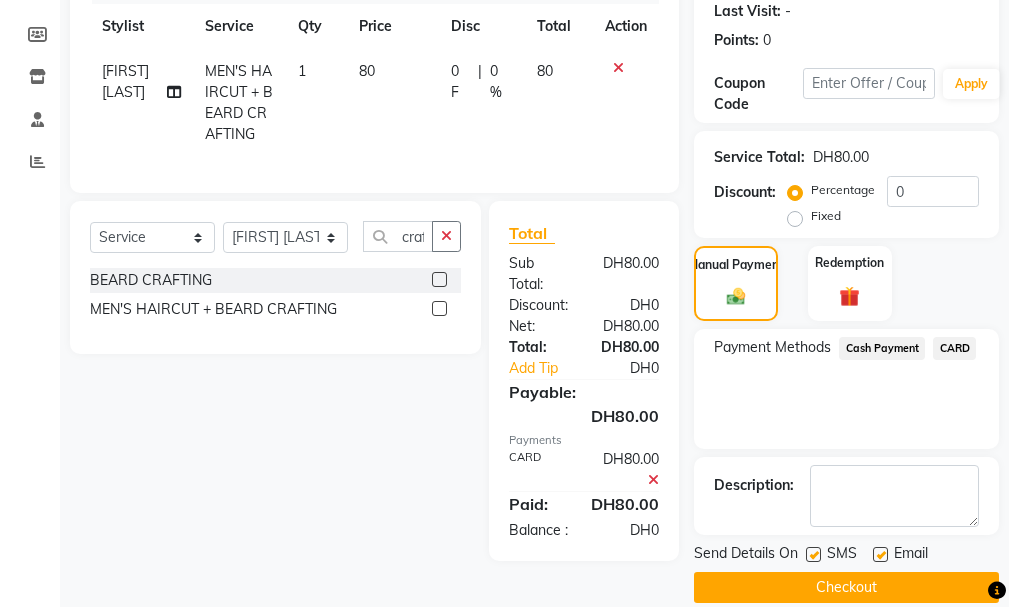 scroll, scrollTop: 334, scrollLeft: 0, axis: vertical 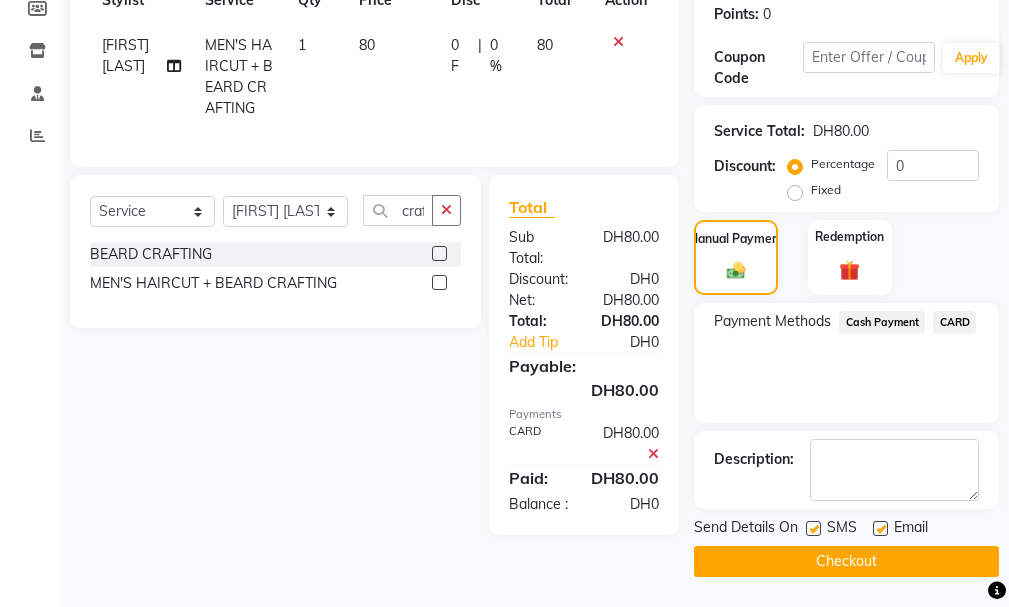 click on "Checkout" 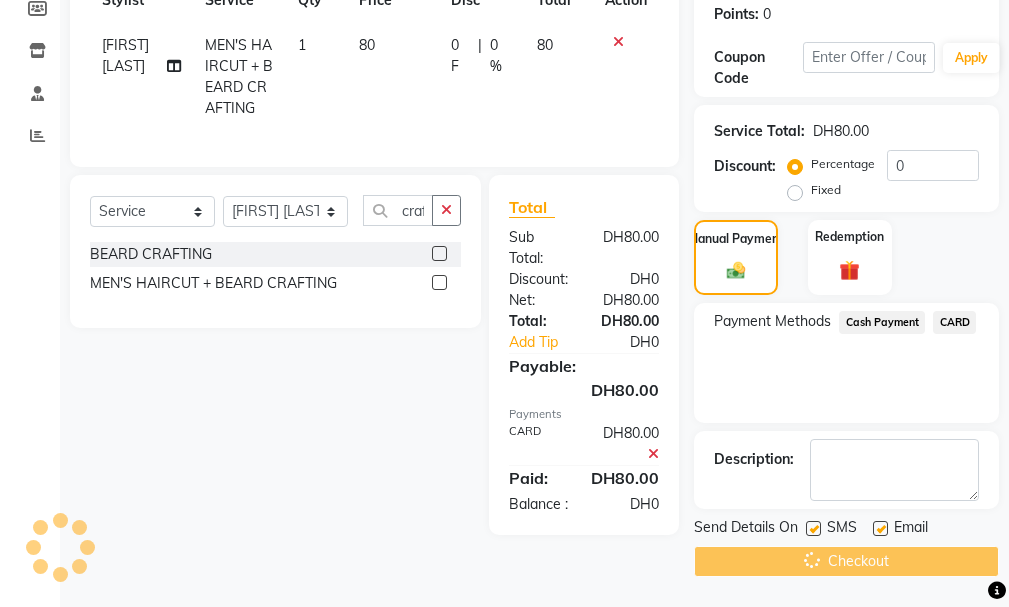 click on "Checkout" 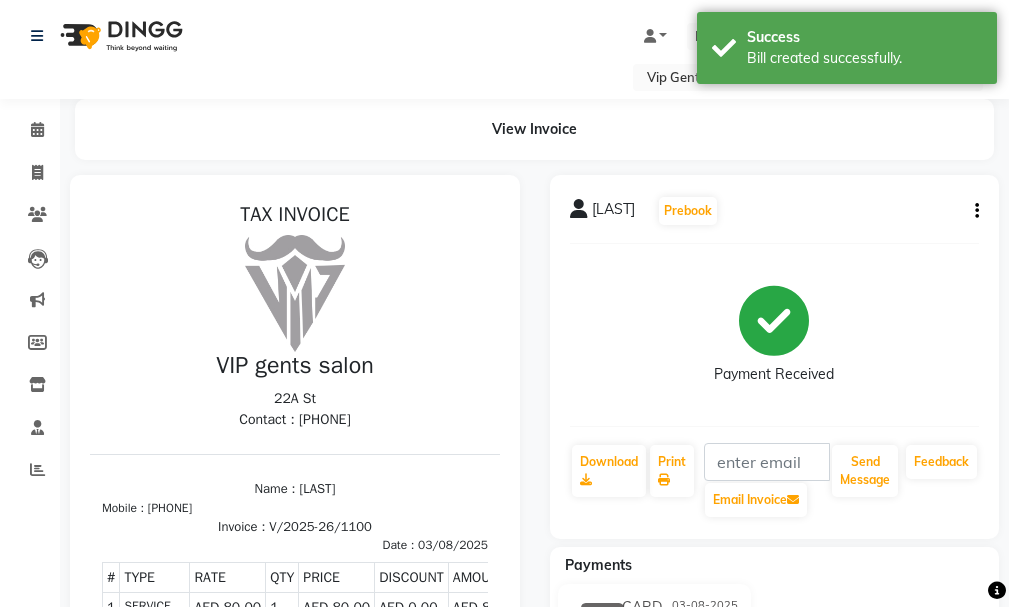 scroll, scrollTop: 0, scrollLeft: 0, axis: both 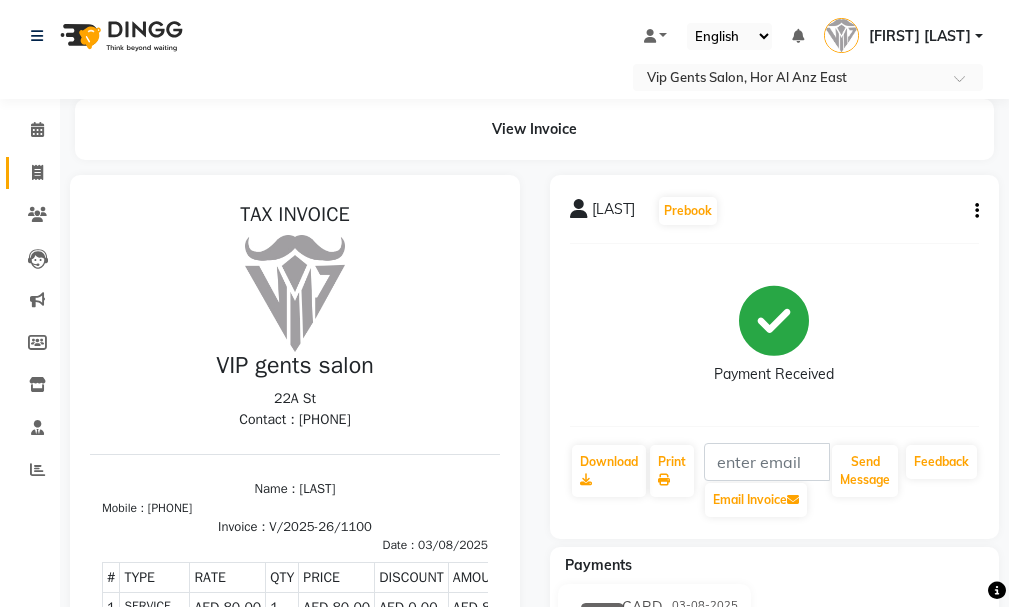 click 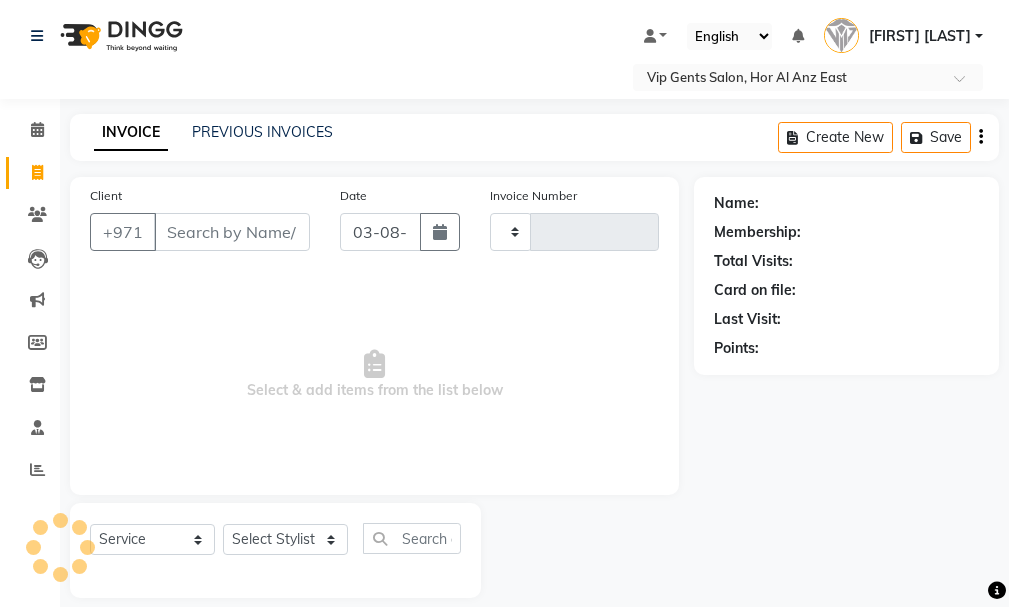 scroll, scrollTop: 21, scrollLeft: 0, axis: vertical 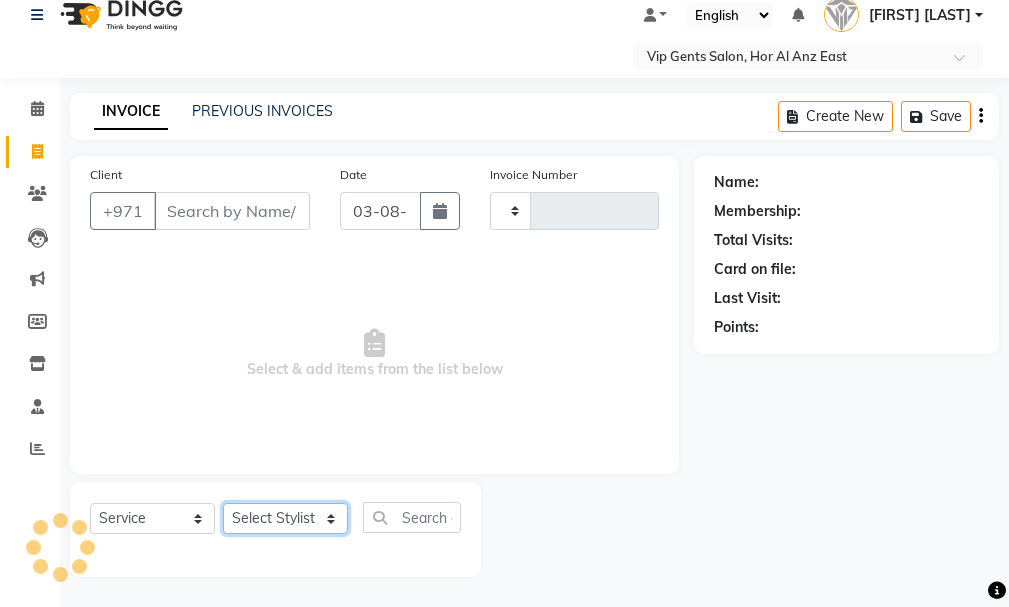 click on "Select Stylist" 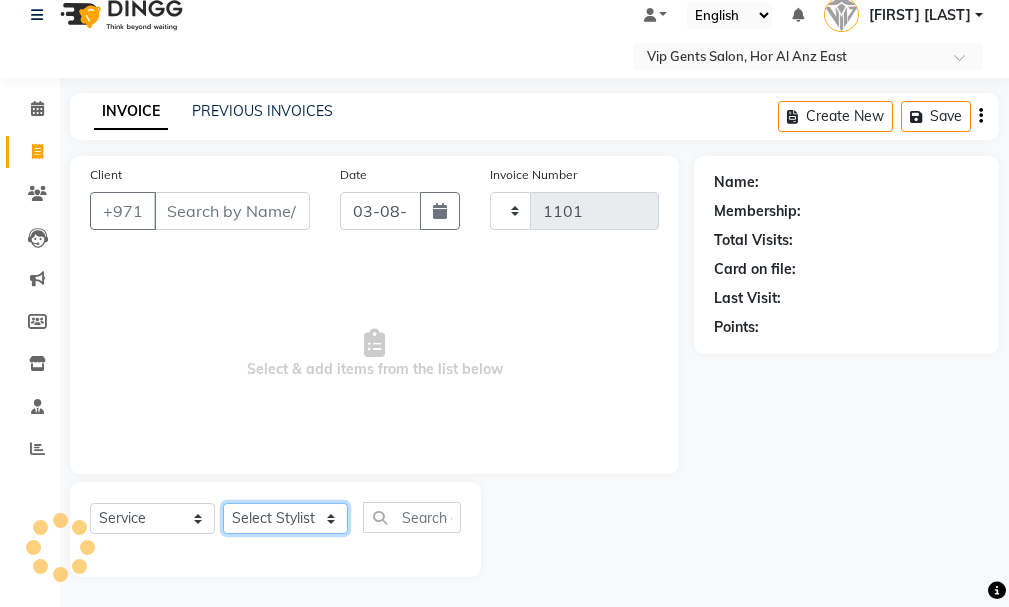 select on "8415" 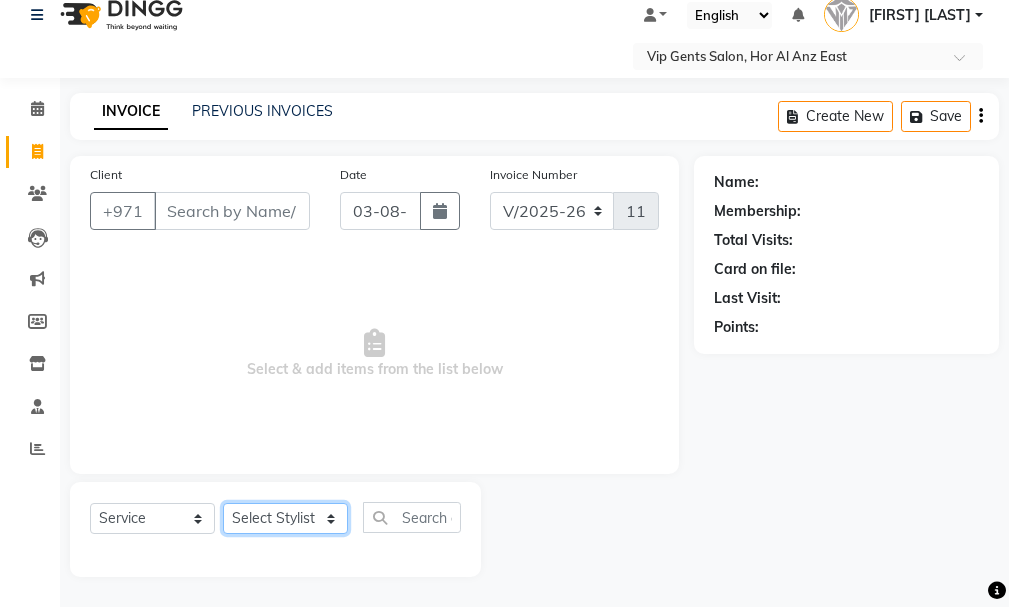 select on "81343" 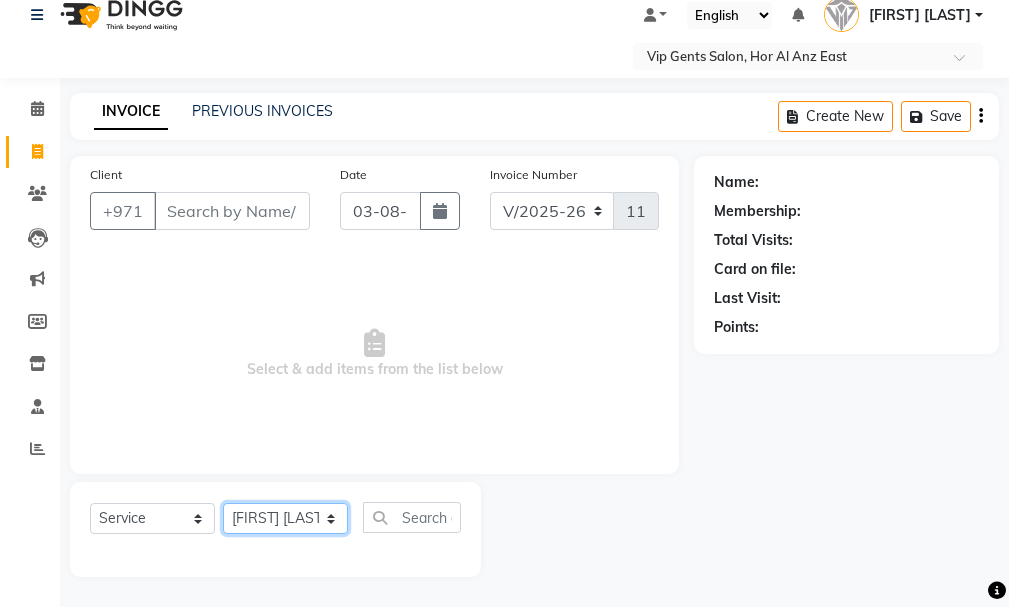 click on "Select Stylist AHMED MOHAMED MOHAMED ELKHODARY ABDELHAMID Ali Rana Allauddin Anwar Ali Ameen Ayoub Lakhbizi Jairah Mr. Mohannad Neha Nelson Ricalyn Colcol Riffat Magdy Taufeeq Anwar Ali Tauseef  Akhilaque Zoya Bhatti." 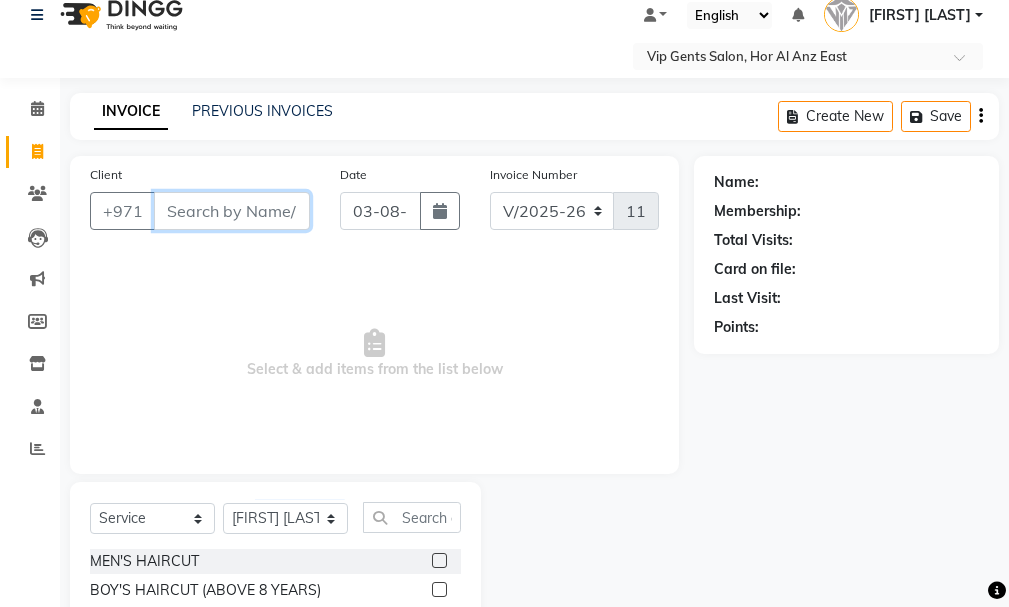 click on "Client" at bounding box center [232, 211] 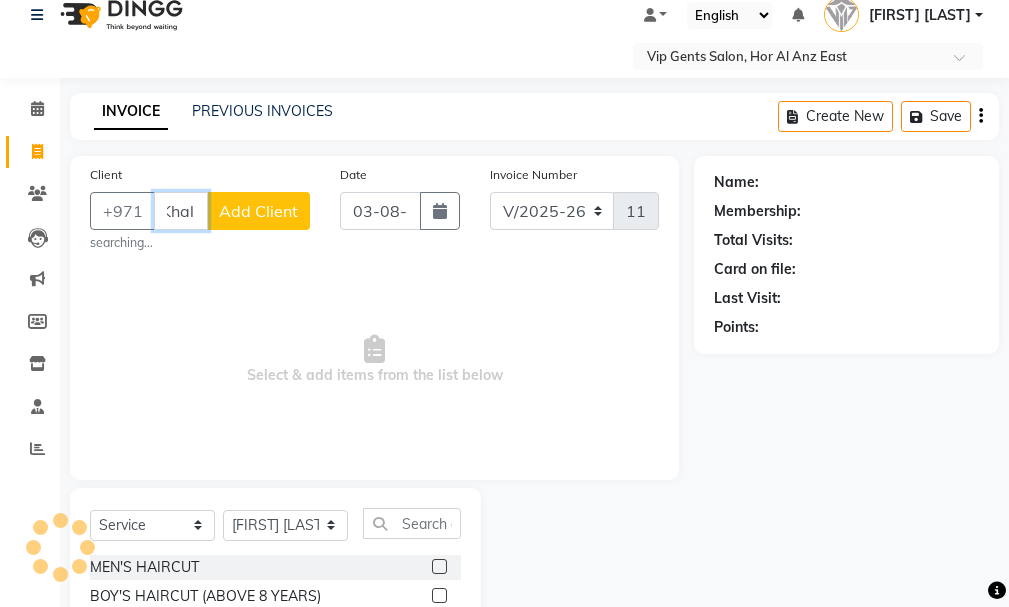 scroll, scrollTop: 0, scrollLeft: 15, axis: horizontal 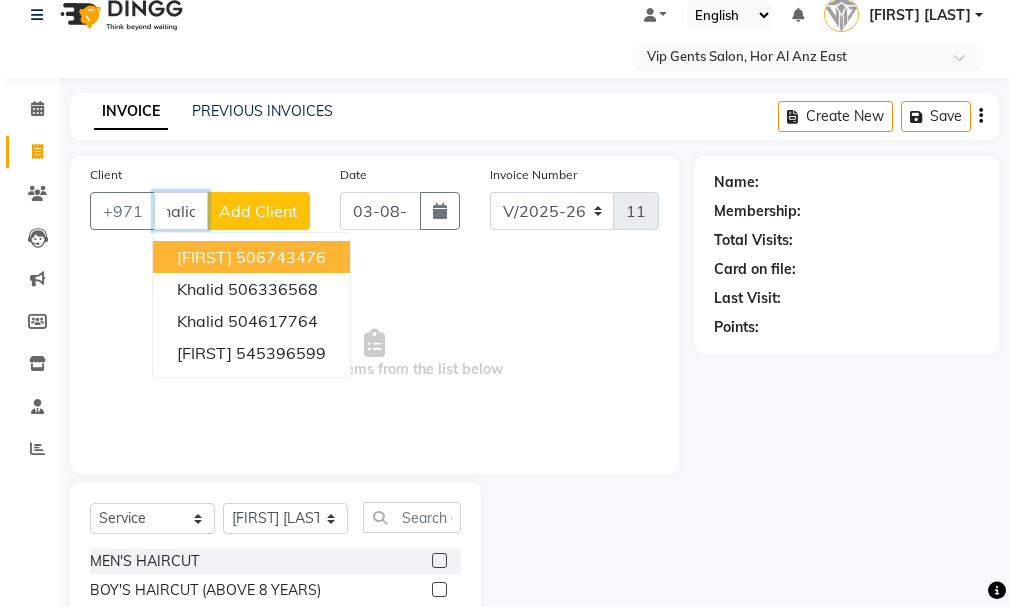 click on "506743476" at bounding box center (281, 257) 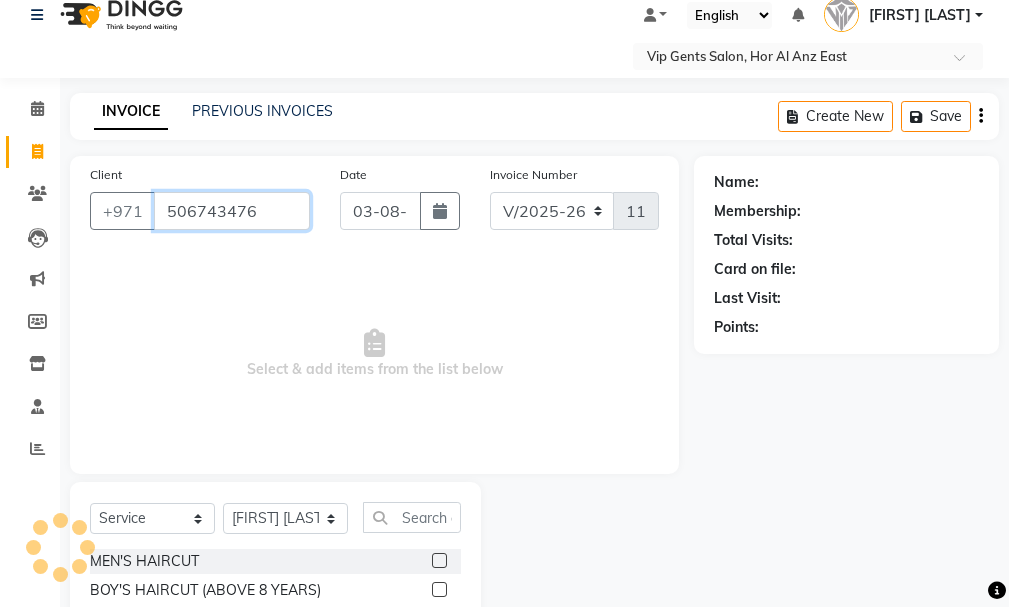 scroll, scrollTop: 0, scrollLeft: 0, axis: both 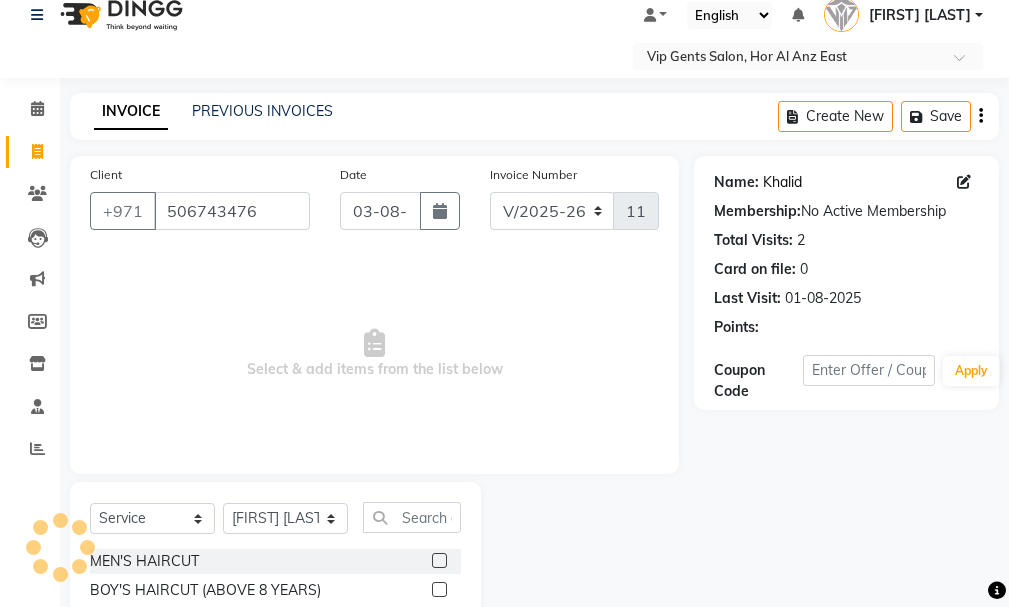 click on "Khalid" 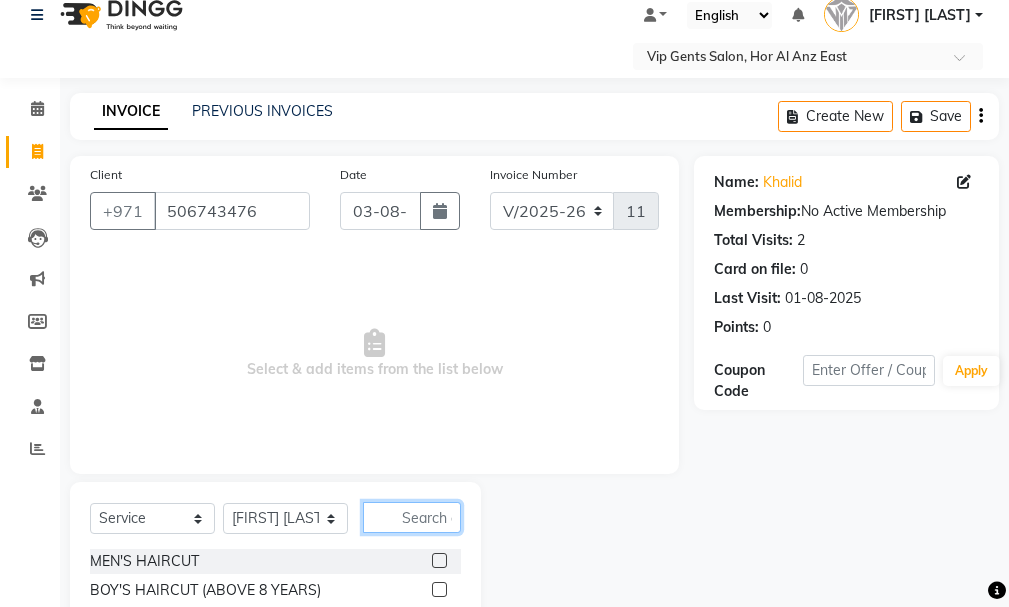 click 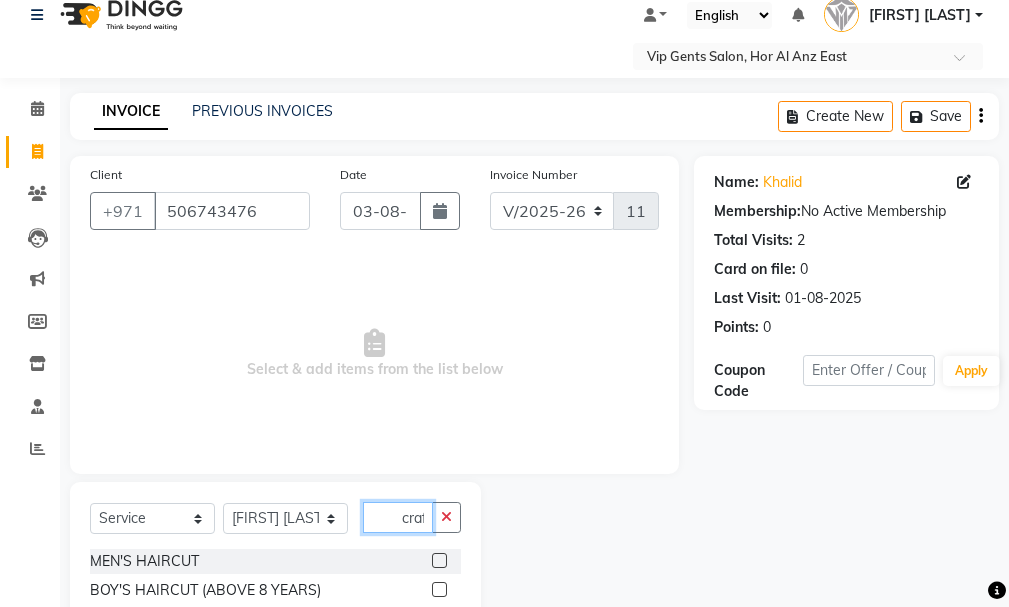 scroll, scrollTop: 0, scrollLeft: 1, axis: horizontal 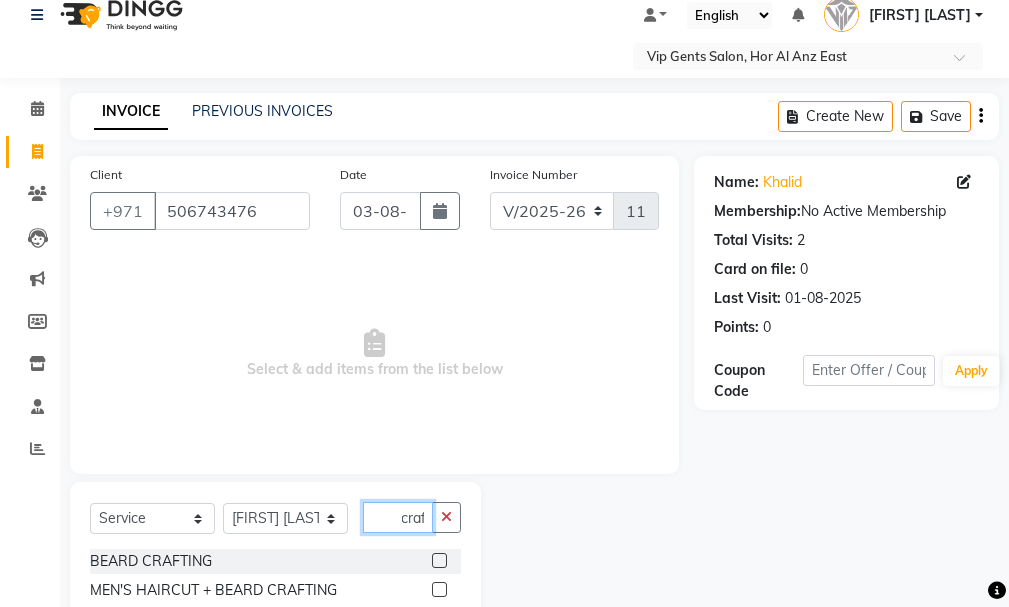 type on "craf" 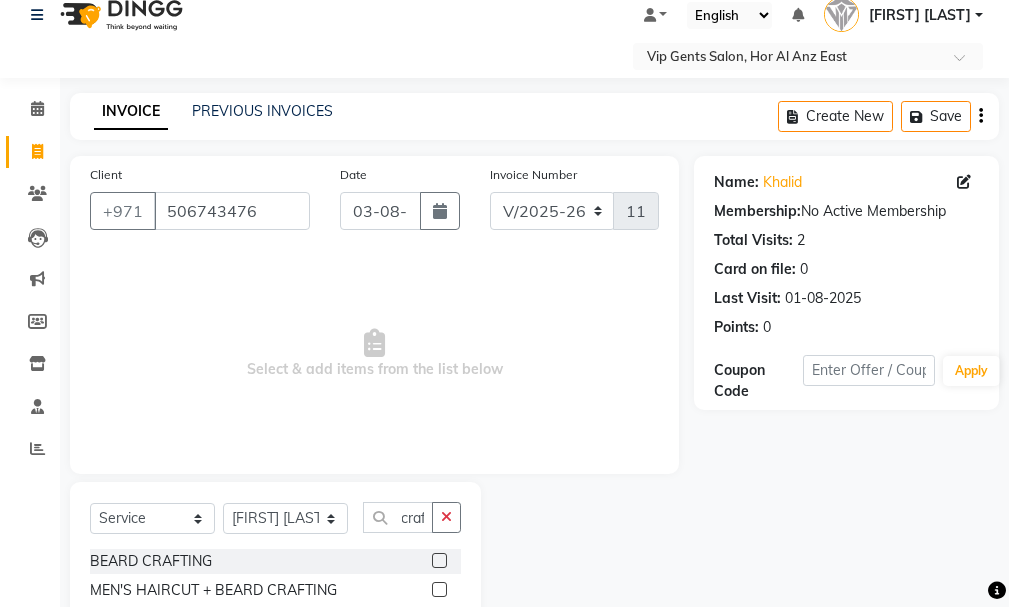 click on "BEARD CRAFTING" 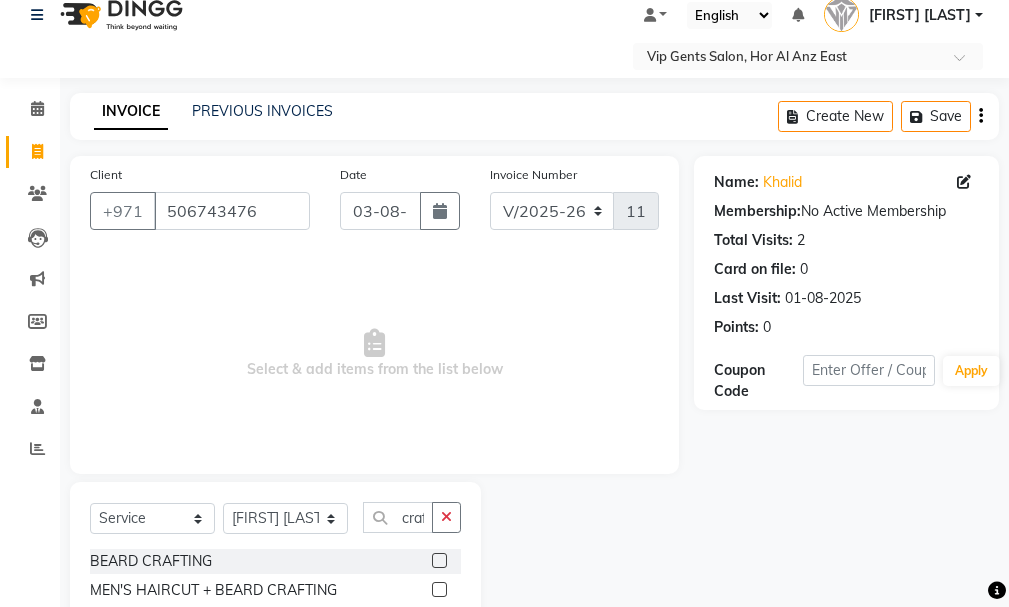 click 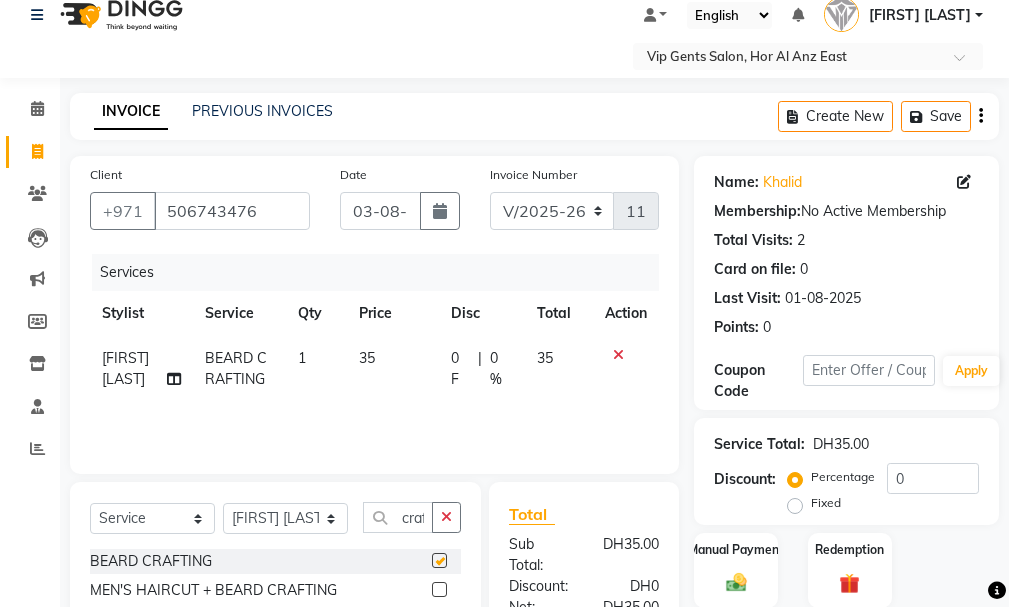 checkbox on "false" 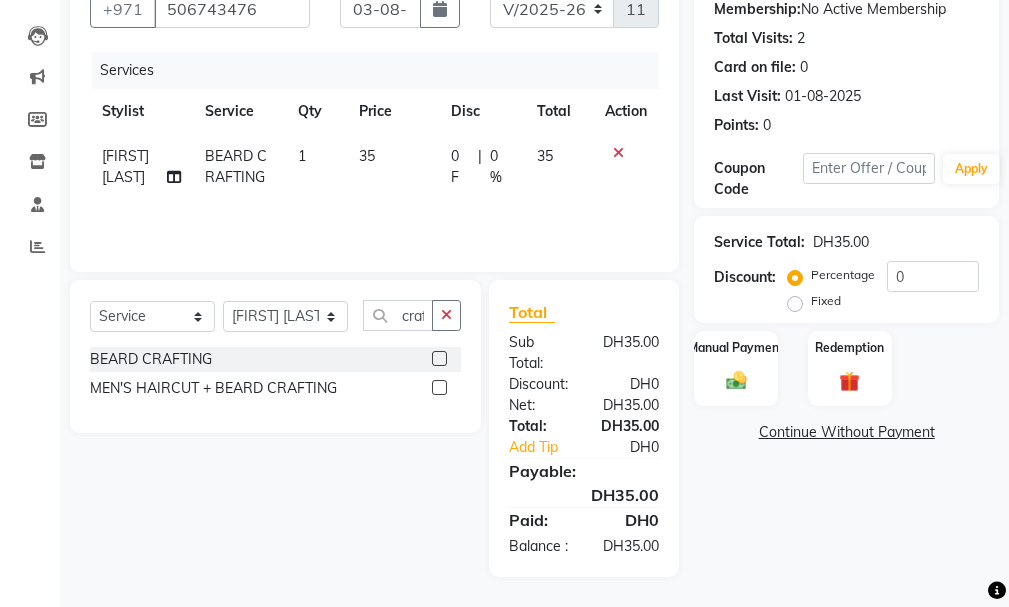 scroll, scrollTop: 244, scrollLeft: 0, axis: vertical 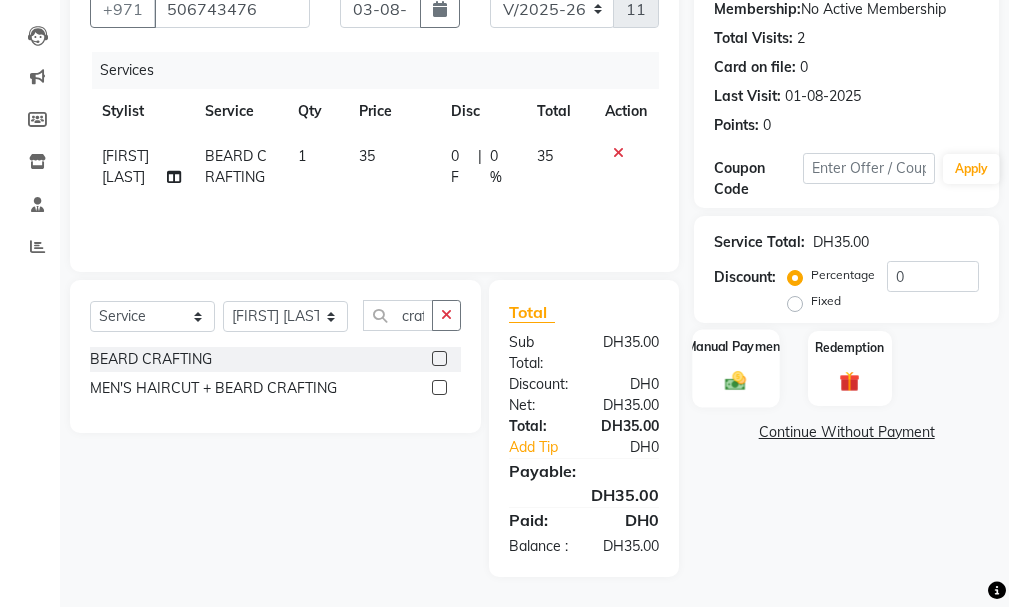 click on "Manual Payment" 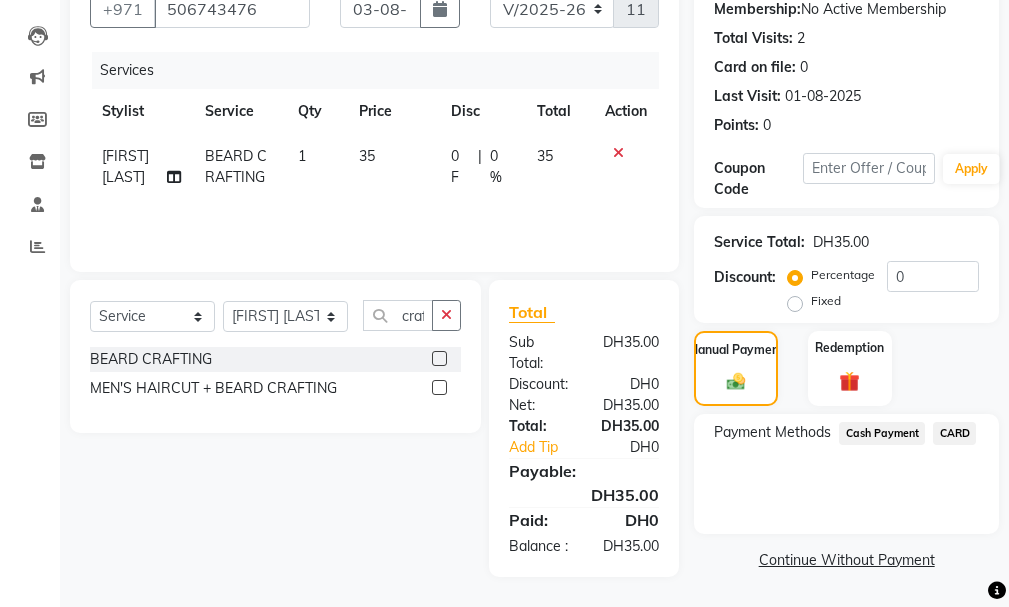 click on "CARD" 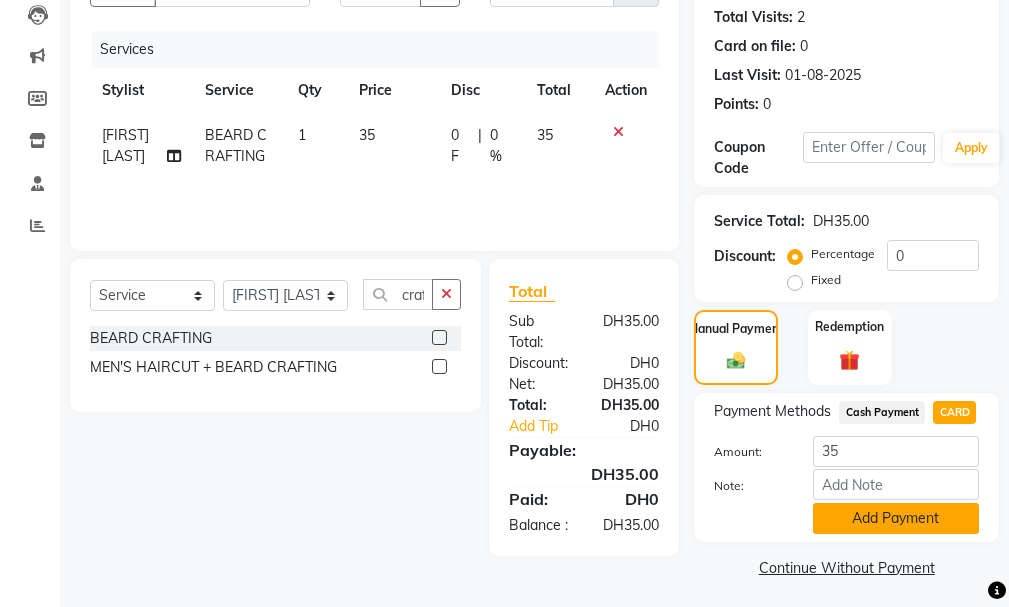 click on "Add Payment" 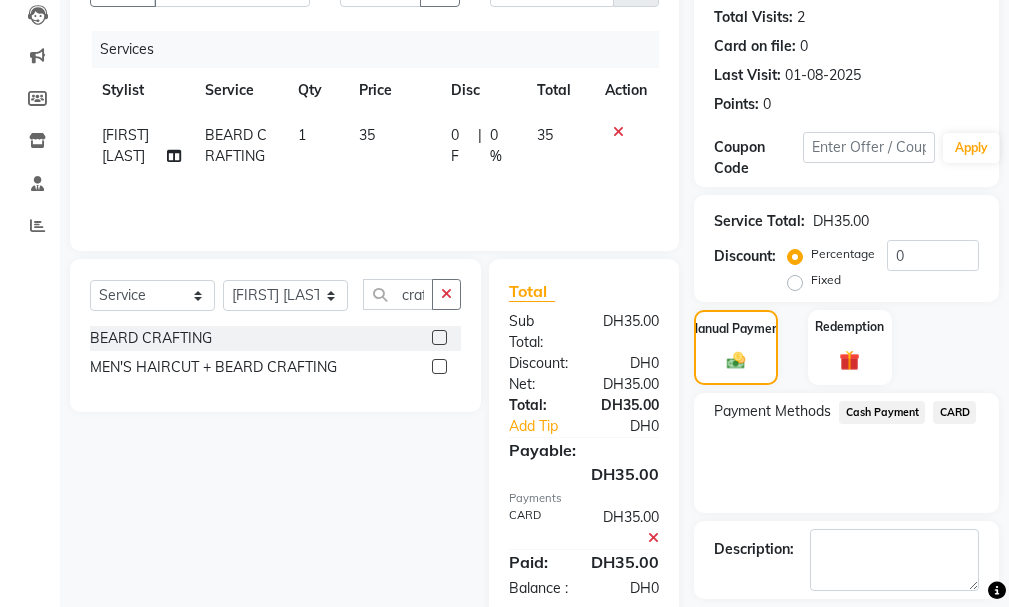 scroll, scrollTop: 334, scrollLeft: 0, axis: vertical 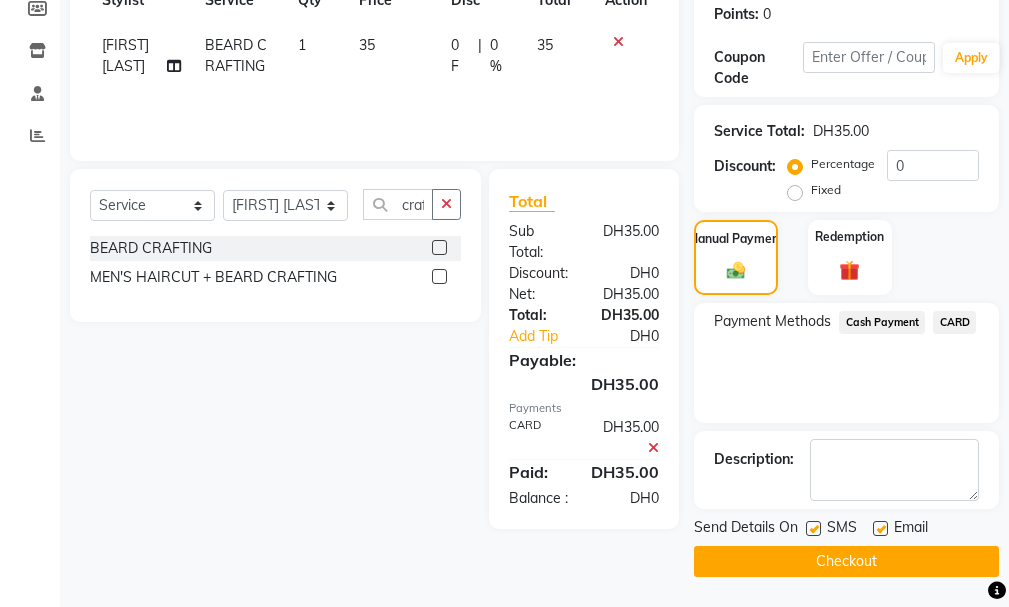 click on "Checkout" 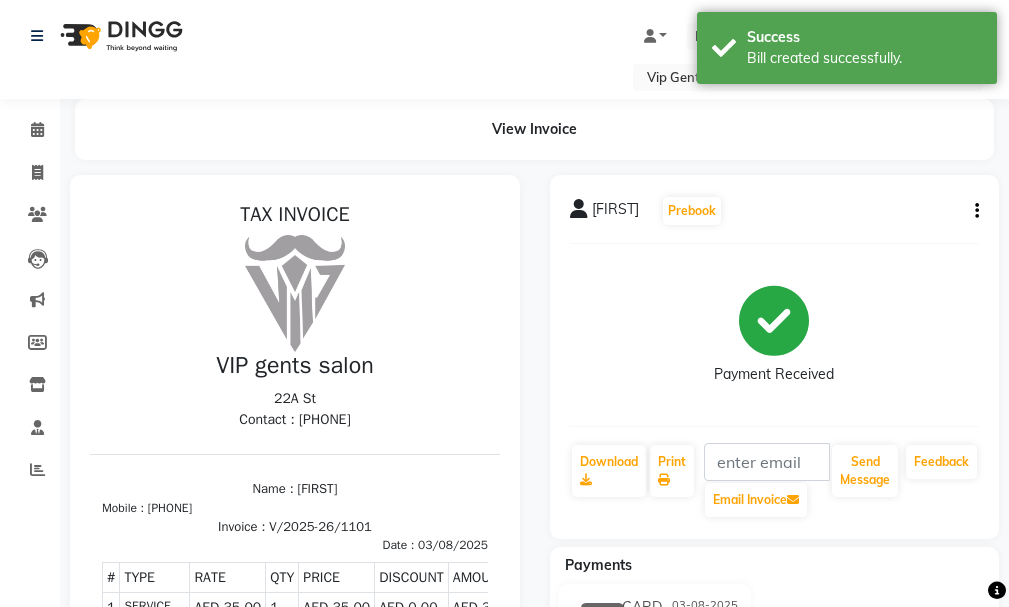 scroll, scrollTop: 0, scrollLeft: 0, axis: both 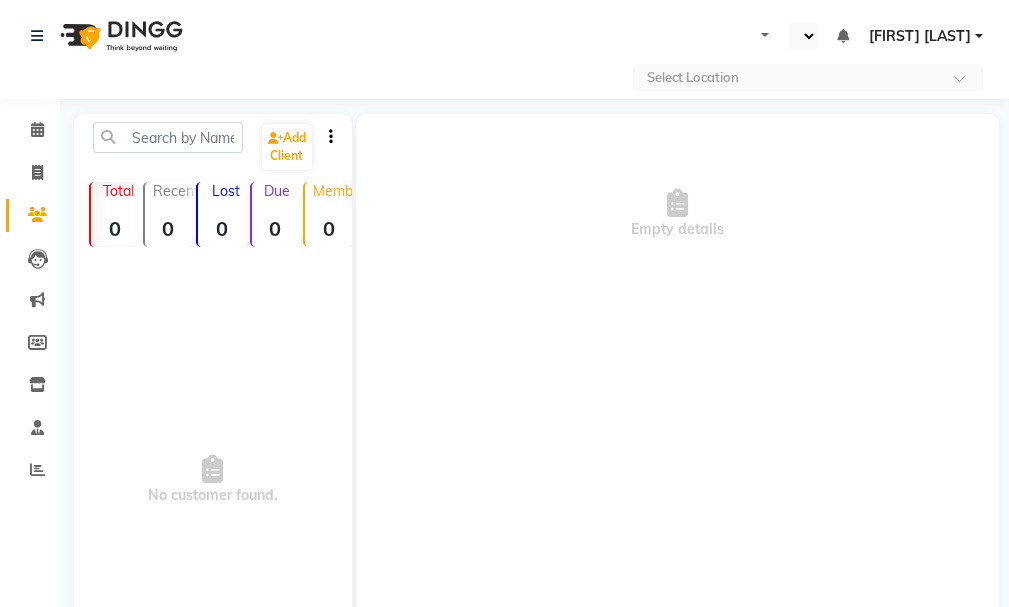 select on "en" 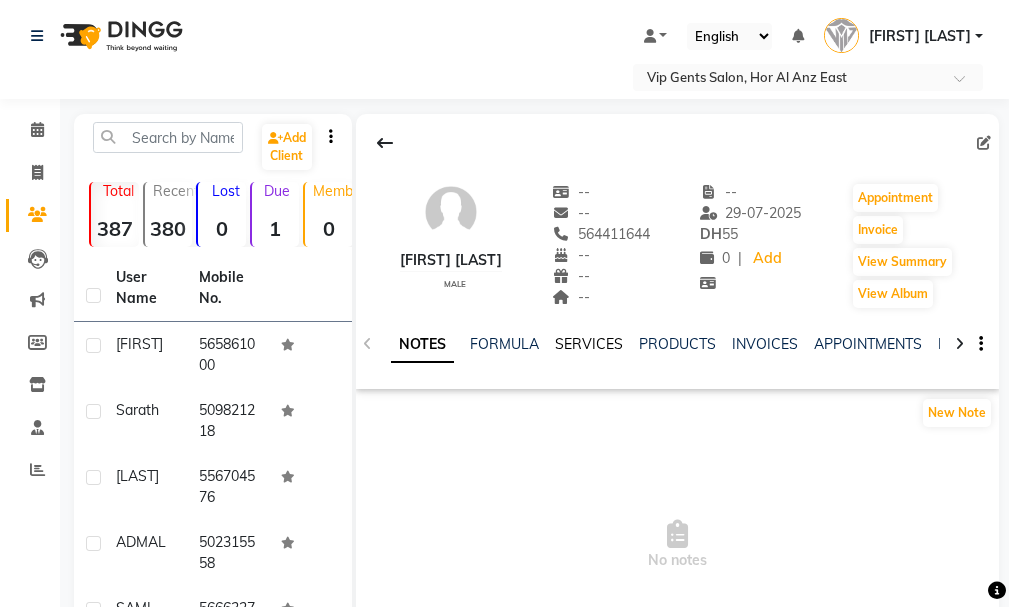 click on "SERVICES" 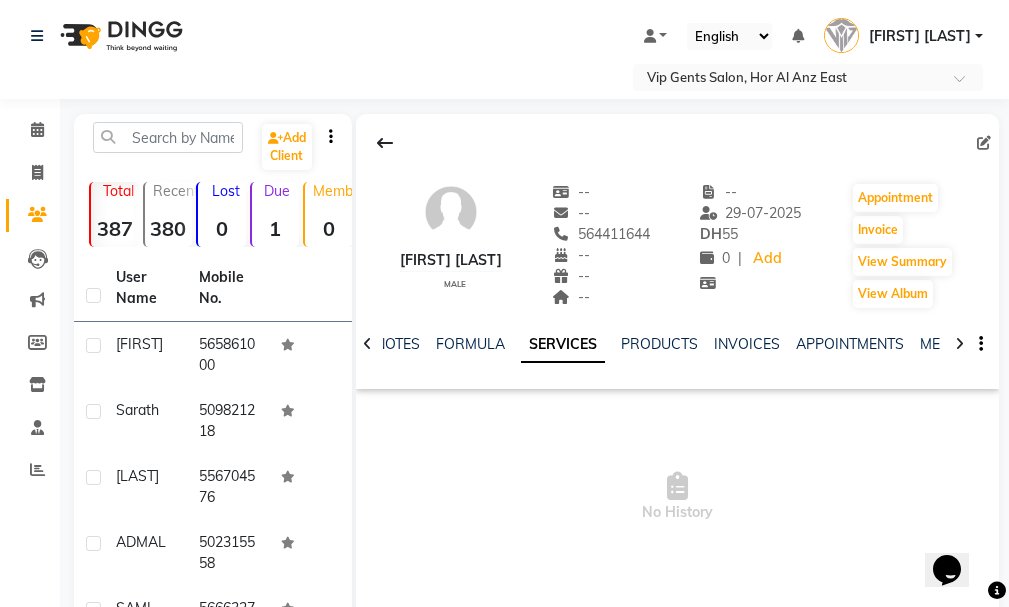 scroll, scrollTop: 0, scrollLeft: 0, axis: both 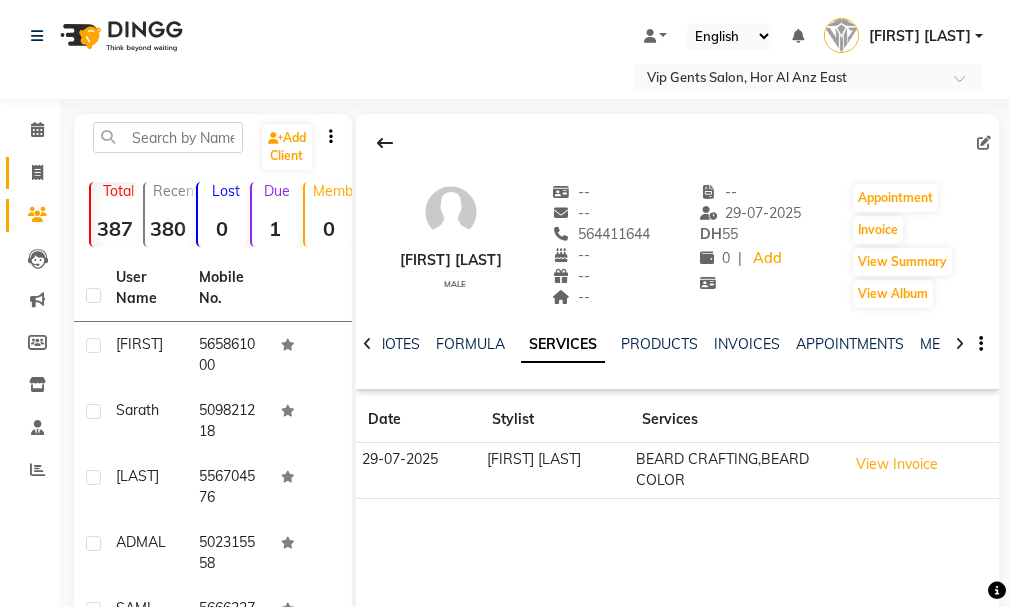 click 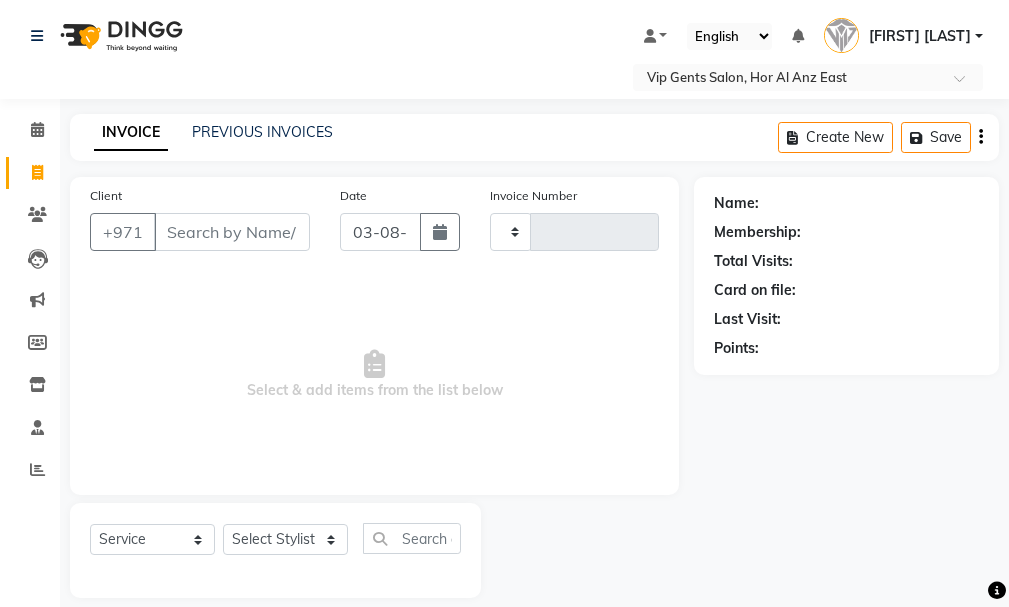 scroll, scrollTop: 21, scrollLeft: 0, axis: vertical 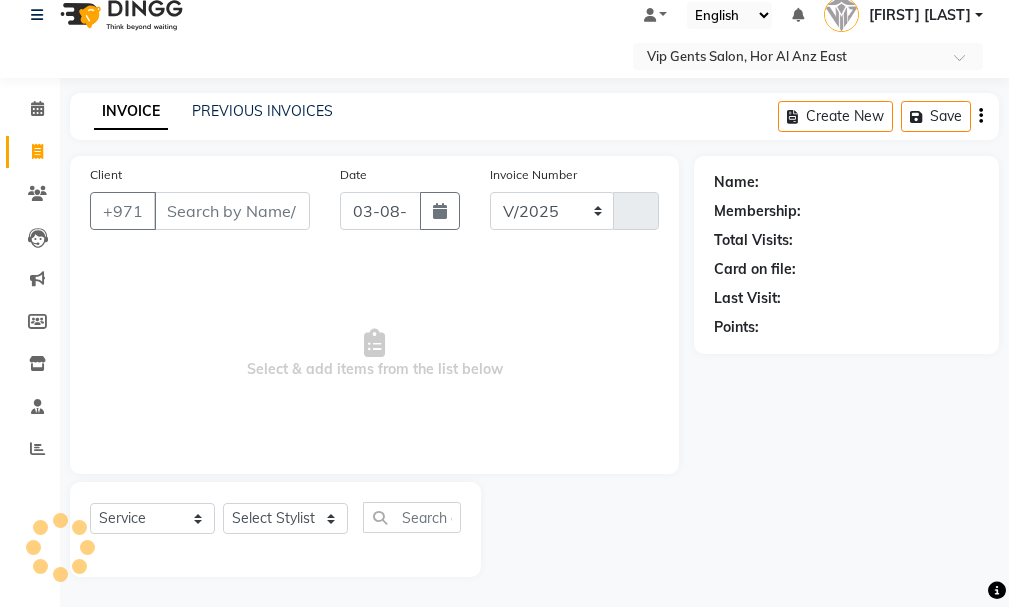 select on "8415" 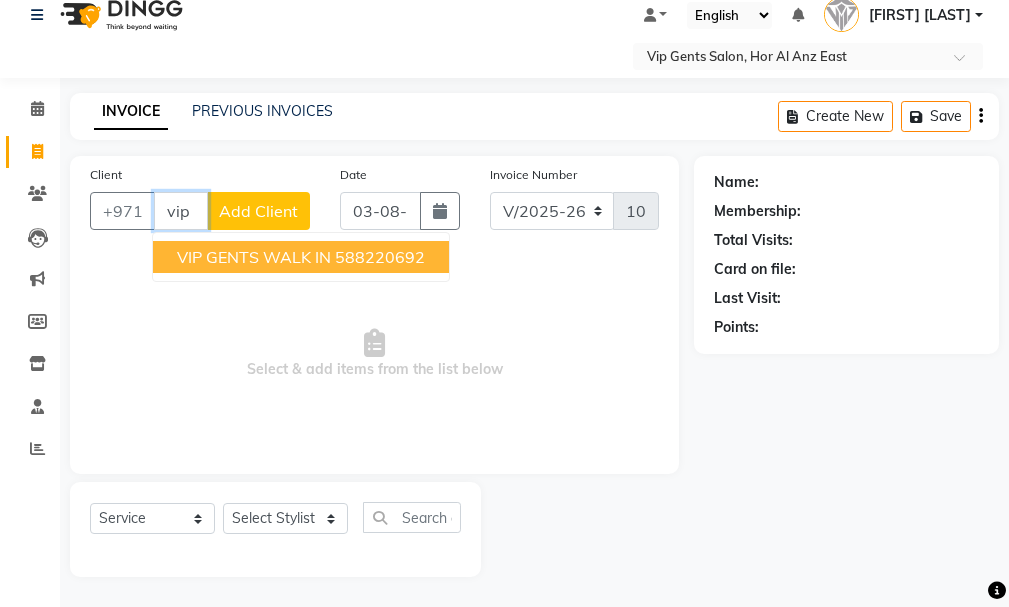 click on "VIP GENTS WALK IN" at bounding box center (254, 257) 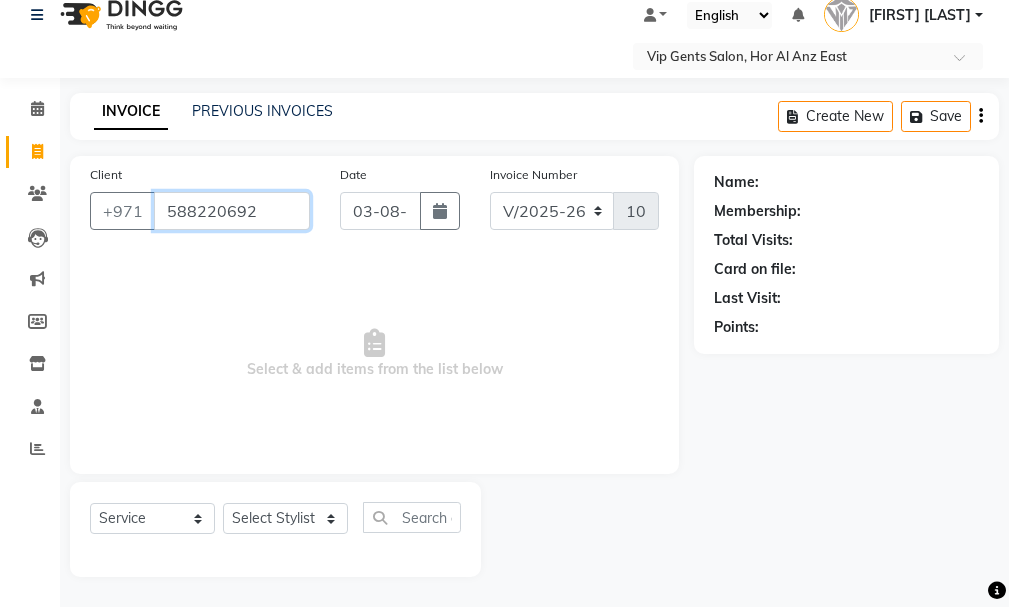 type on "588220692" 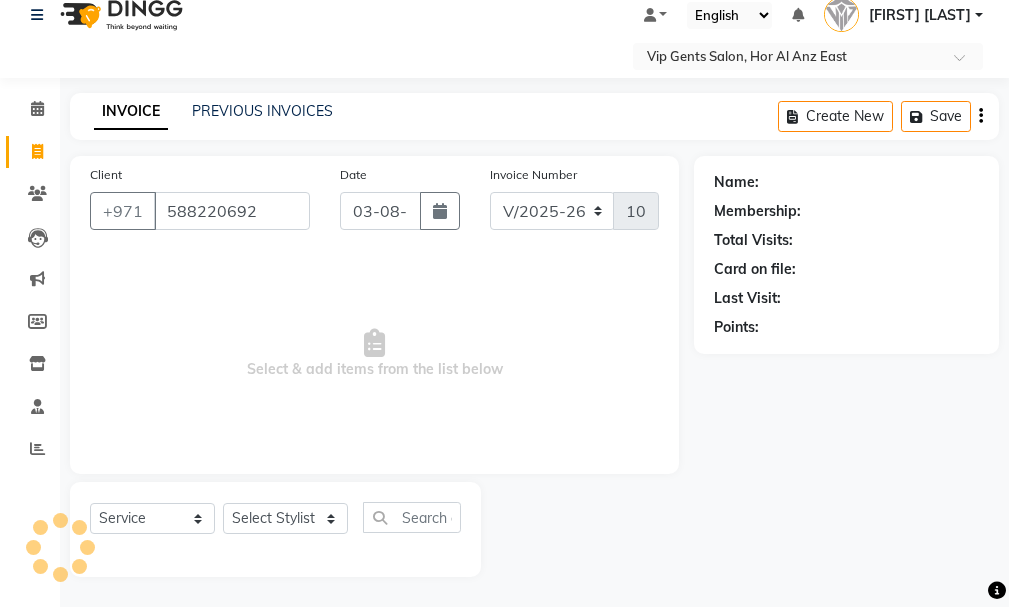 click on "Select  Service  Product  Membership  Package Voucher Prepaid Gift Card  Select Stylist AHMED MOHAMED MOHAMED ELKHODARY ABDELHAMID Ali Rana Allauddin Anwar Ali Ameen Ayoub Lakhbizi Jairah Mr. Mohannad Neha Nelson Ricalyn Colcol Riffat Magdy Taufeeq Anwar Ali Tauseef  Akhilaque Zoya Bhatti." 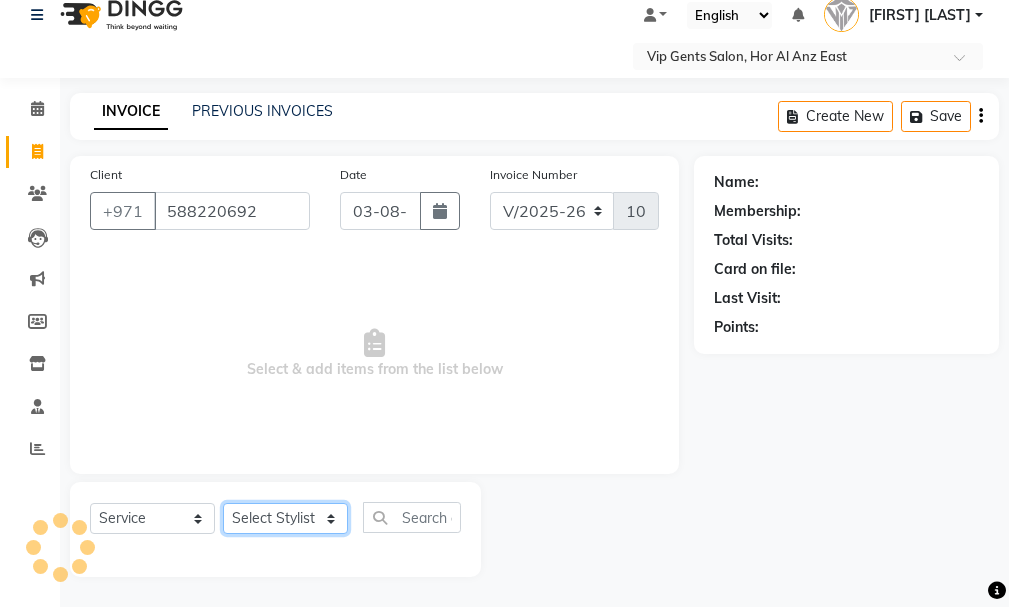 click on "Select Stylist AHMED MOHAMED MOHAMED ELKHODARY ABDELHAMID Ali Rana Allauddin Anwar Ali Ameen Ayoub Lakhbizi Jairah Mr. Mohannad Neha Nelson Ricalyn Colcol Riffat Magdy Taufeeq Anwar Ali Tauseef  Akhilaque Zoya Bhatti." 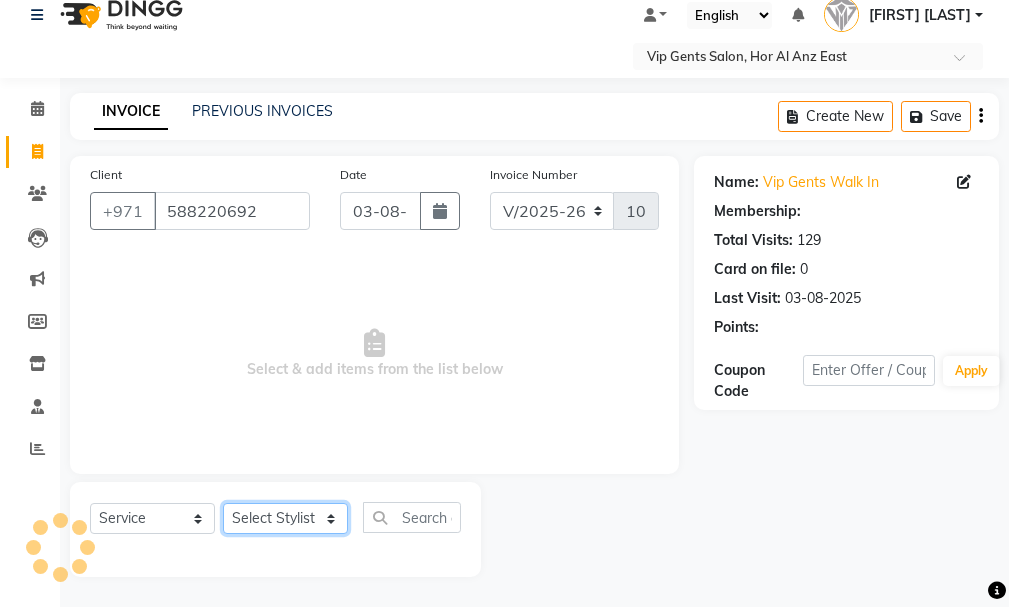 select on "81364" 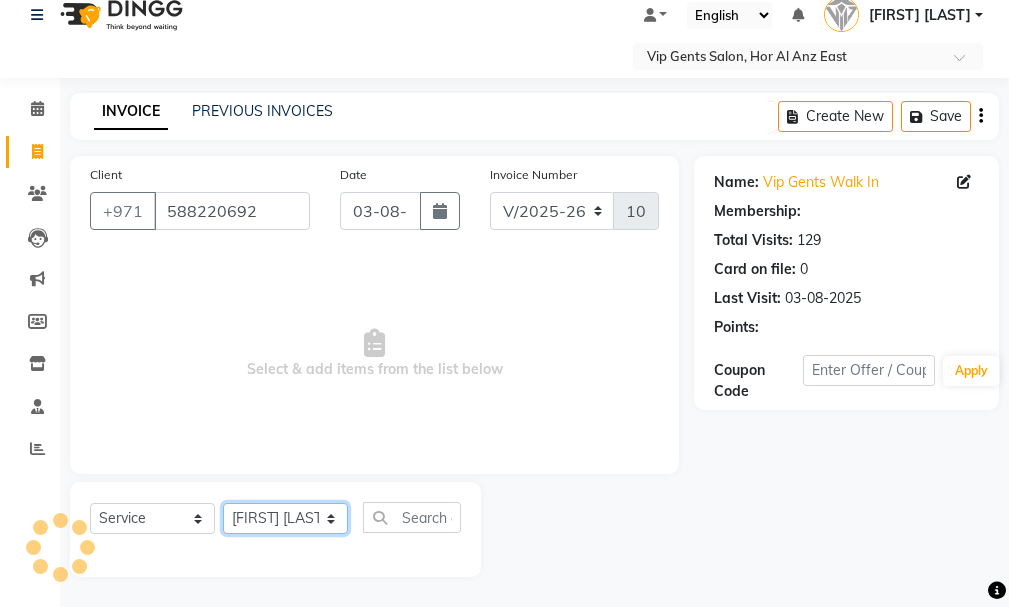 click on "Select Stylist AHMED MOHAMED MOHAMED ELKHODARY ABDELHAMID Ali Rana Allauddin Anwar Ali Ameen Ayoub Lakhbizi Jairah Mr. Mohannad Neha Nelson Ricalyn Colcol Riffat Magdy Taufeeq Anwar Ali Tauseef  Akhilaque Zoya Bhatti." 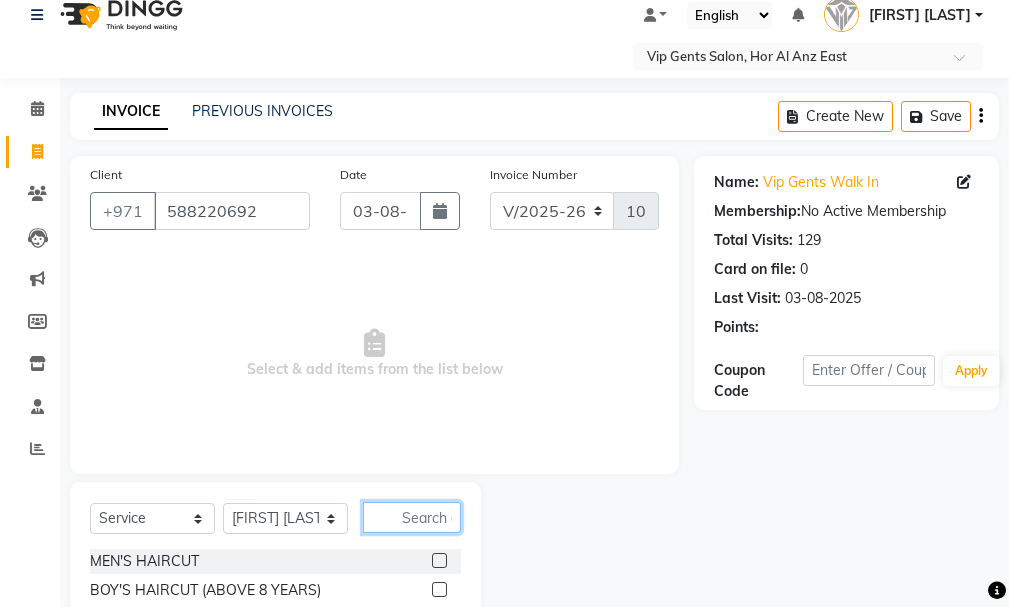 click 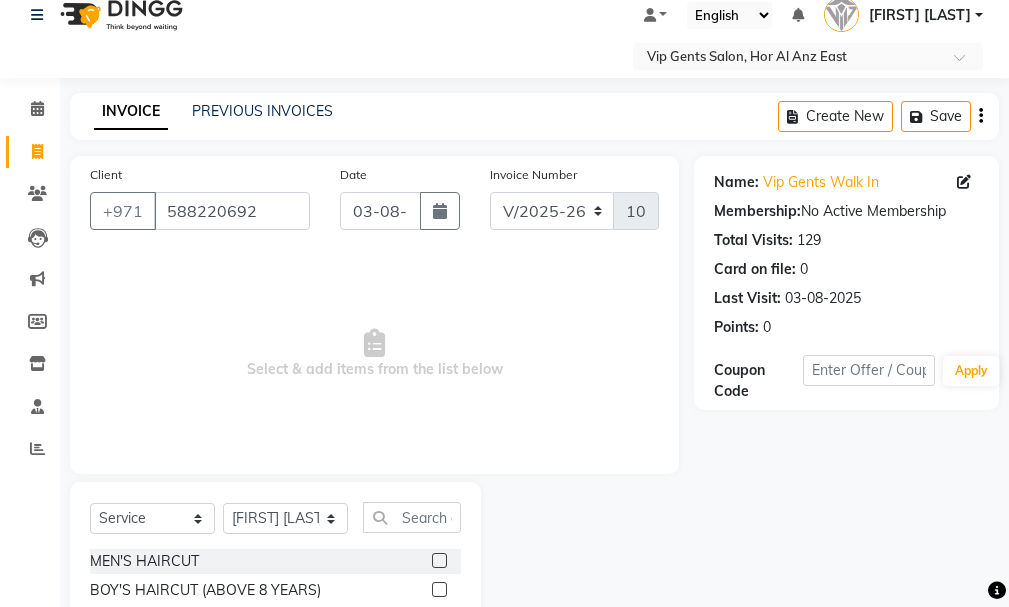 click 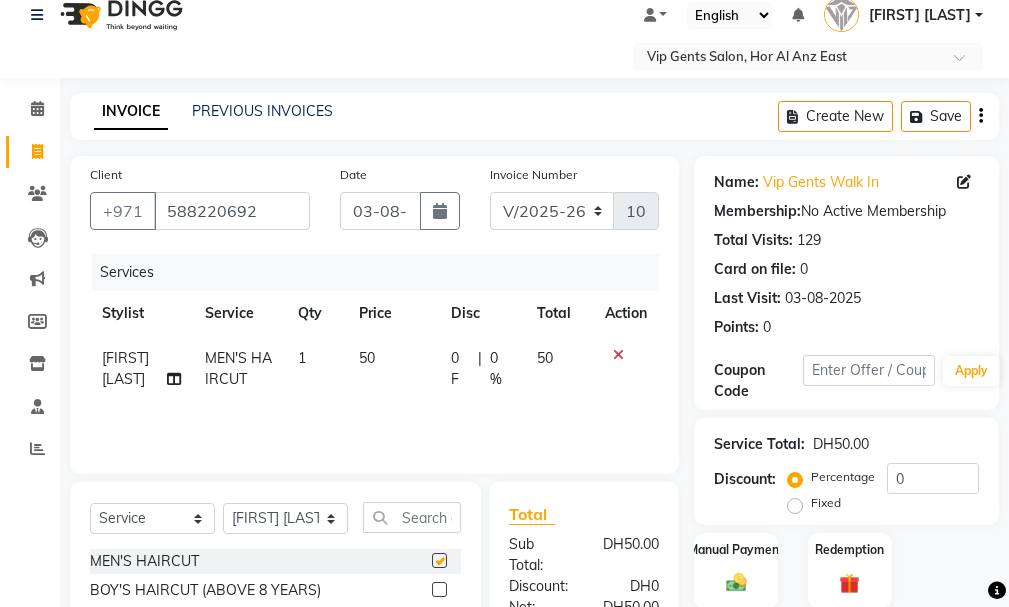 checkbox on "false" 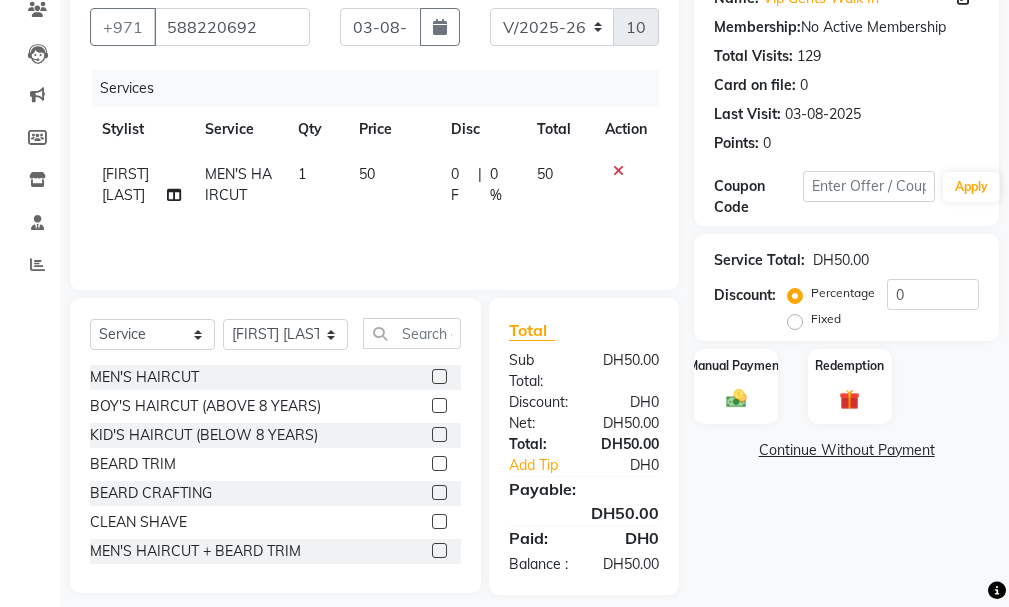 scroll, scrollTop: 244, scrollLeft: 0, axis: vertical 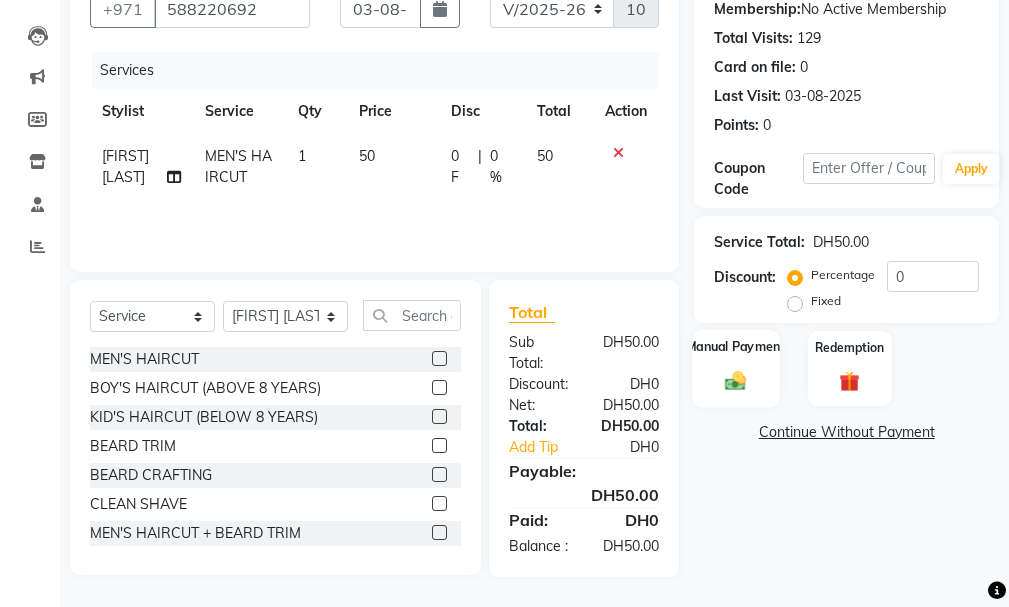 click 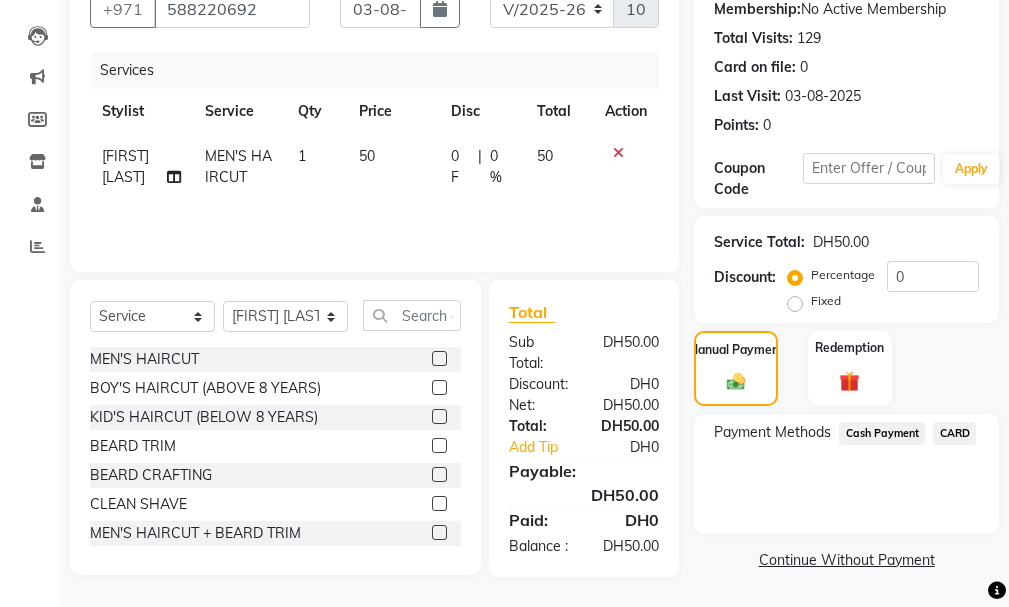 click on "CARD" 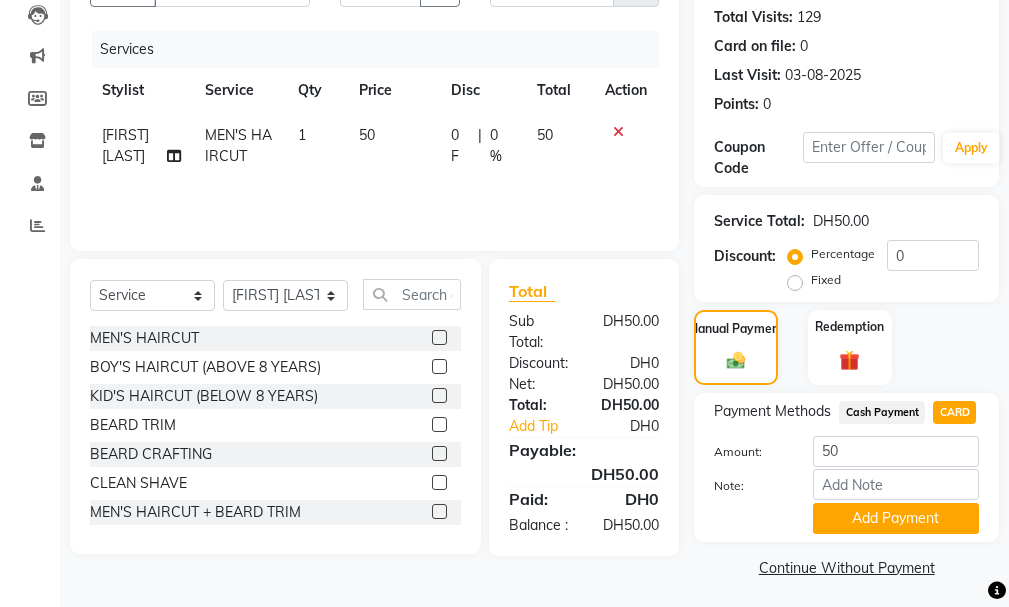 click on "Add Payment" 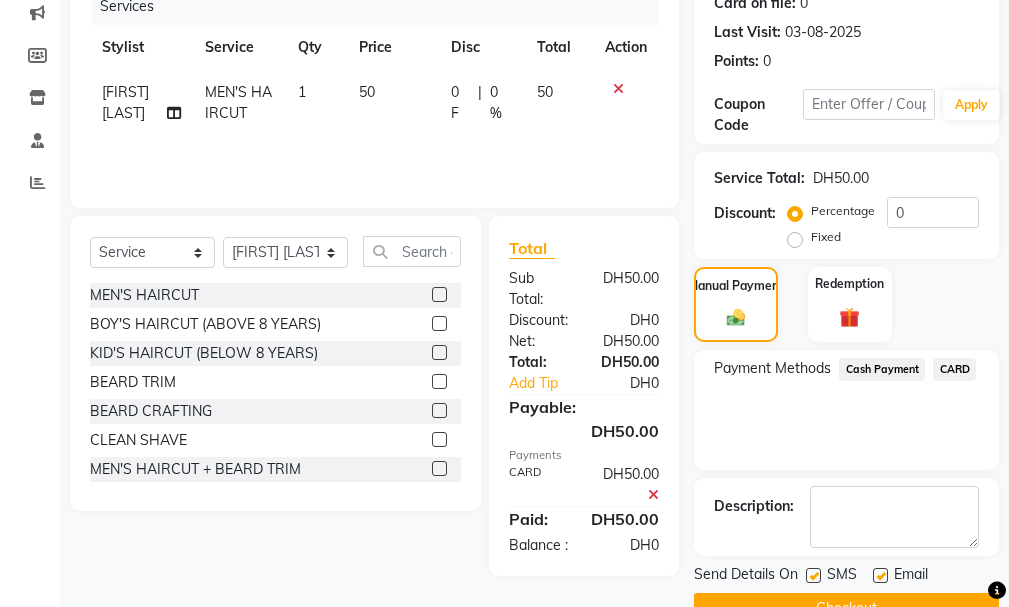 scroll, scrollTop: 334, scrollLeft: 0, axis: vertical 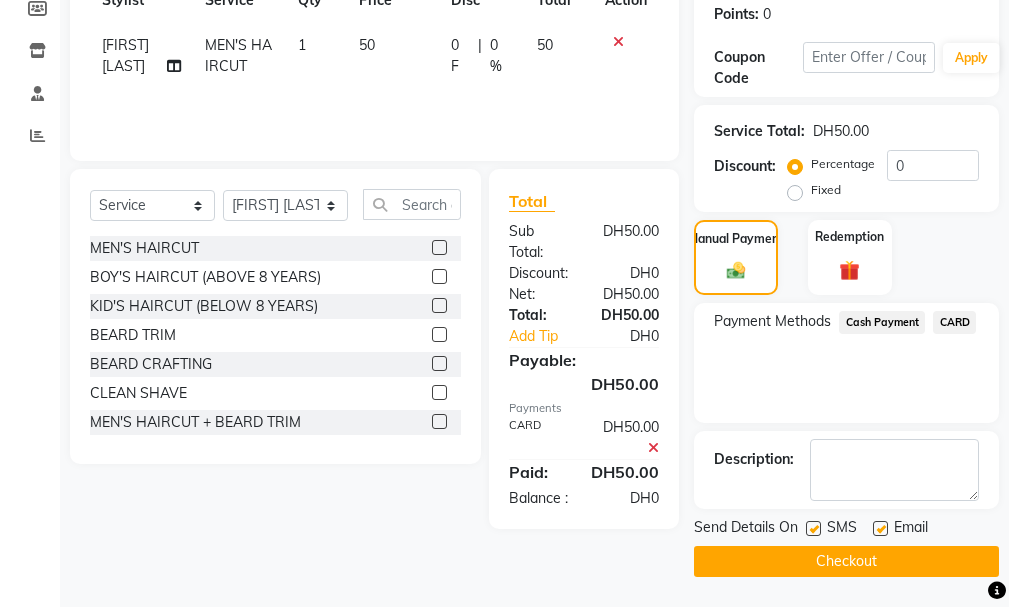 click on "Checkout" 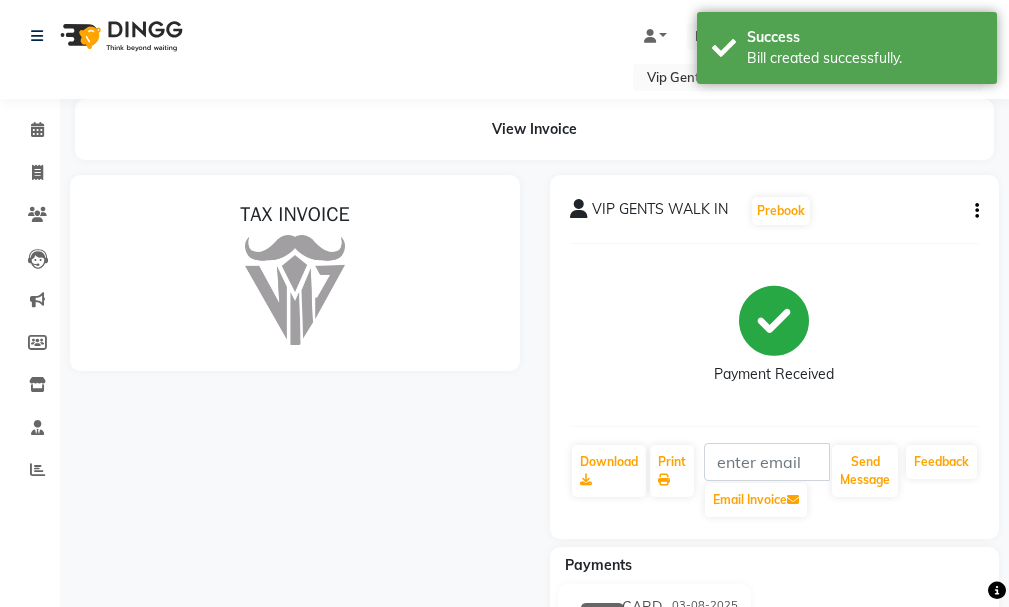 scroll, scrollTop: 0, scrollLeft: 0, axis: both 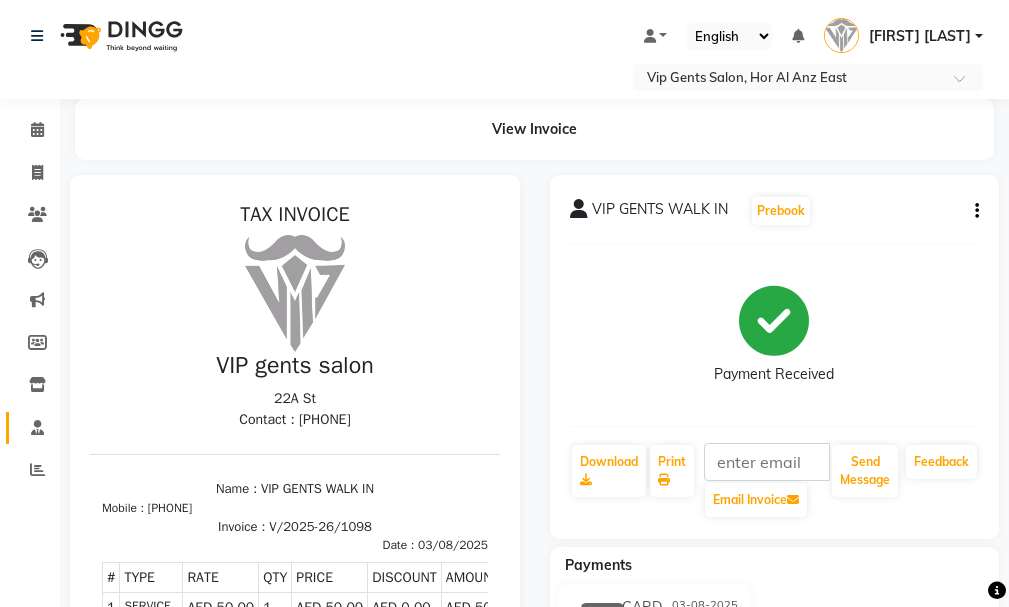 click 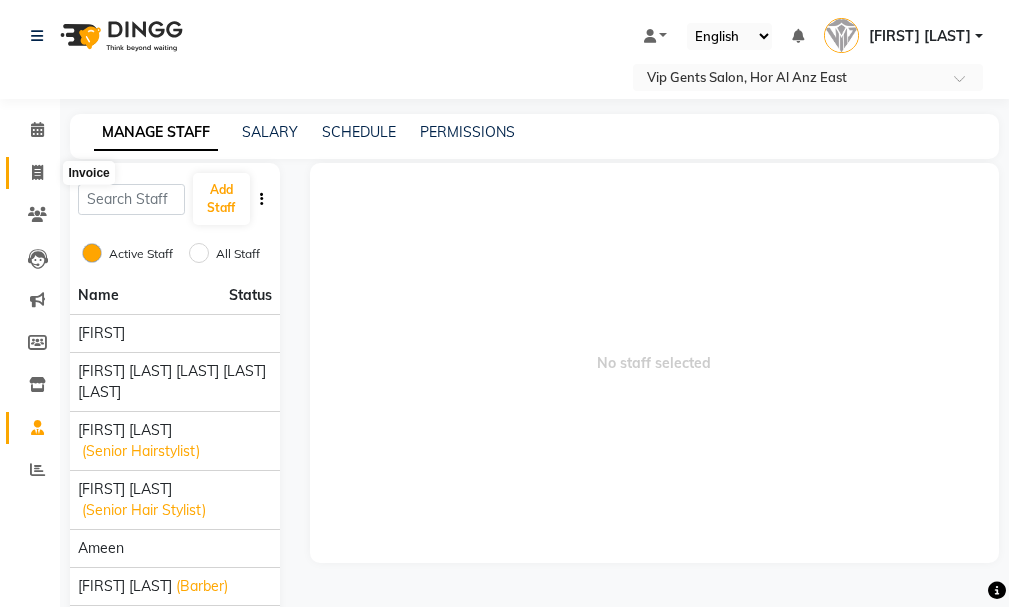 click 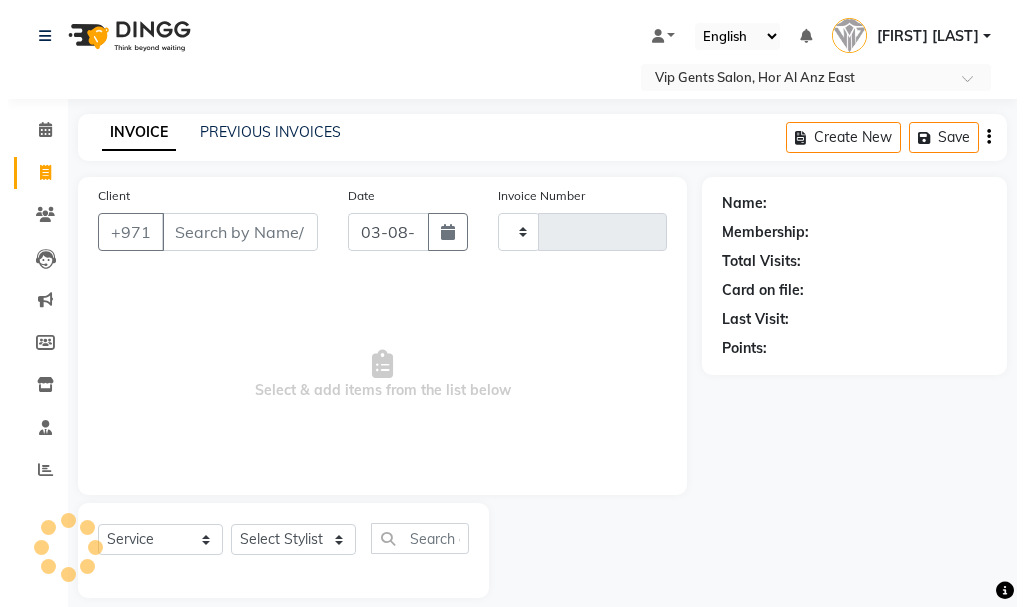 scroll, scrollTop: 21, scrollLeft: 0, axis: vertical 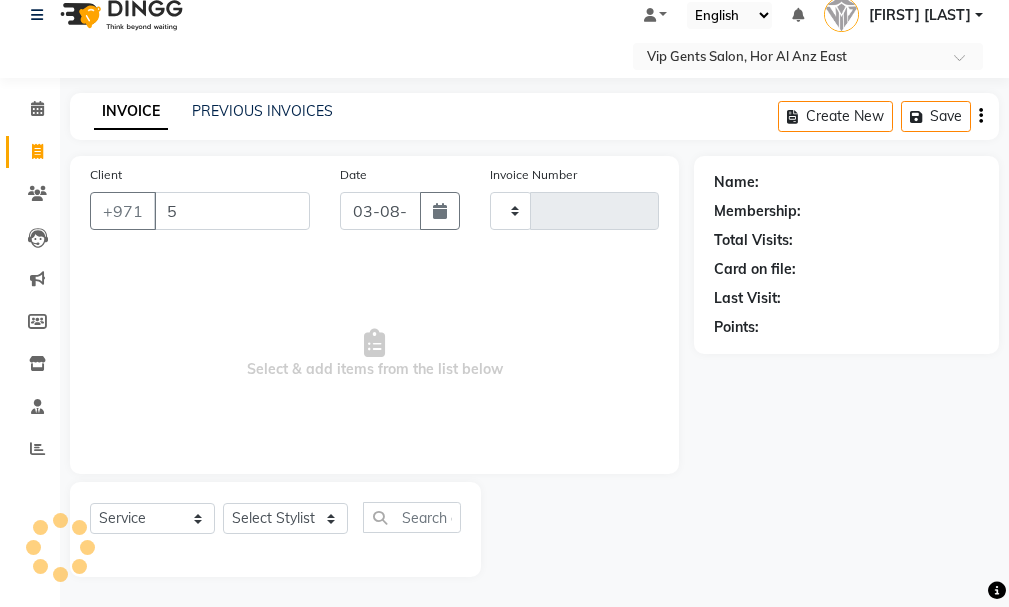 type on "59" 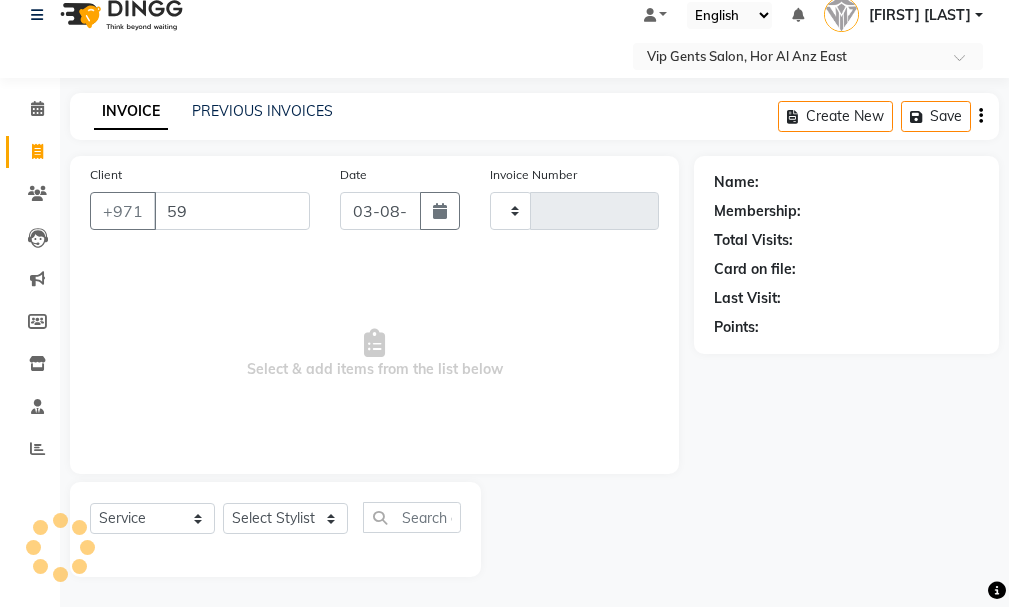 type on "1099" 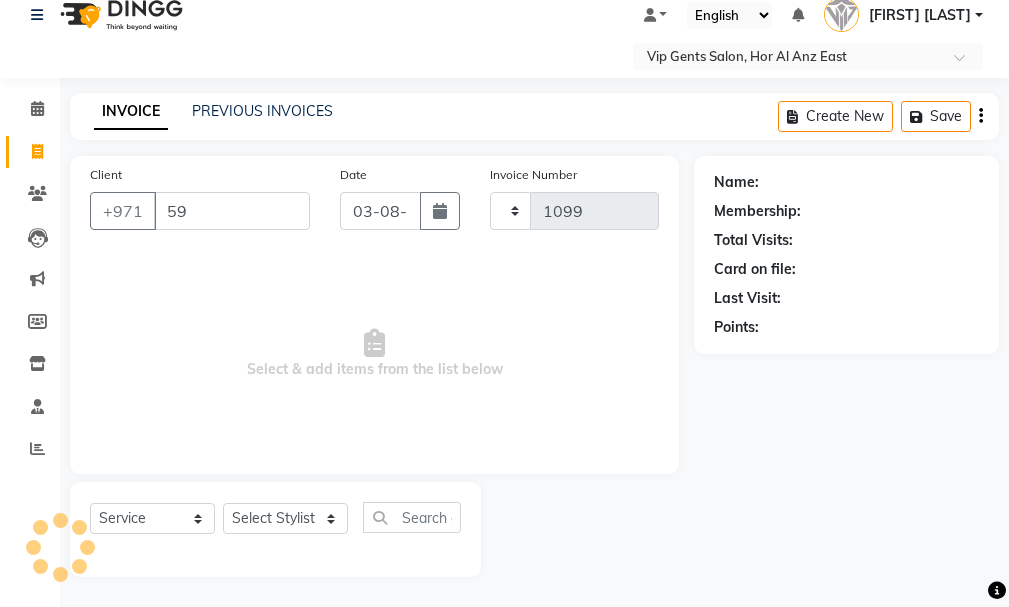 select on "8415" 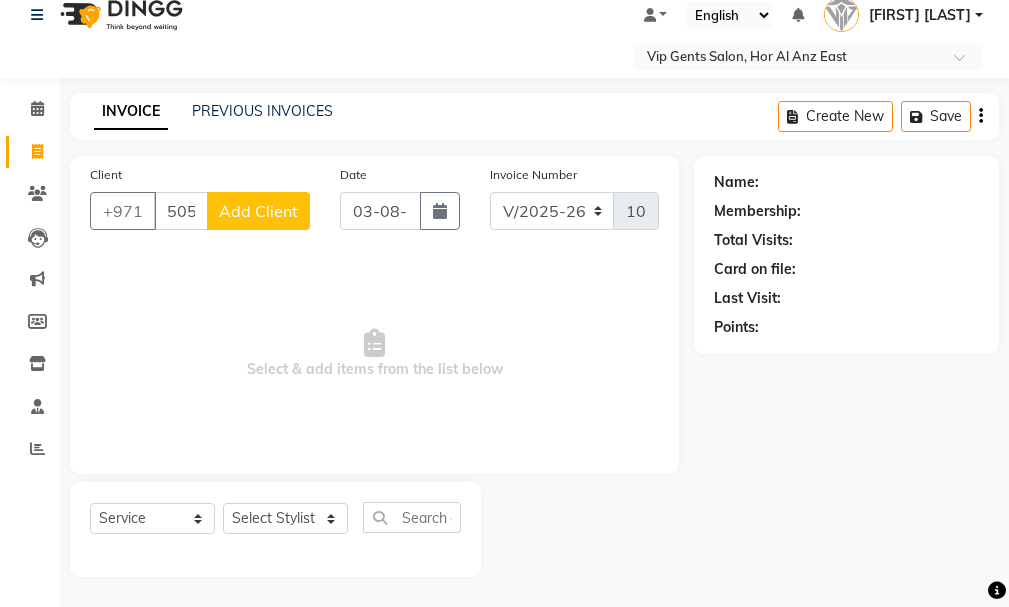 type on "505768762" 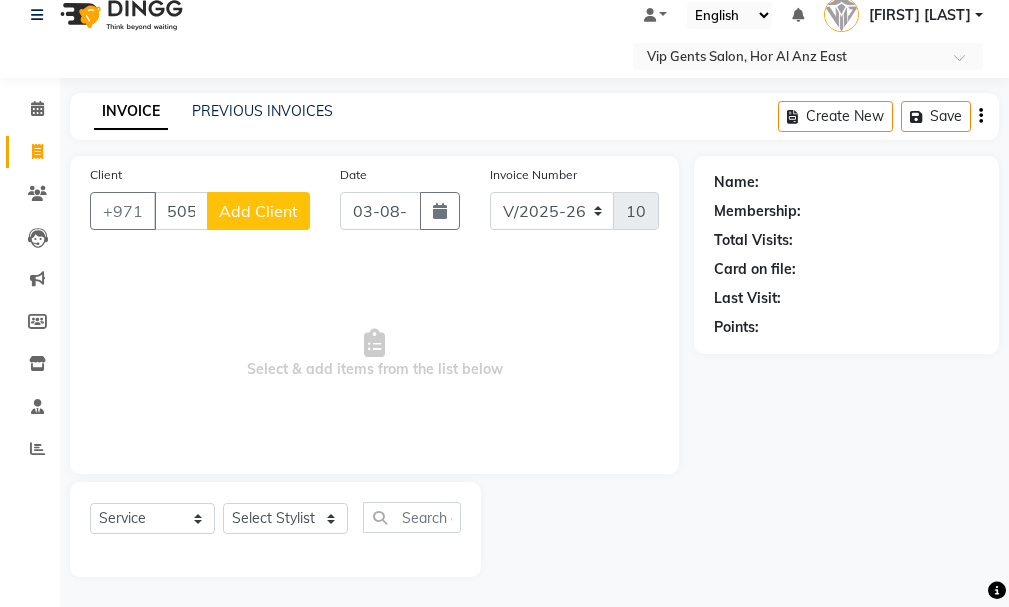 click on "Add Client" 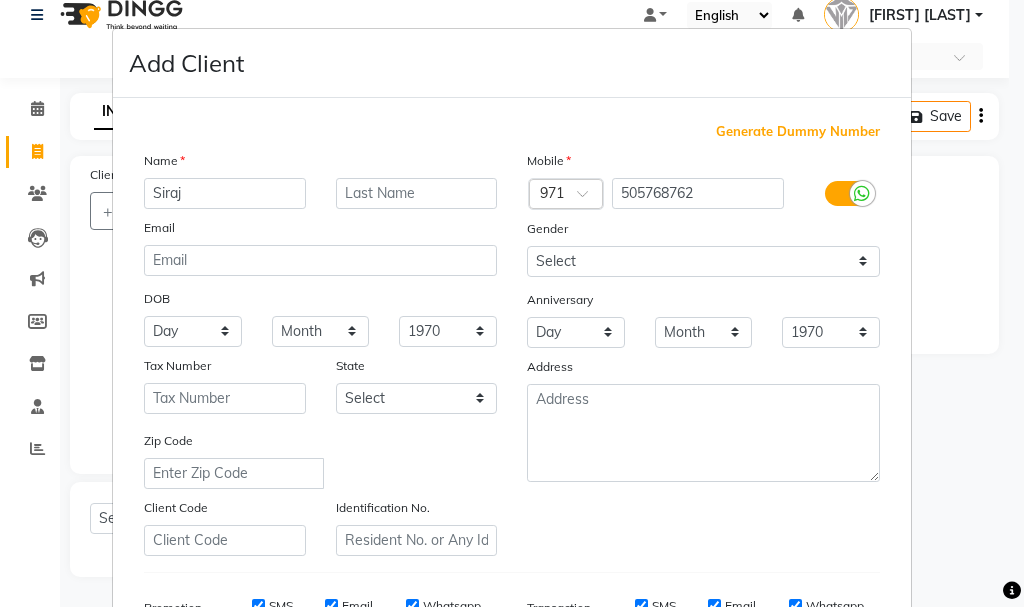 type on "Siraj" 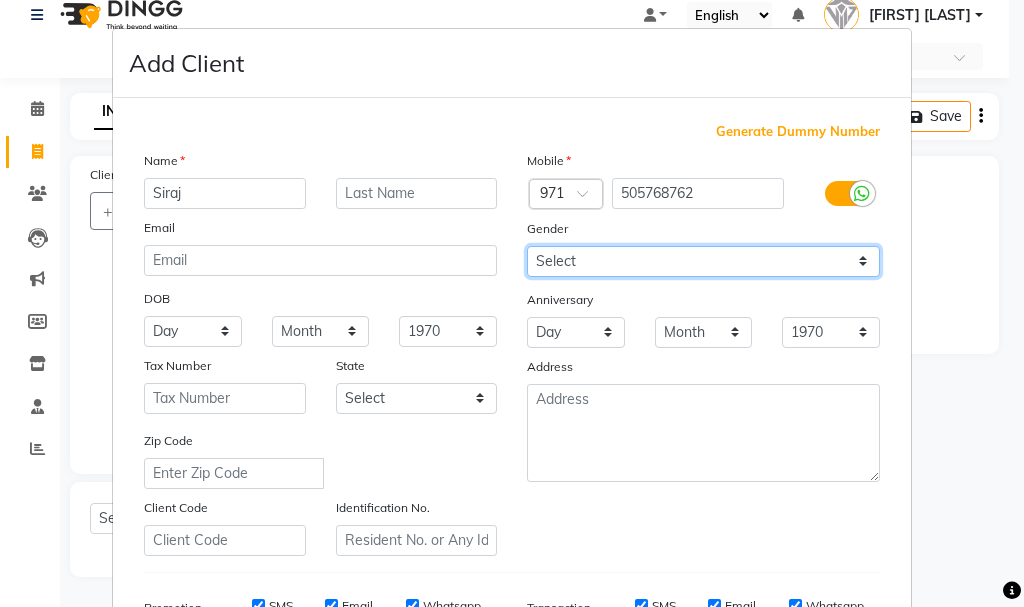 click on "Select Male Female Other Prefer Not To Say" at bounding box center [703, 261] 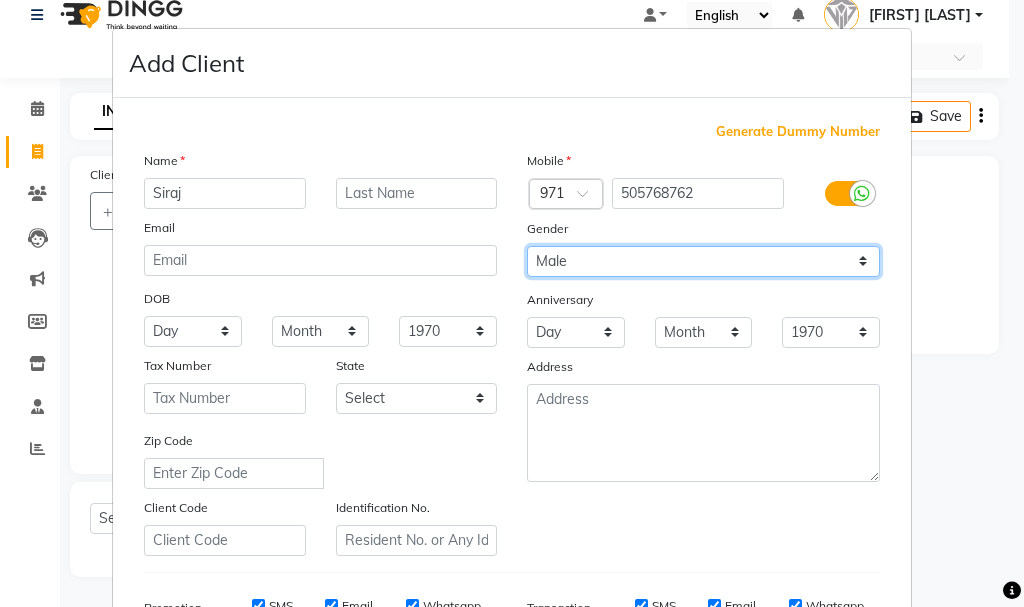 click on "Select Male Female Other Prefer Not To Say" at bounding box center (703, 261) 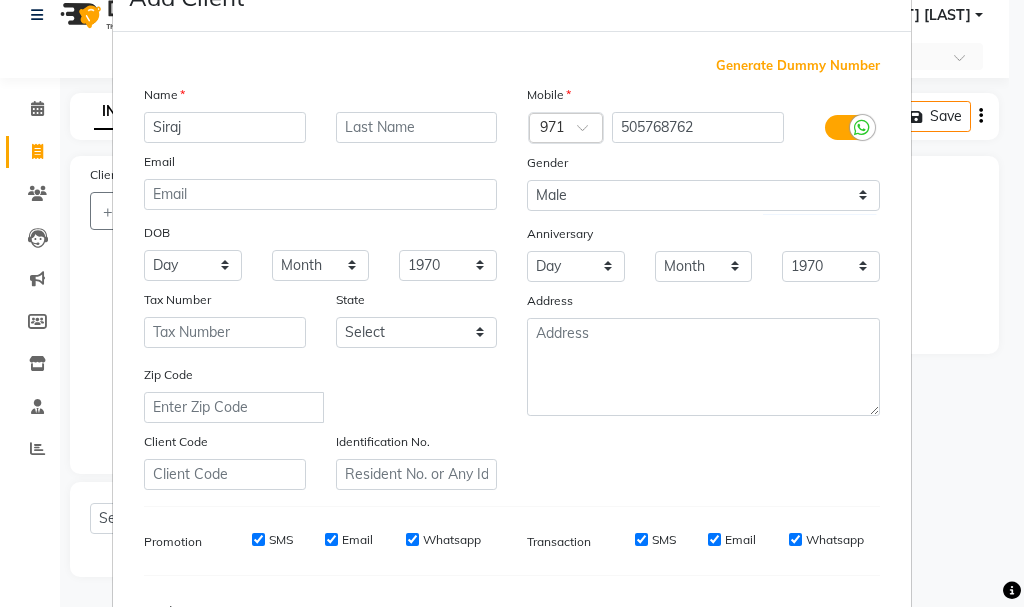 scroll, scrollTop: 81, scrollLeft: 0, axis: vertical 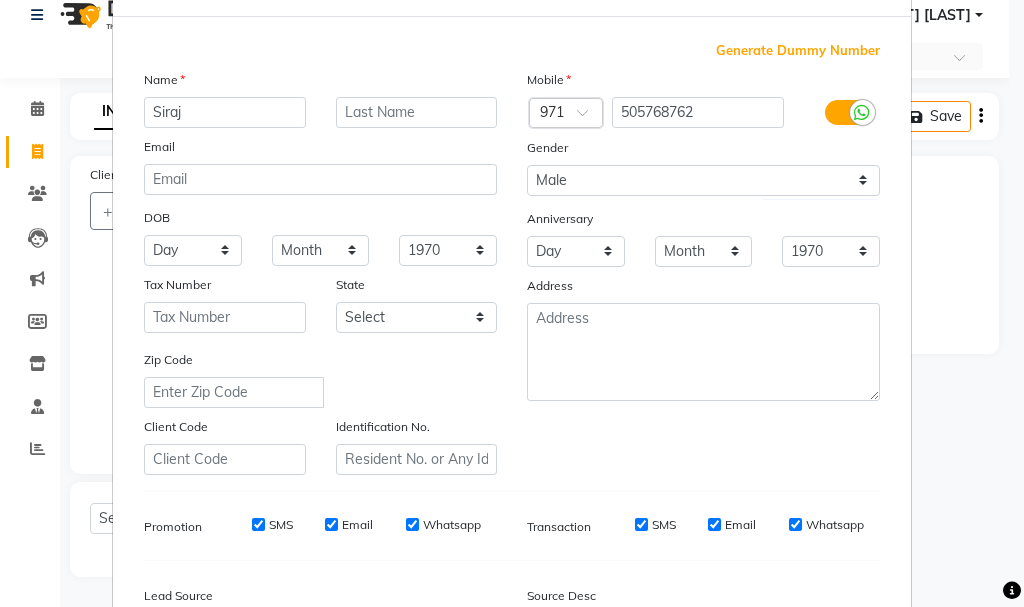 drag, startPoint x: 1011, startPoint y: 360, endPoint x: 1018, endPoint y: 373, distance: 14.764823 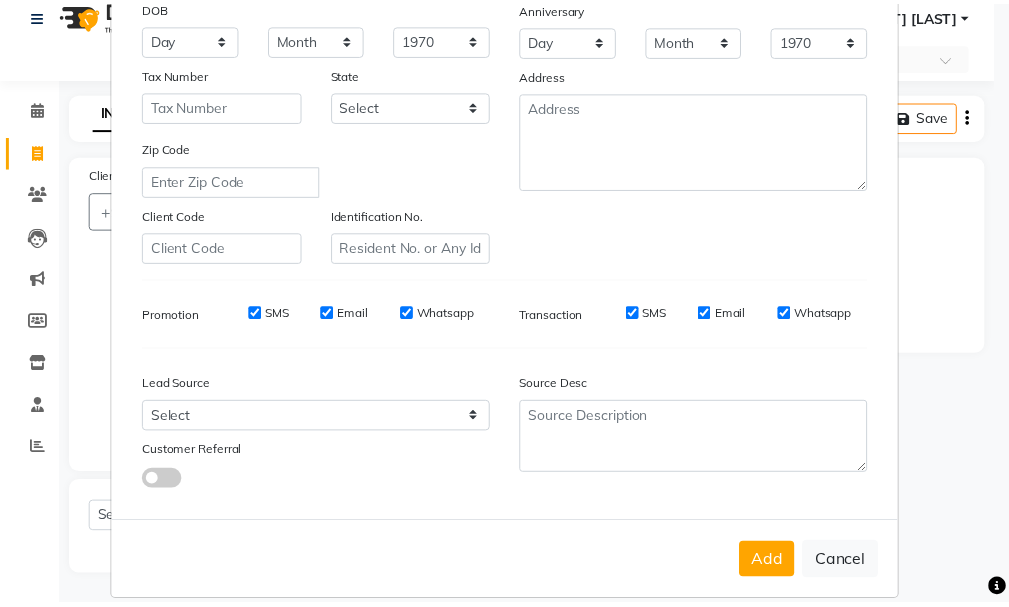 scroll, scrollTop: 316, scrollLeft: 0, axis: vertical 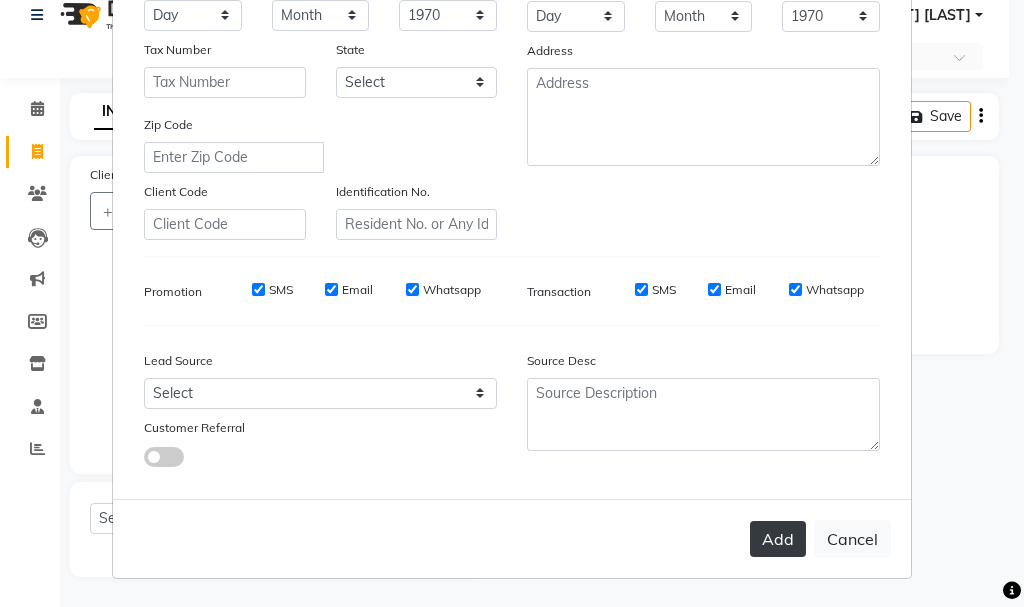 click on "Add" at bounding box center (778, 539) 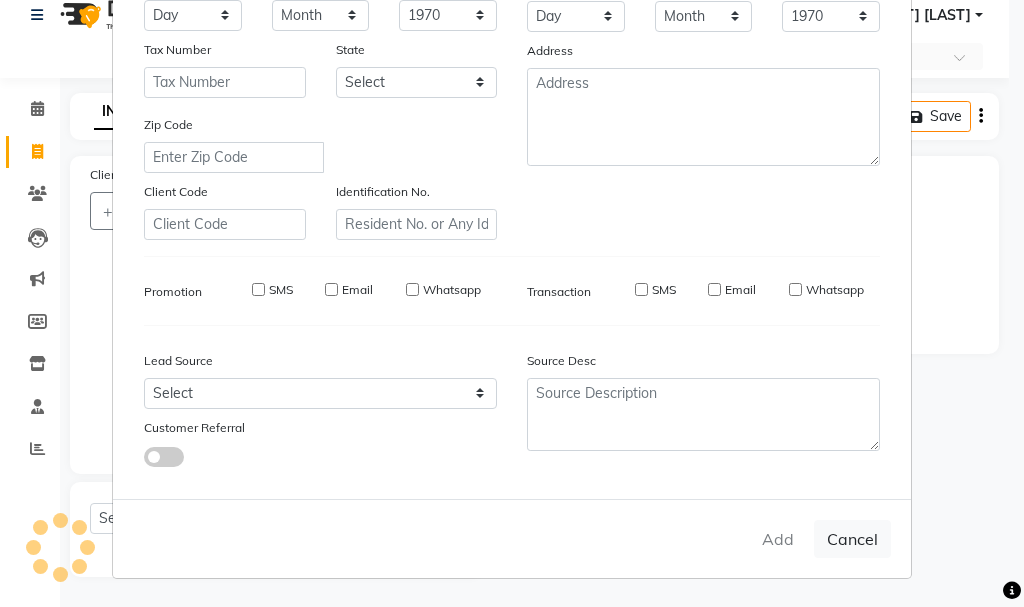 type 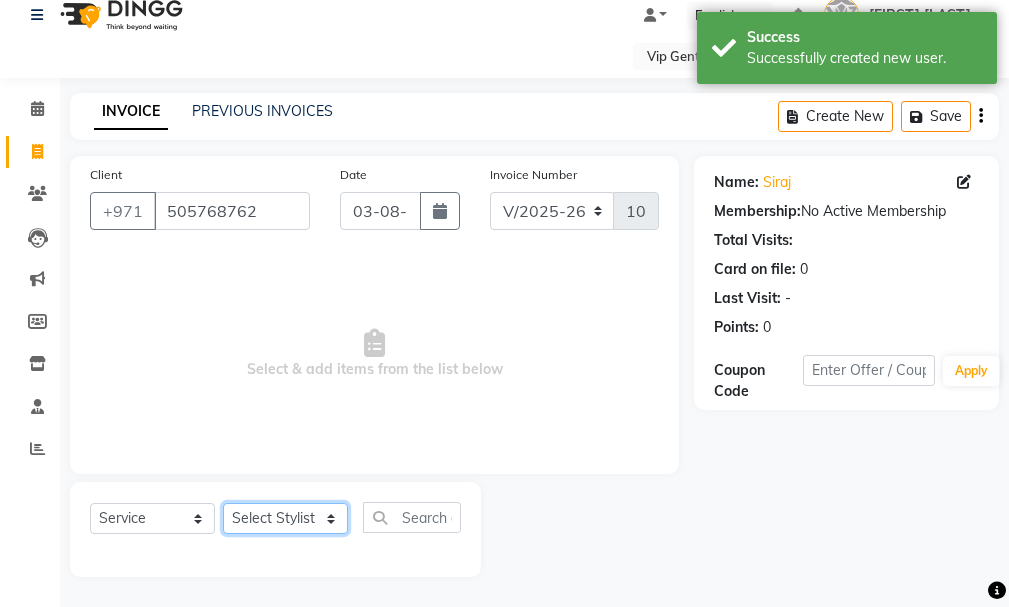 click on "Select Stylist AHMED MOHAMED MOHAMED ELKHODARY ABDELHAMID Ali Rana Allauddin Anwar Ali Ameen Ayoub Lakhbizi Jairah Mr. Mohannad Neha Nelson Ricalyn Colcol Riffat Magdy Taufeeq Anwar Ali Tauseef  Akhilaque Zoya Bhatti." 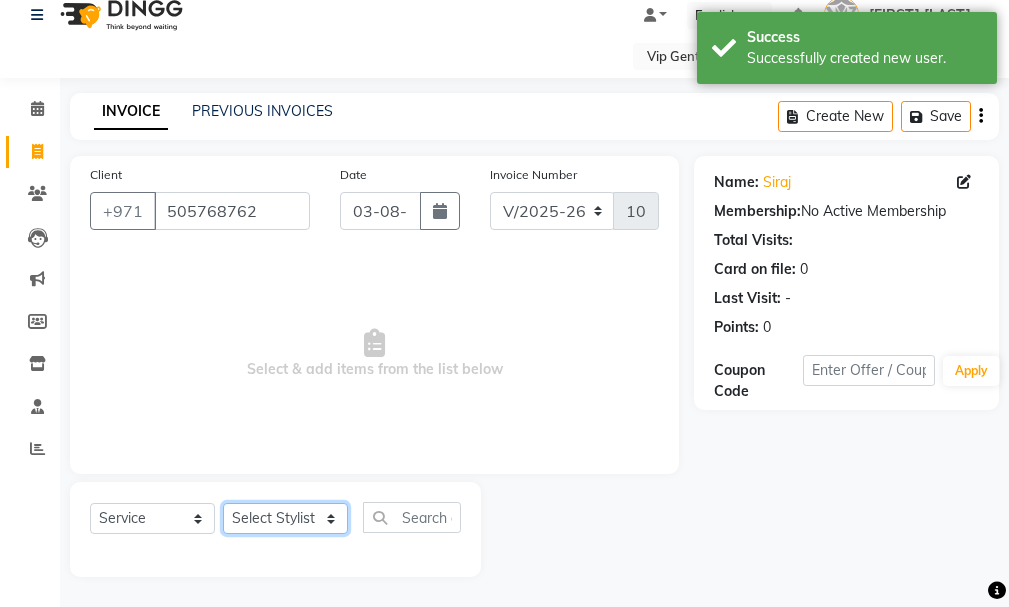 select on "81365" 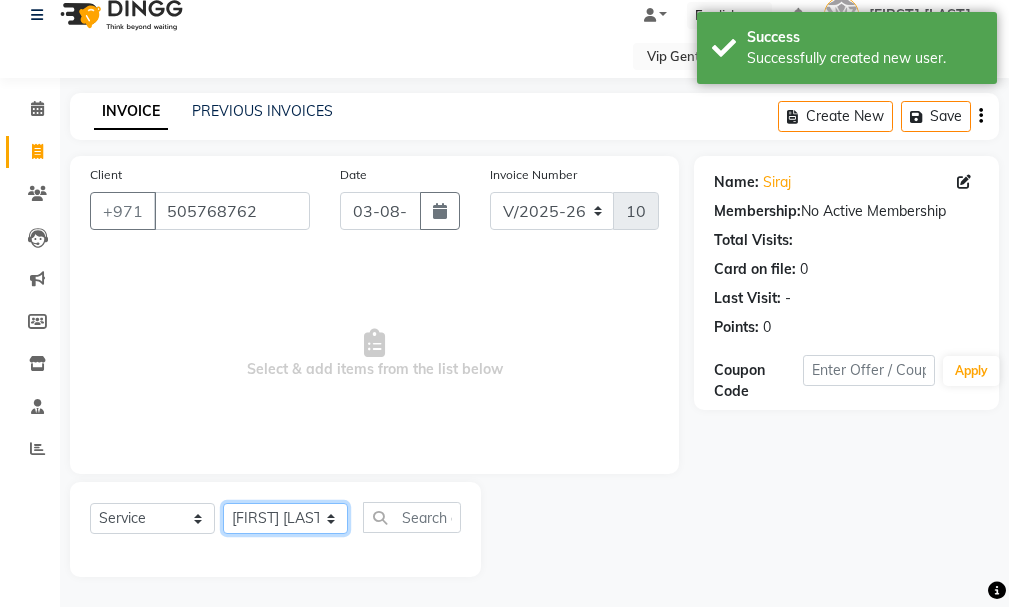 click on "Select Stylist AHMED MOHAMED MOHAMED ELKHODARY ABDELHAMID Ali Rana Allauddin Anwar Ali Ameen Ayoub Lakhbizi Jairah Mr. Mohannad Neha Nelson Ricalyn Colcol Riffat Magdy Taufeeq Anwar Ali Tauseef  Akhilaque Zoya Bhatti." 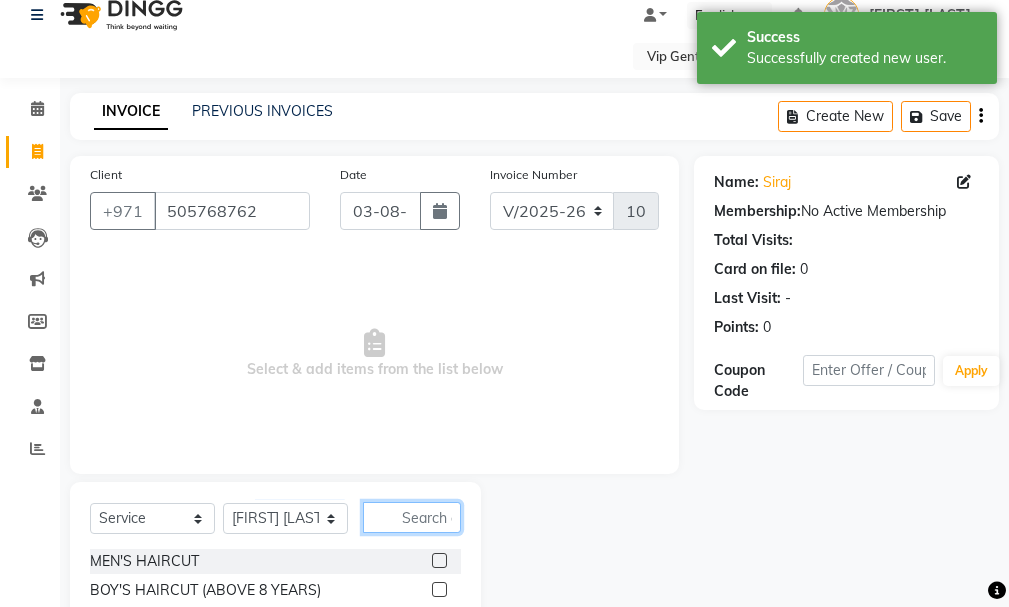 click 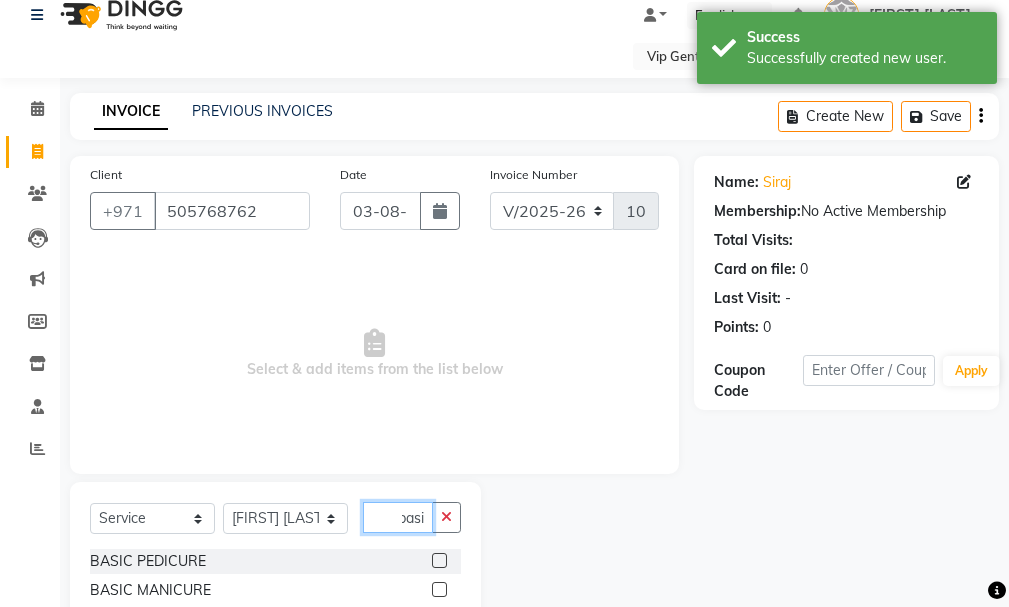 scroll, scrollTop: 0, scrollLeft: 11, axis: horizontal 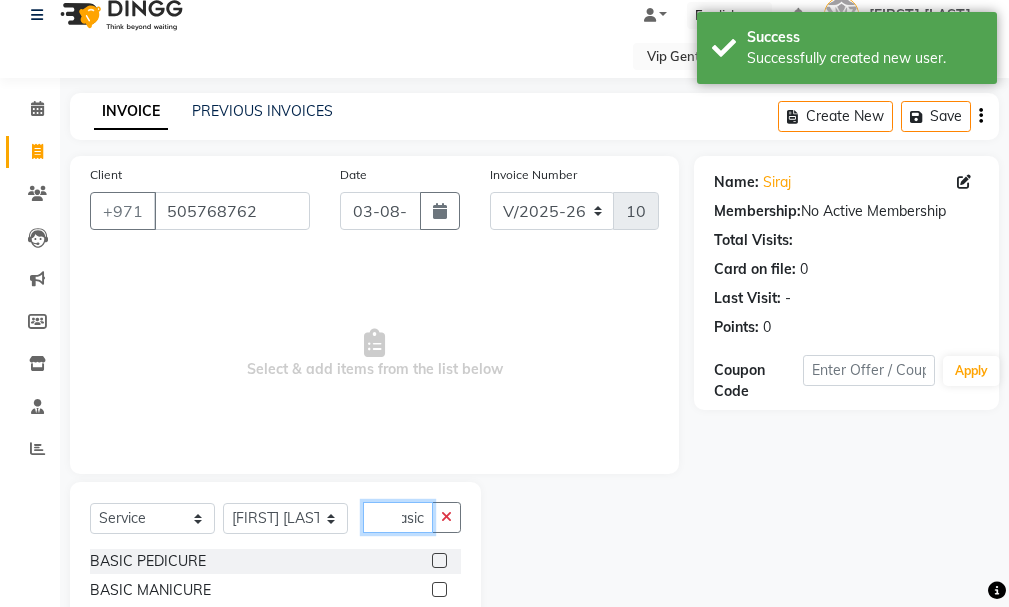type on "basic" 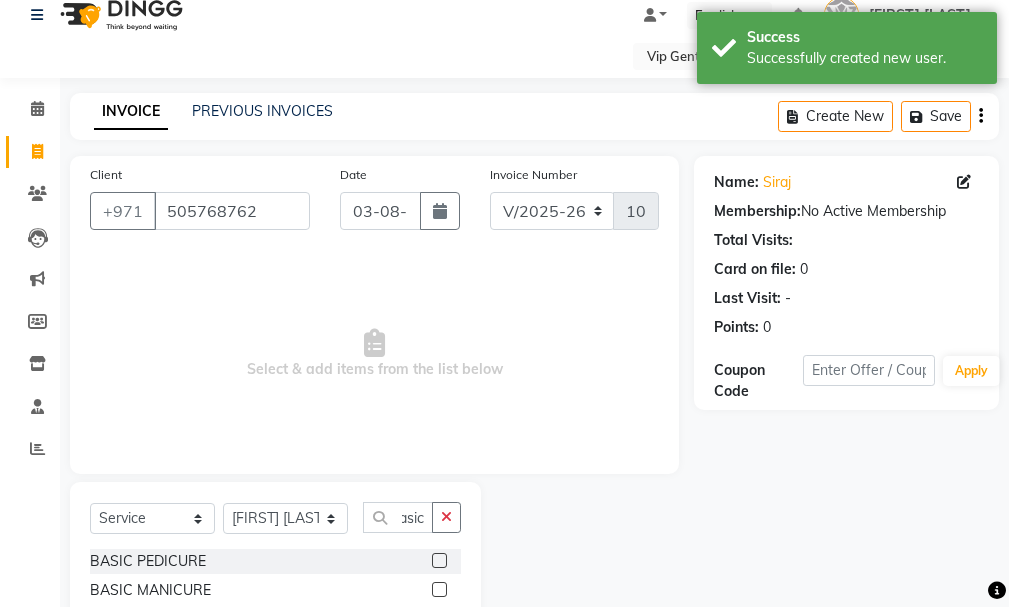 scroll, scrollTop: 0, scrollLeft: 0, axis: both 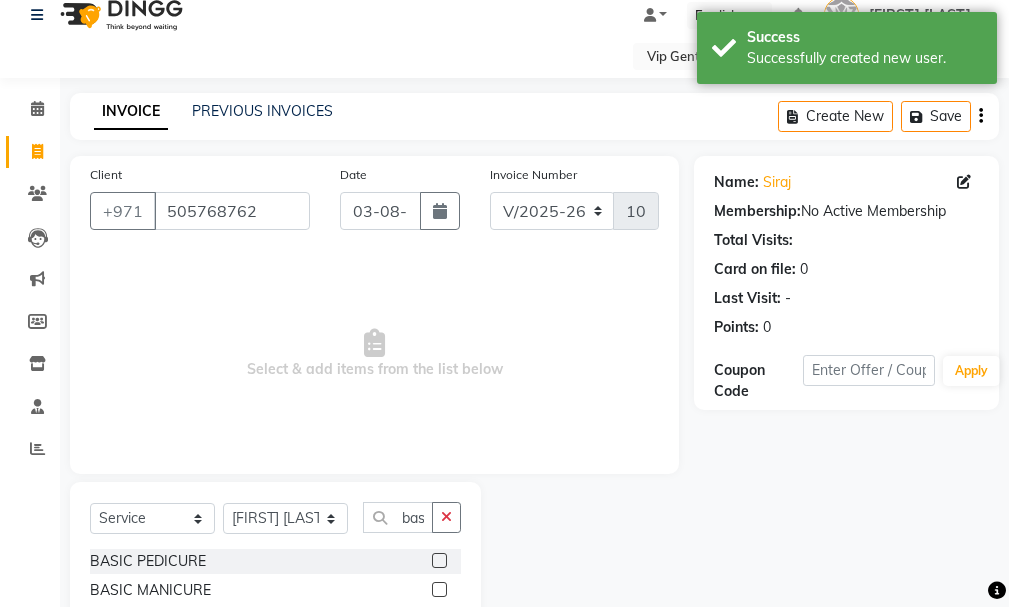 click 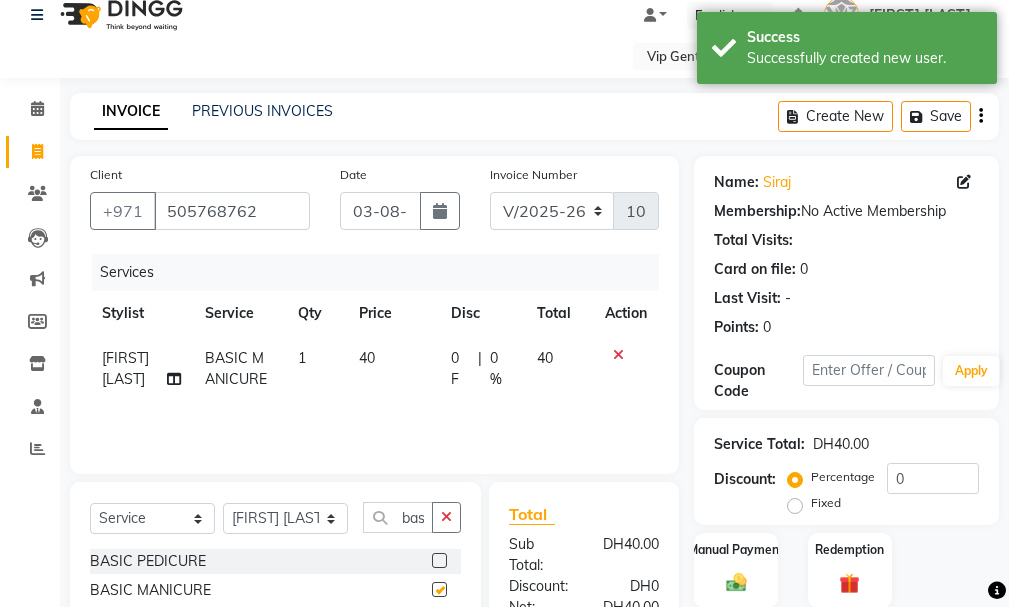 checkbox on "false" 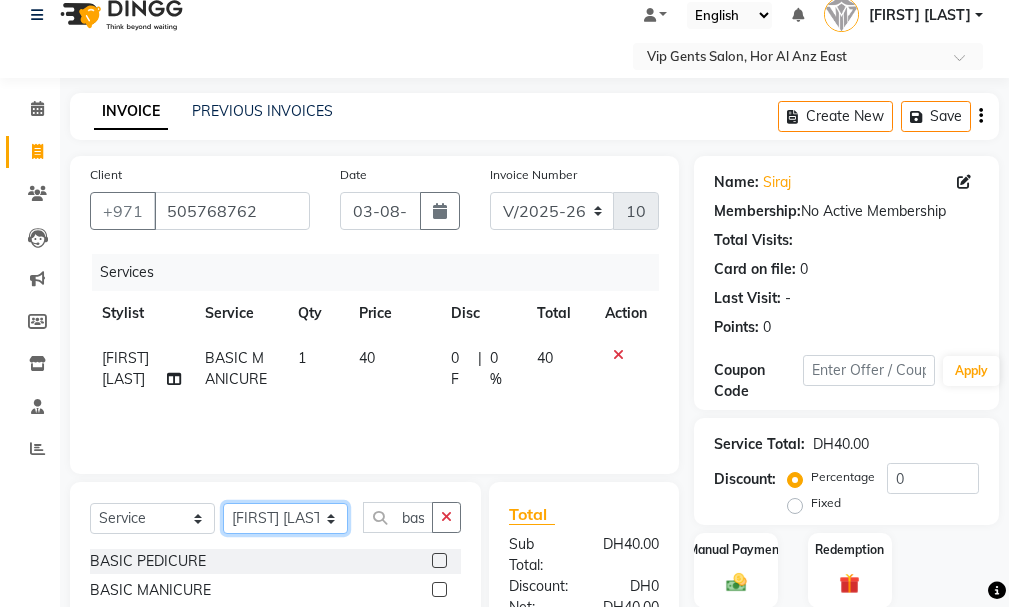 click on "Select Stylist AHMED MOHAMED MOHAMED ELKHODARY ABDELHAMID Ali Rana Allauddin Anwar Ali Ameen Ayoub Lakhbizi Jairah Mr. Mohannad Neha Nelson Ricalyn Colcol Riffat Magdy Taufeeq Anwar Ali Tauseef  Akhilaque Zoya Bhatti." 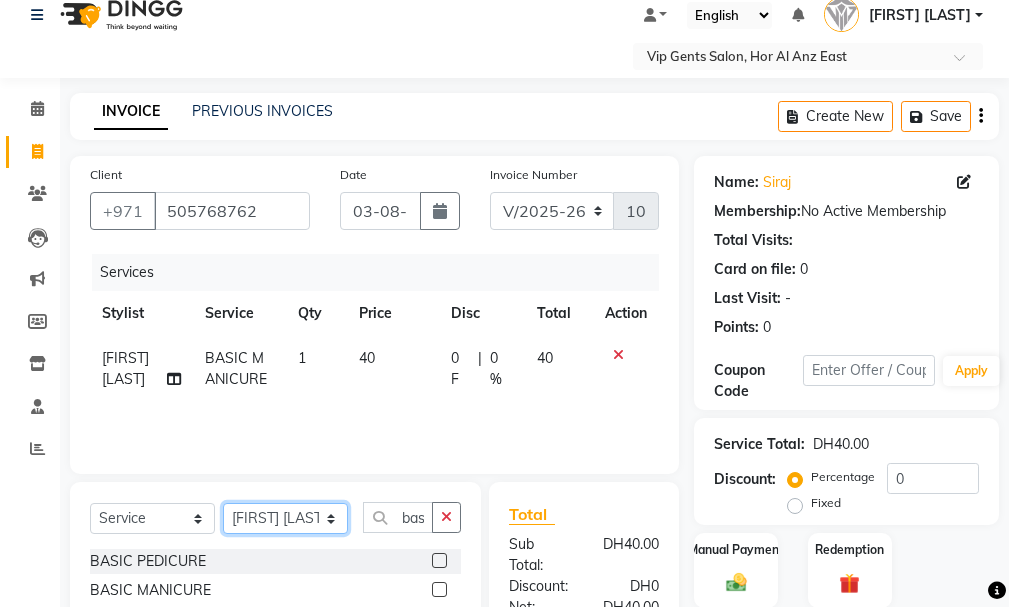 select on "85762" 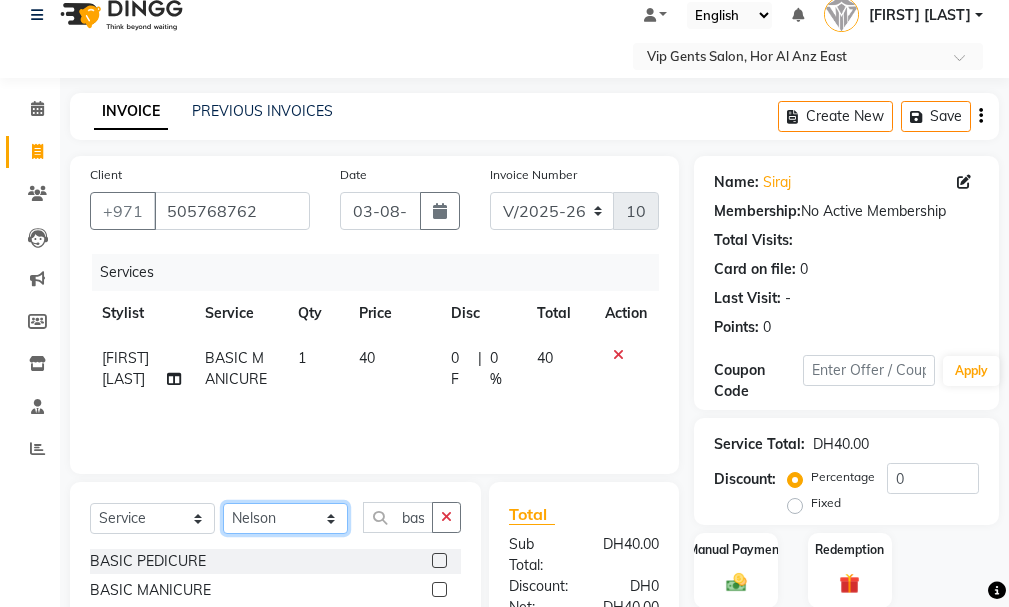 click on "Select Stylist AHMED MOHAMED MOHAMED ELKHODARY ABDELHAMID Ali Rana Allauddin Anwar Ali Ameen Ayoub Lakhbizi Jairah Mr. Mohannad Neha Nelson Ricalyn Colcol Riffat Magdy Taufeeq Anwar Ali Tauseef  Akhilaque Zoya Bhatti." 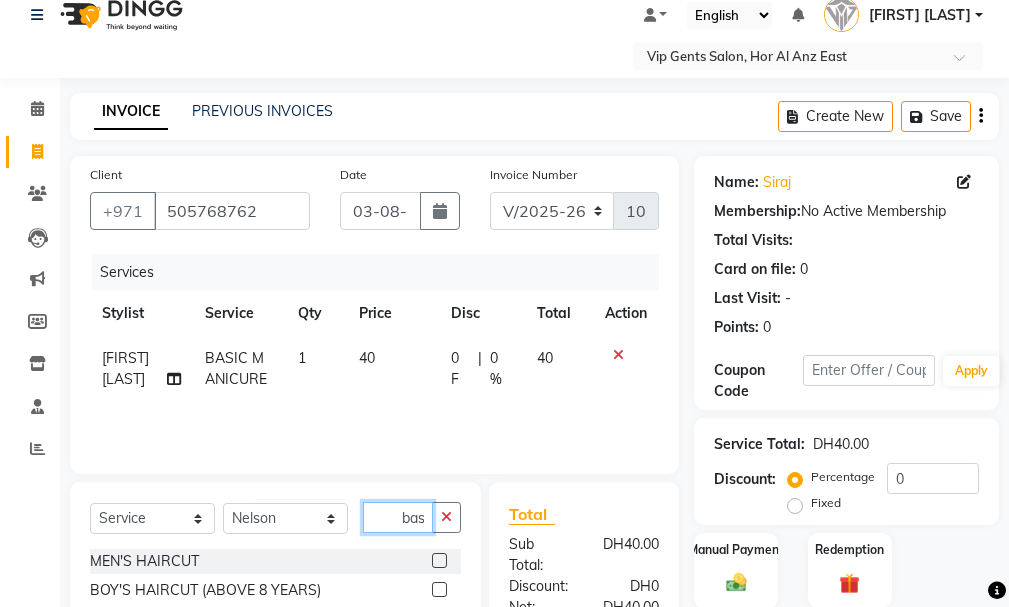 click on "basic" 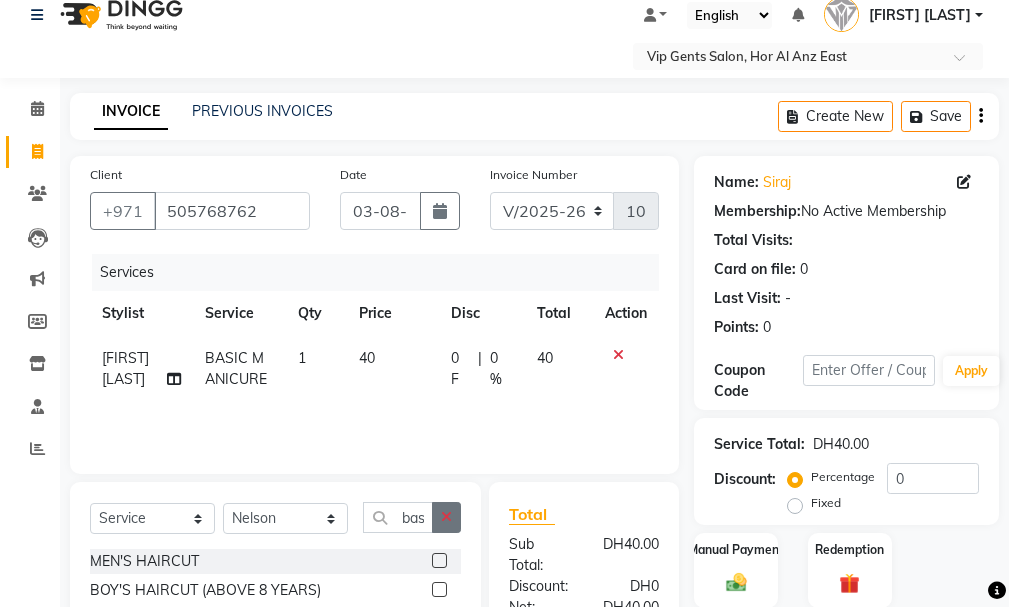 click 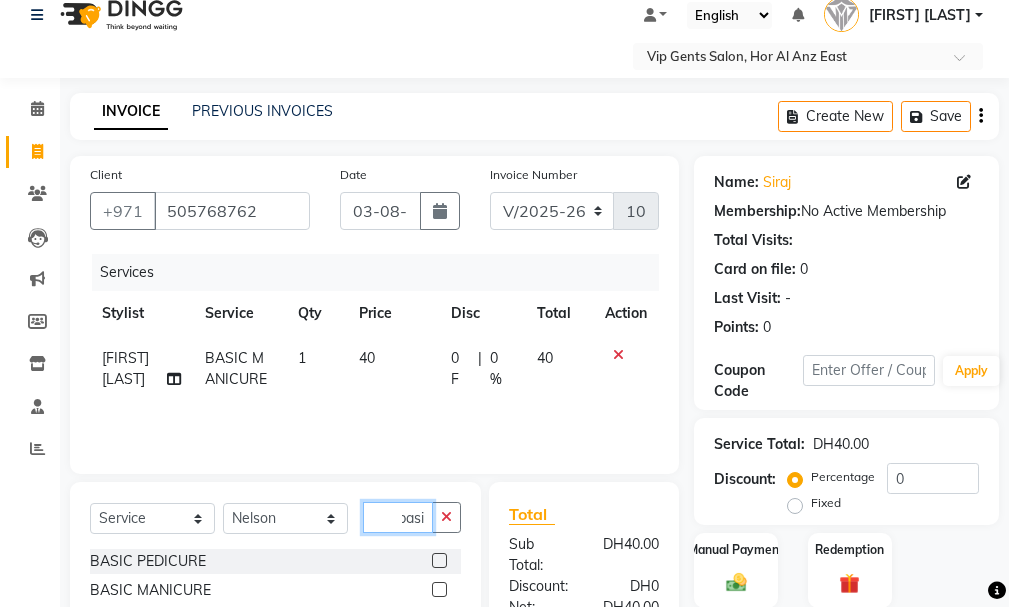 scroll, scrollTop: 0, scrollLeft: 11, axis: horizontal 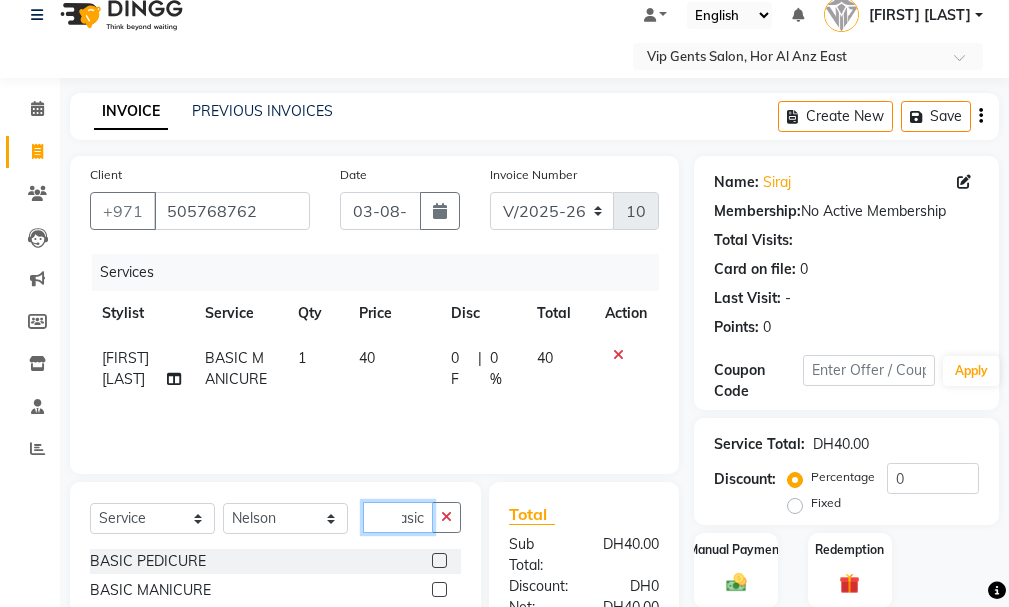 type on "basic" 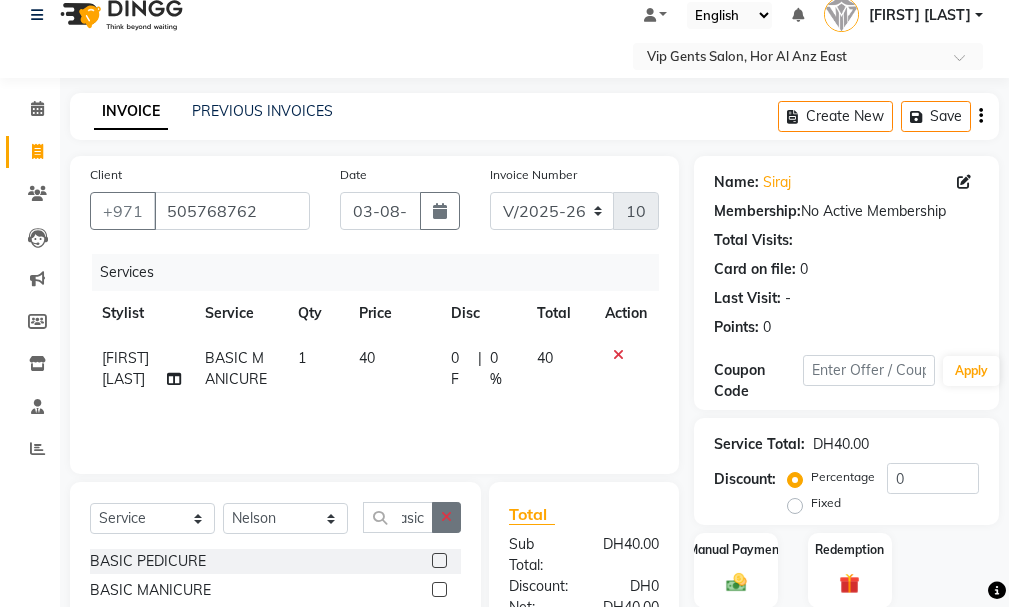 scroll, scrollTop: 0, scrollLeft: 0, axis: both 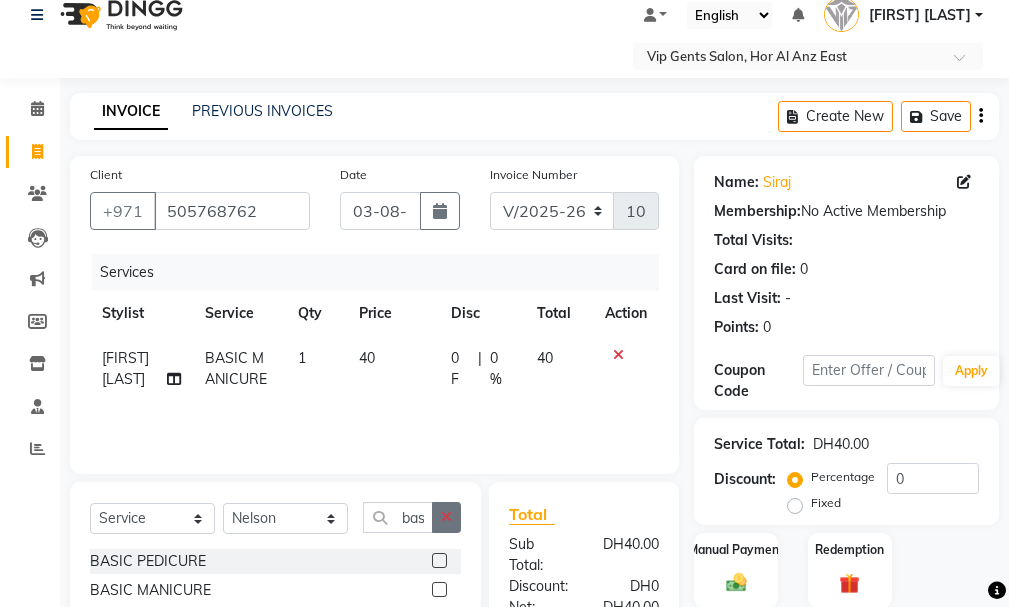 click 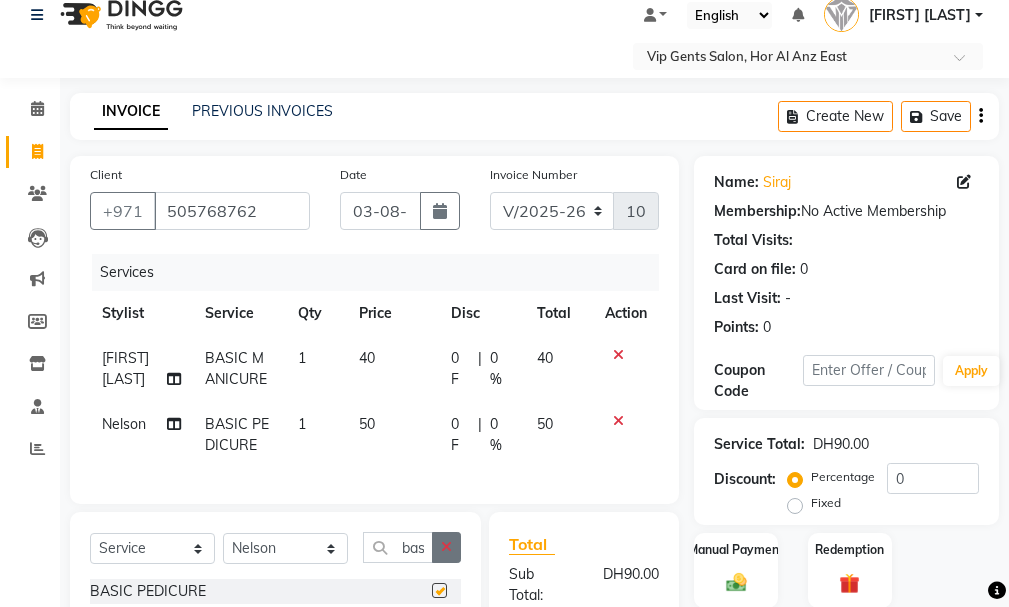 checkbox on "false" 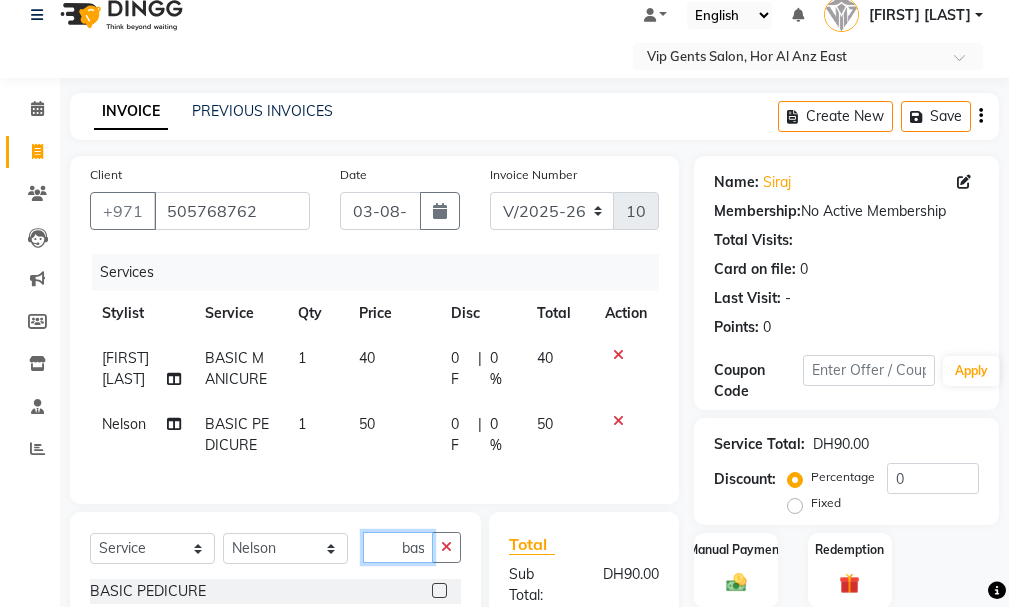 click on "basic" 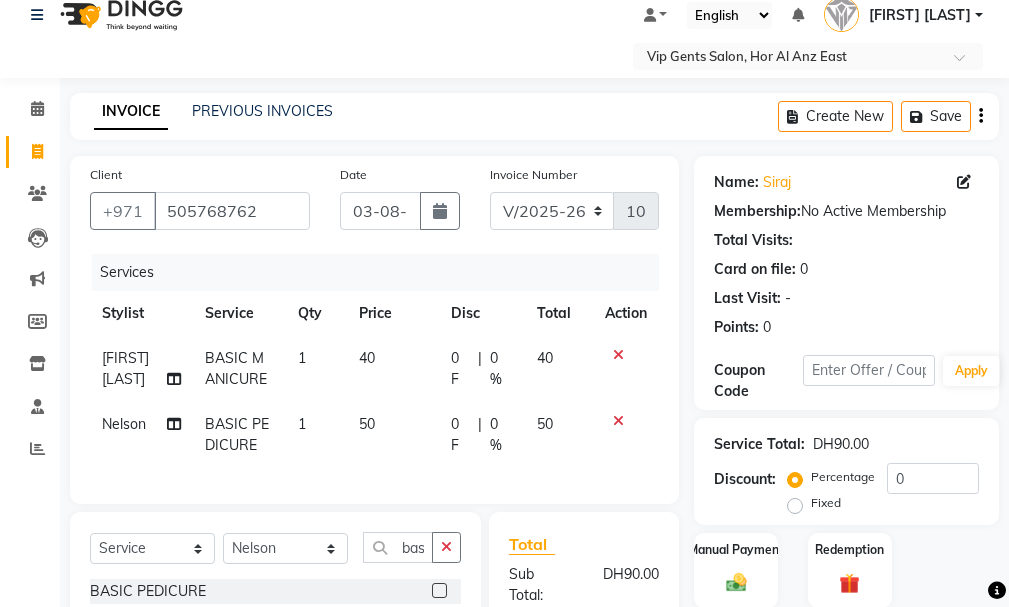 click 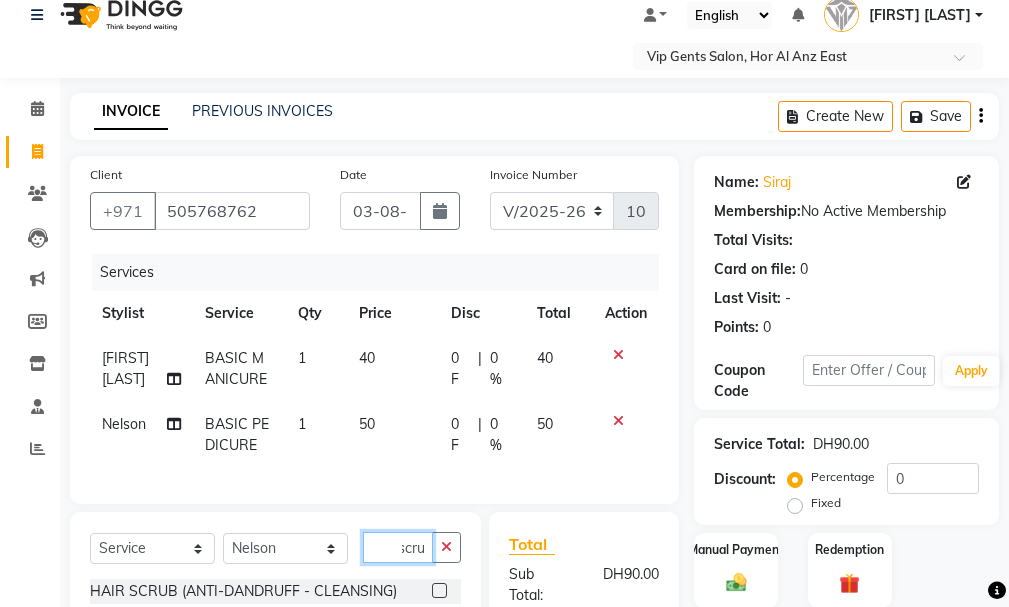 scroll, scrollTop: 0, scrollLeft: 12, axis: horizontal 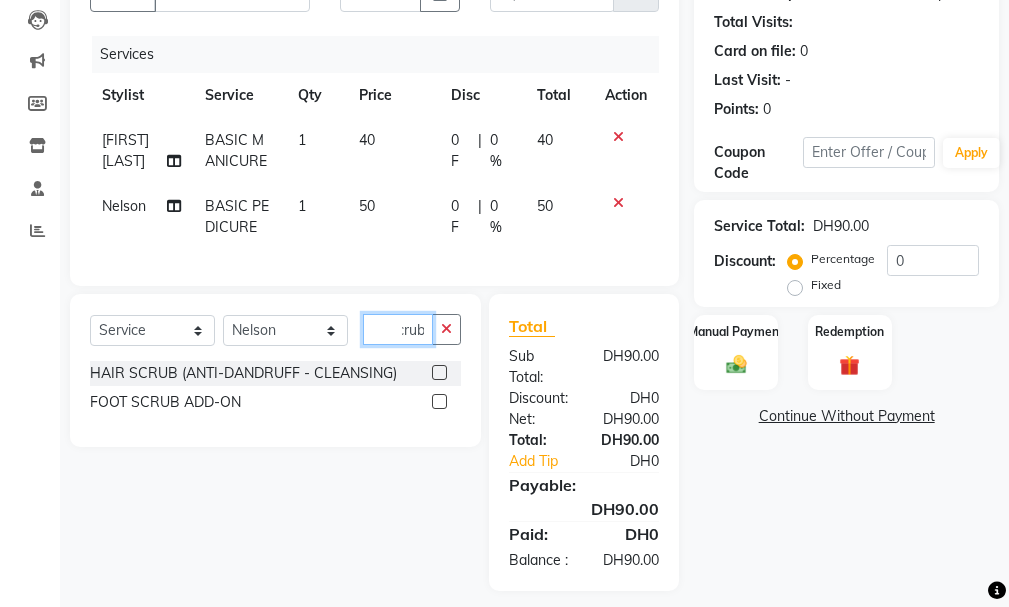 type on "scrub" 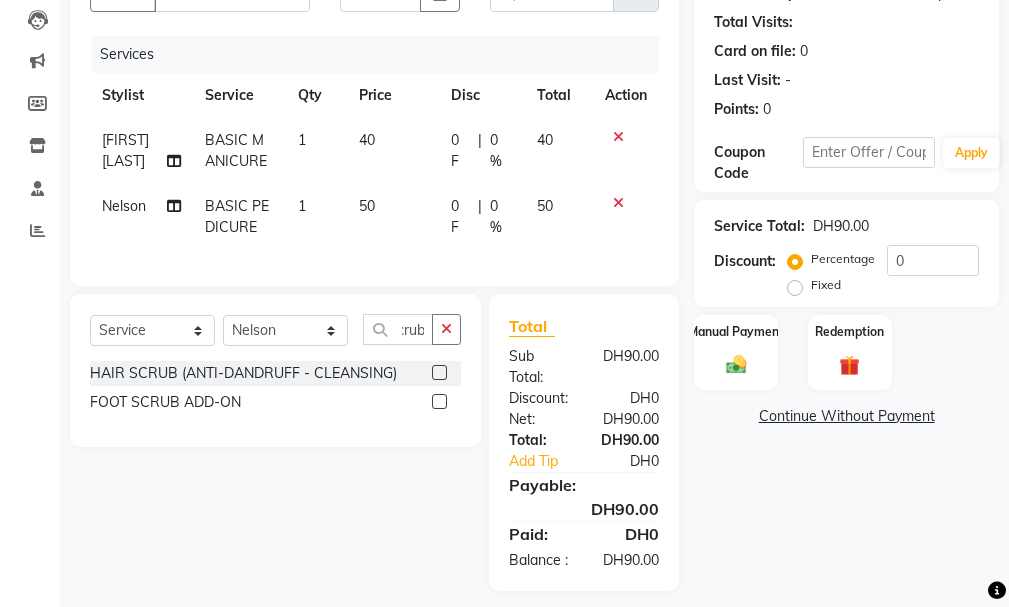 scroll, scrollTop: 0, scrollLeft: 0, axis: both 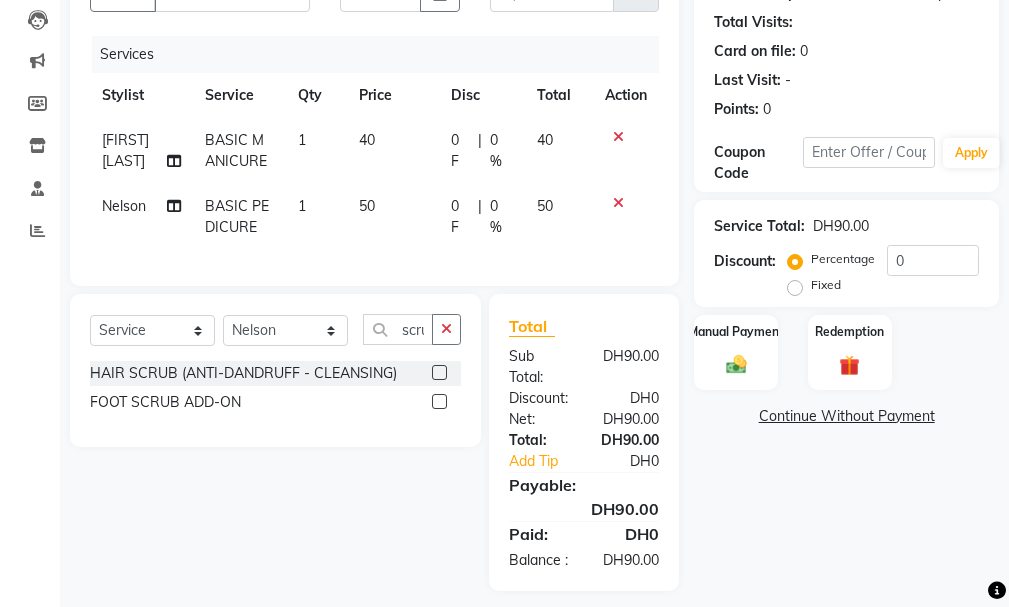 click 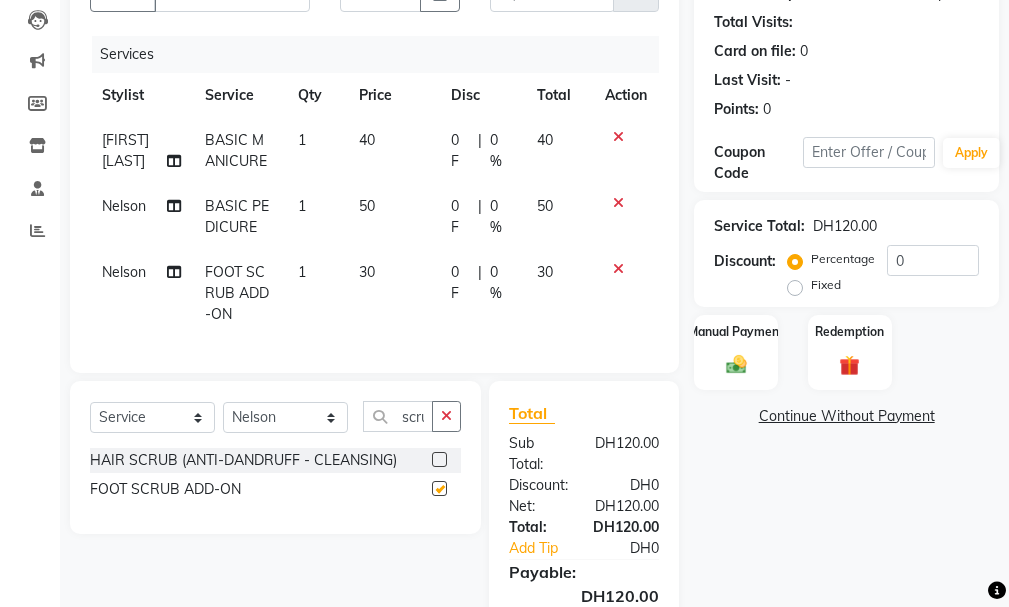 checkbox on "false" 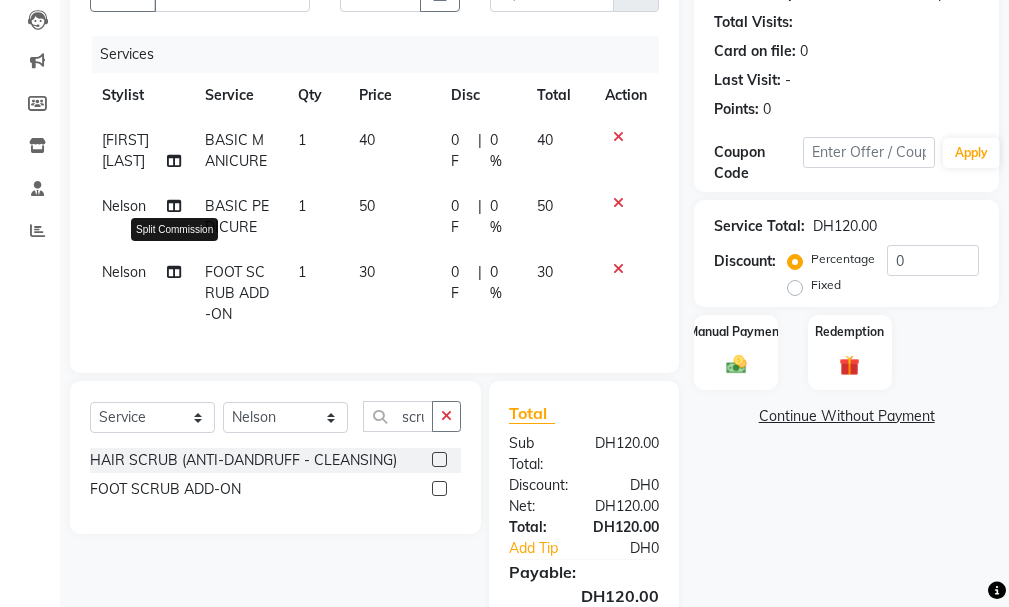 click 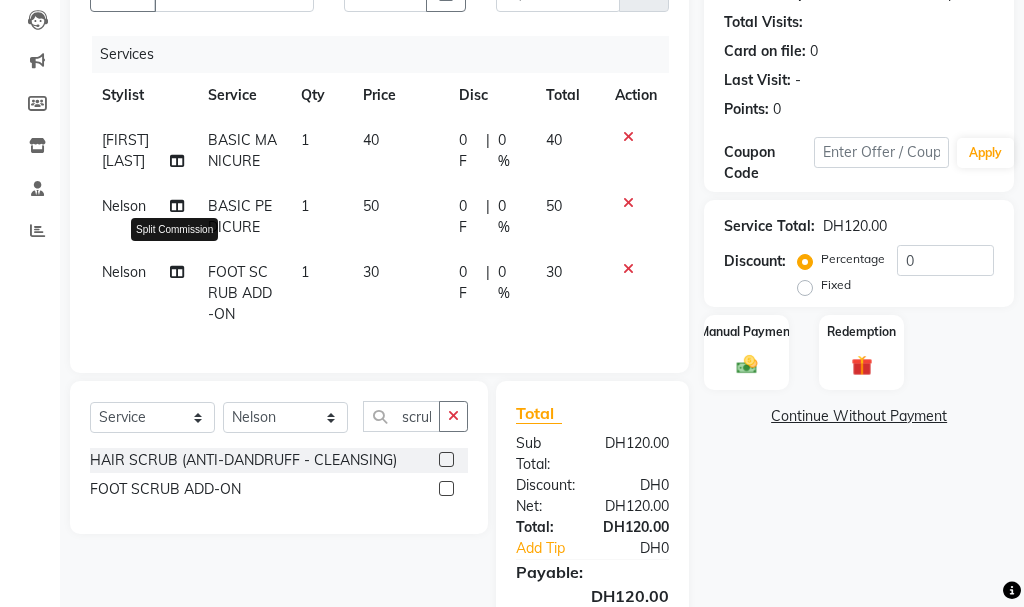 select on "85762" 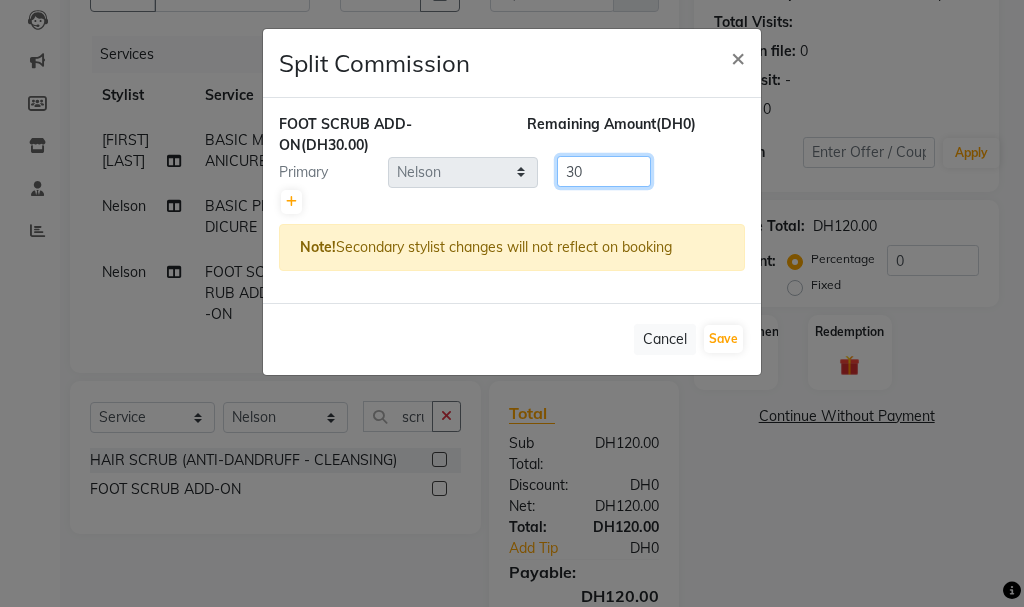 click on "30" 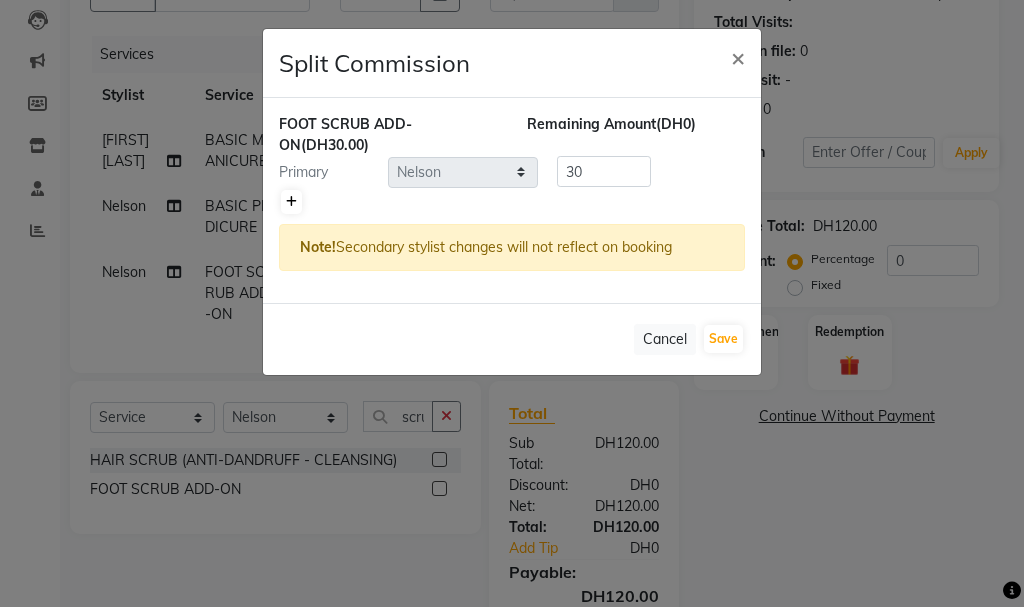 click 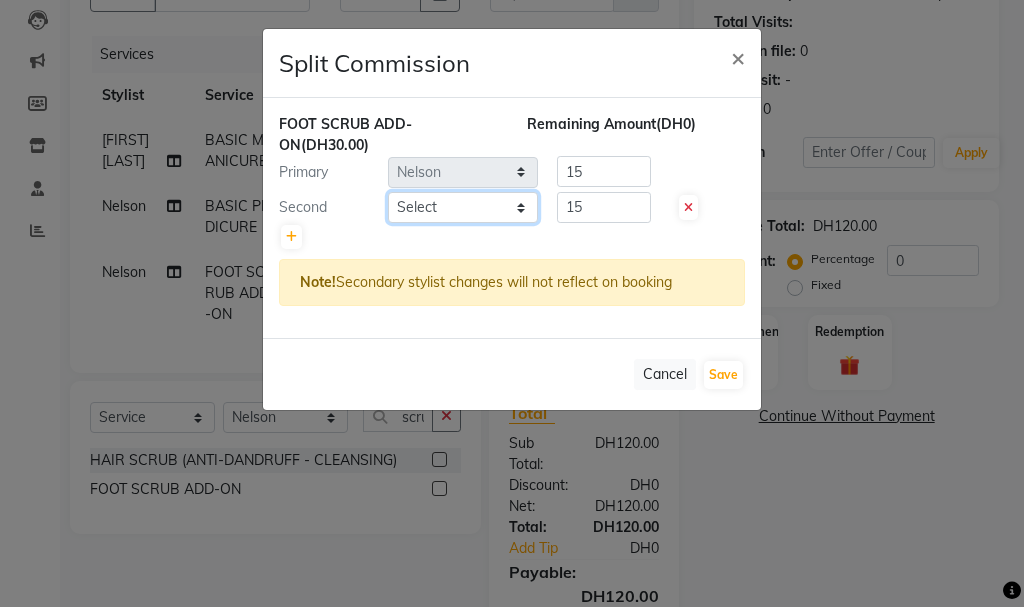 click on "Select  AHMED MOHAMED MOHAMED ELKHODARY ABDELHAMID   Ali Rana   Allauddin Anwar Ali   Ameen   Ayoub Lakhbizi   Jairah   Mr. Mohannad   Neha   Nelson   Ricalyn Colcol   Riffat Magdy   Taufeeq Anwar Ali   Tauseef  Akhilaque   Zoya Bhatti." 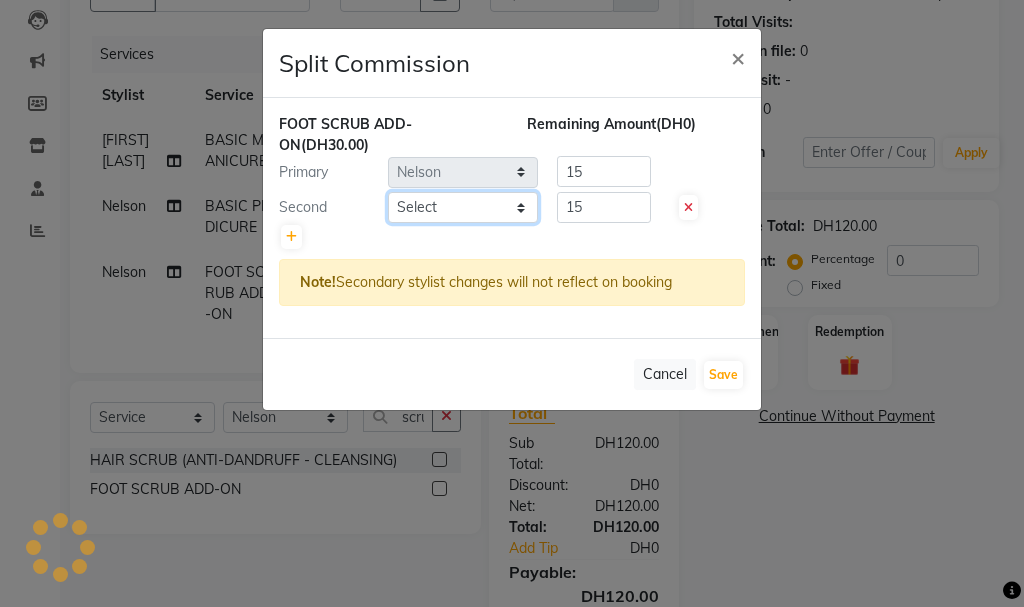 select on "81365" 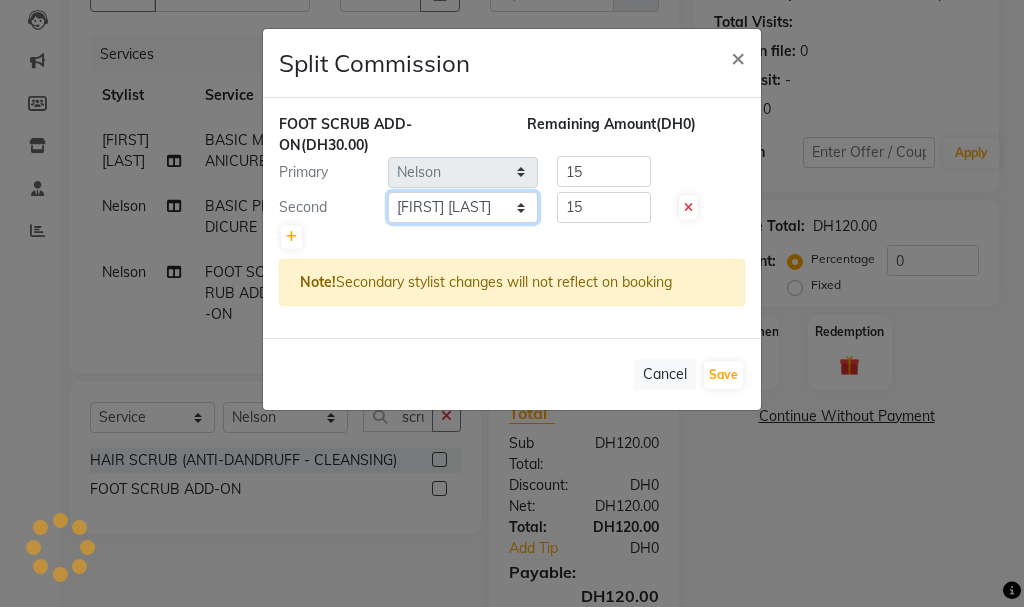 click on "Select  AHMED MOHAMED MOHAMED ELKHODARY ABDELHAMID   Ali Rana   Allauddin Anwar Ali   Ameen   Ayoub Lakhbizi   Jairah   Mr. Mohannad   Neha   Nelson   Ricalyn Colcol   Riffat Magdy   Taufeeq Anwar Ali   Tauseef  Akhilaque   Zoya Bhatti." 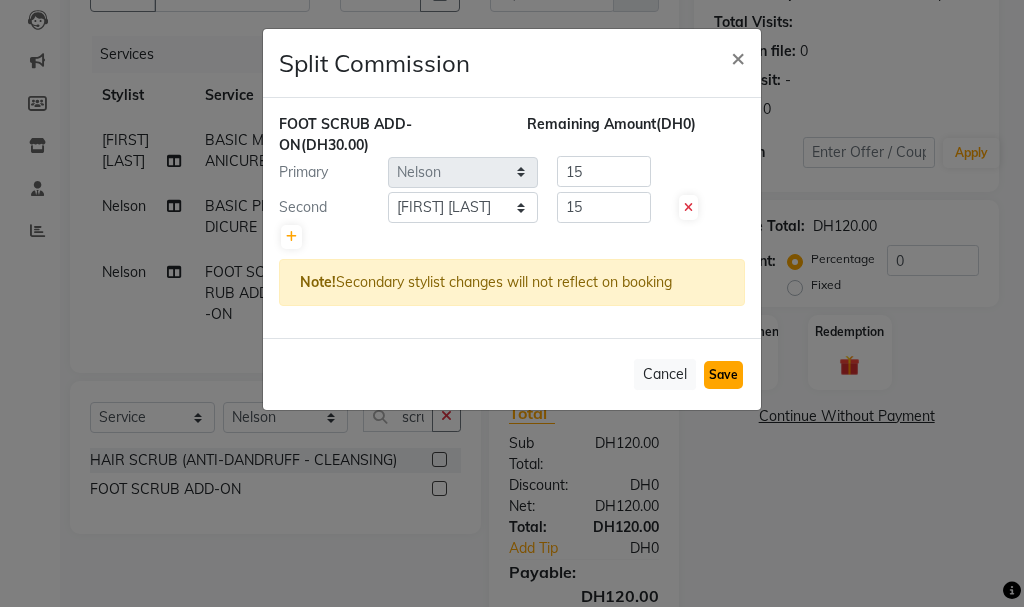 click on "Save" 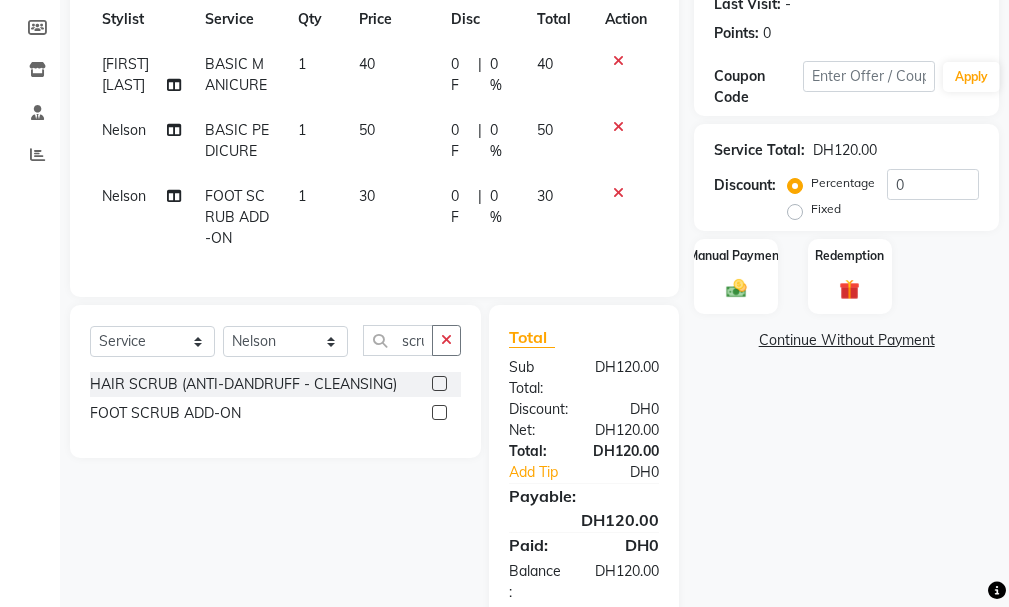 scroll, scrollTop: 376, scrollLeft: 0, axis: vertical 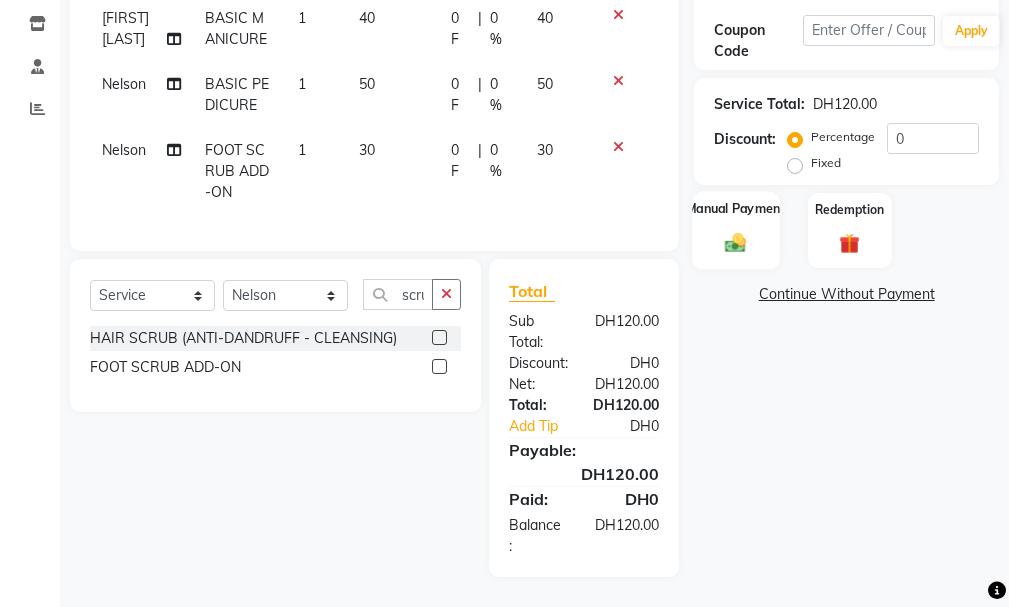 click 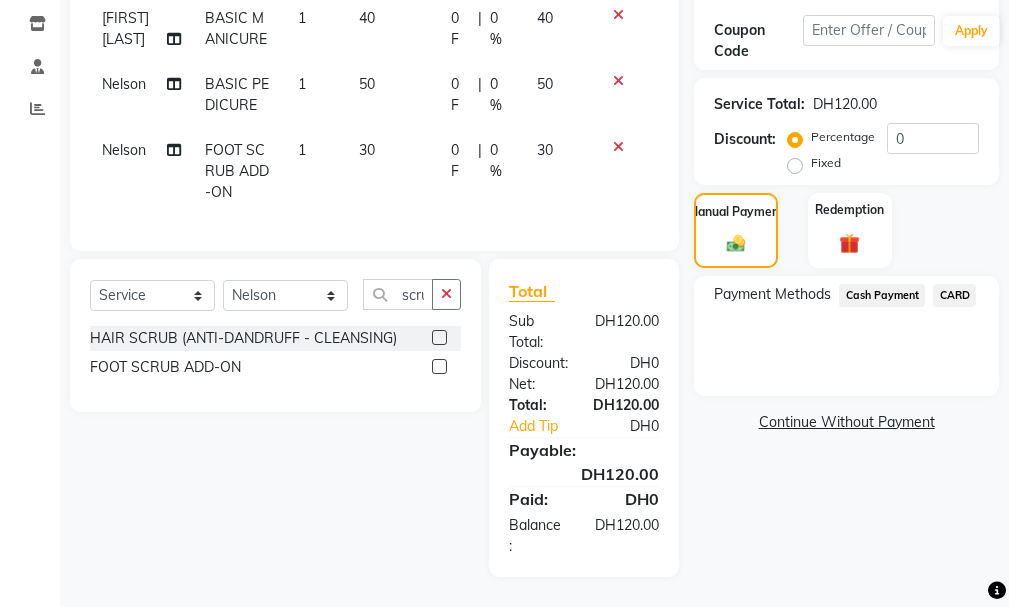 click on "CARD" 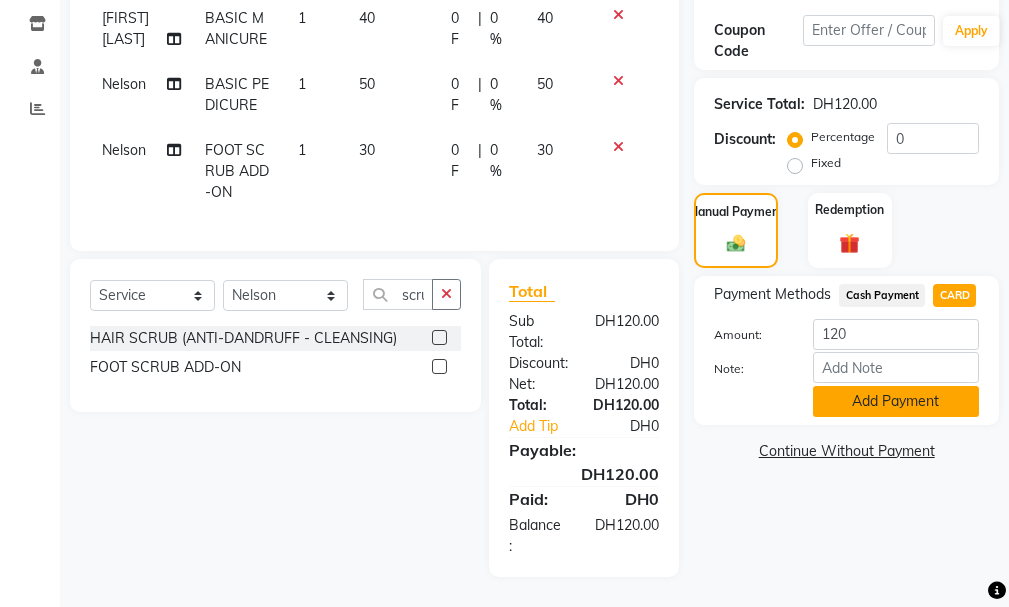 click on "Add Payment" 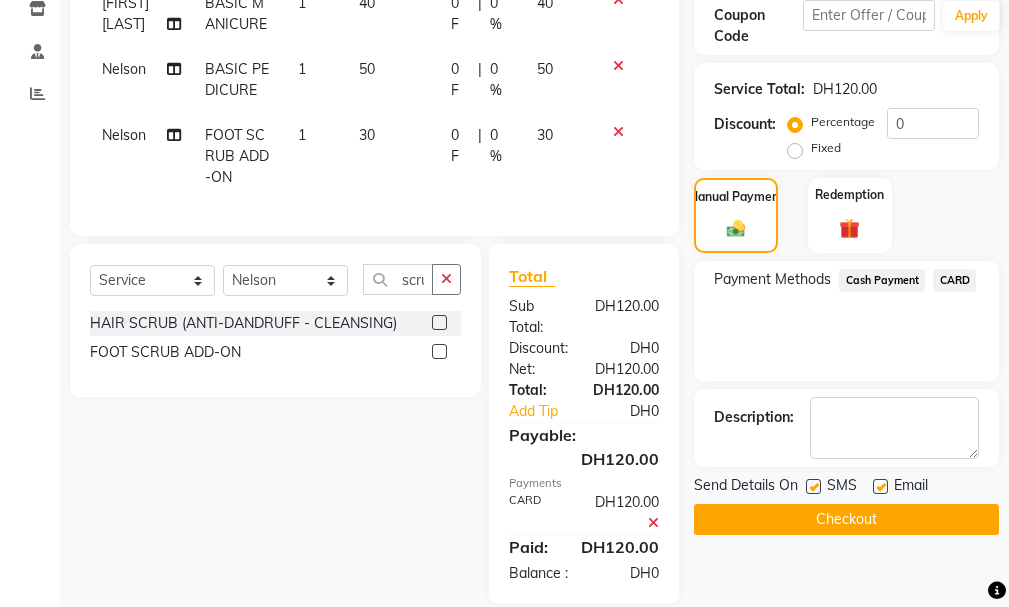scroll, scrollTop: 439, scrollLeft: 0, axis: vertical 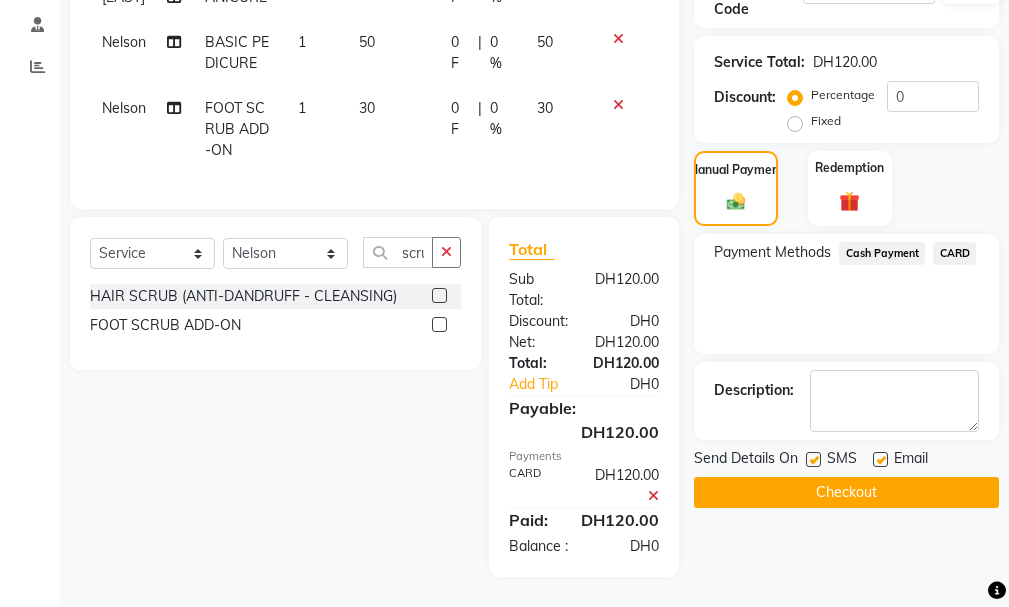 click on "Checkout" 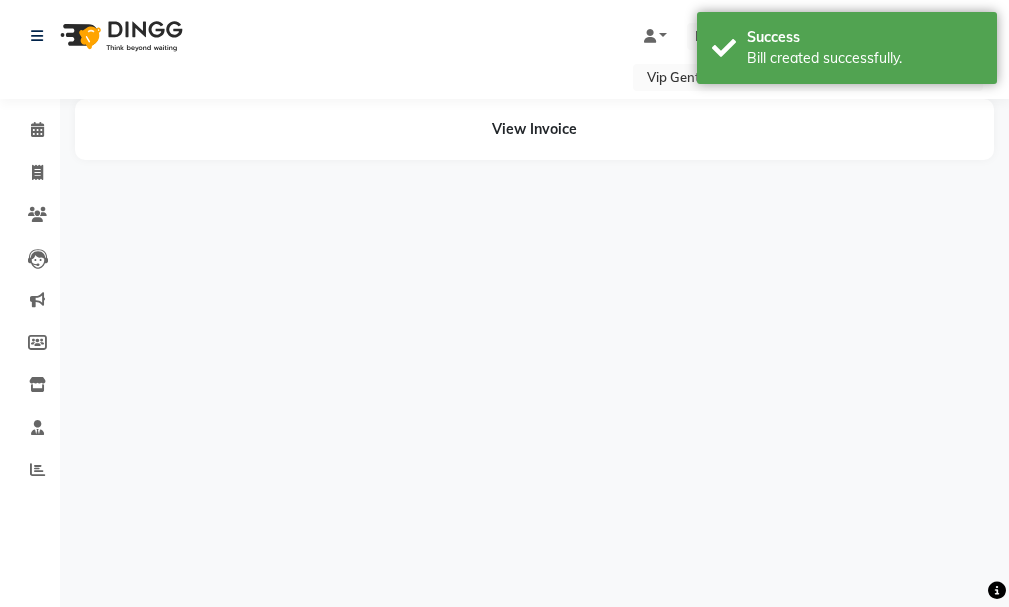 scroll, scrollTop: 0, scrollLeft: 0, axis: both 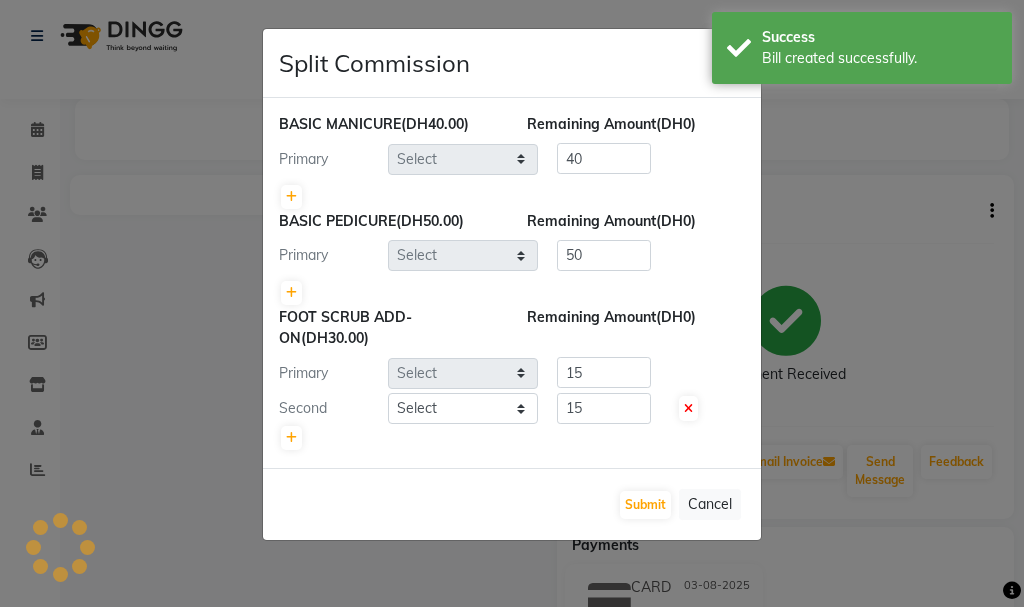 click on "Split Commission × BASIC MANICURE  (DH40.00) Remaining Amount  (DH0) Primary Select 40 BASIC PEDICURE  (DH50.00) Remaining Amount  (DH0) Primary Select 50 FOOT SCRUB ADD-ON  (DH30.00) Remaining Amount  (DH0) Primary Select 15 Second Select 15  Submit   Cancel" 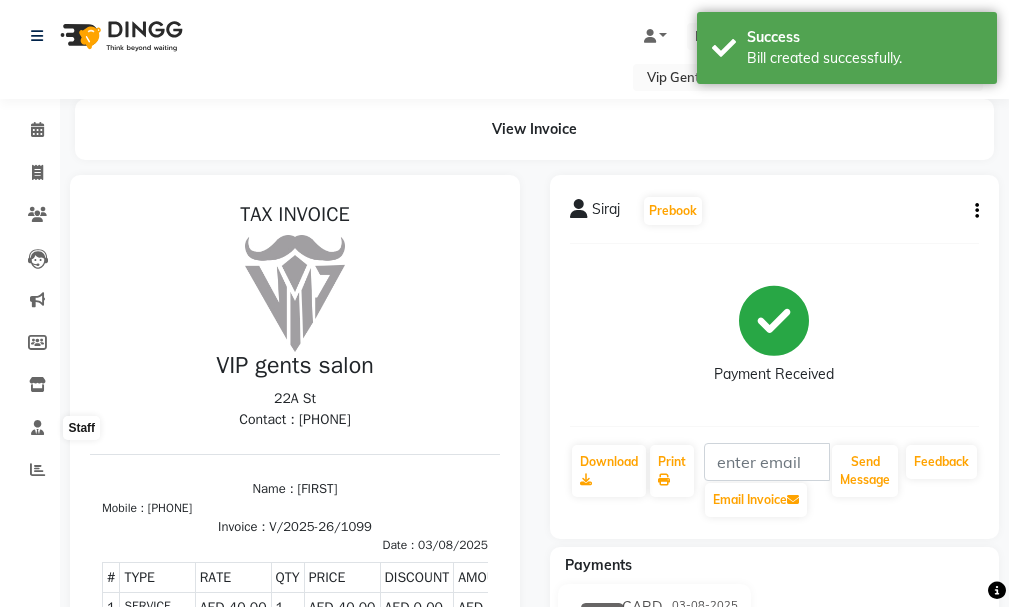 scroll, scrollTop: 0, scrollLeft: 0, axis: both 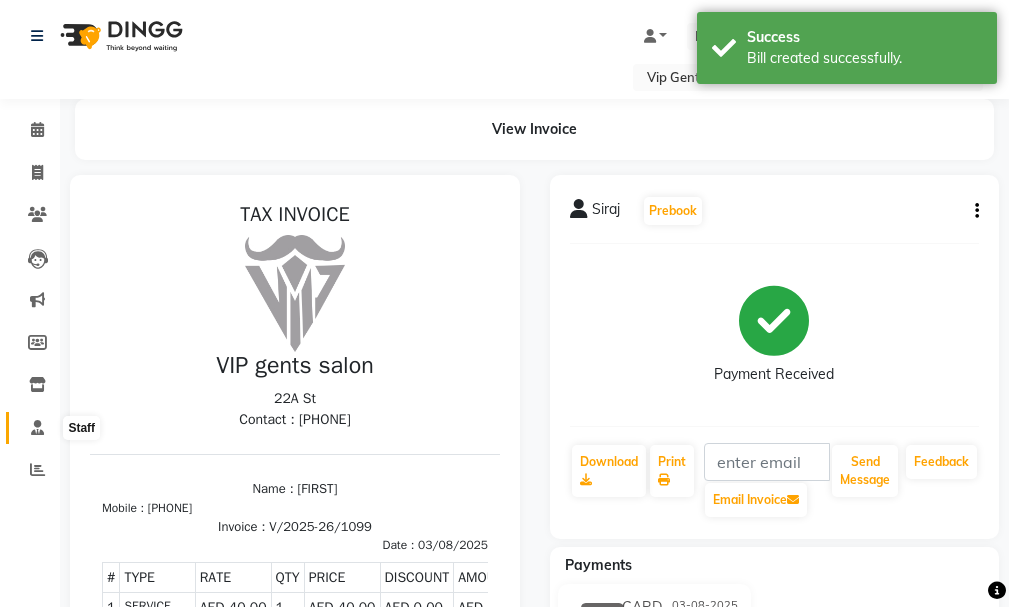 click 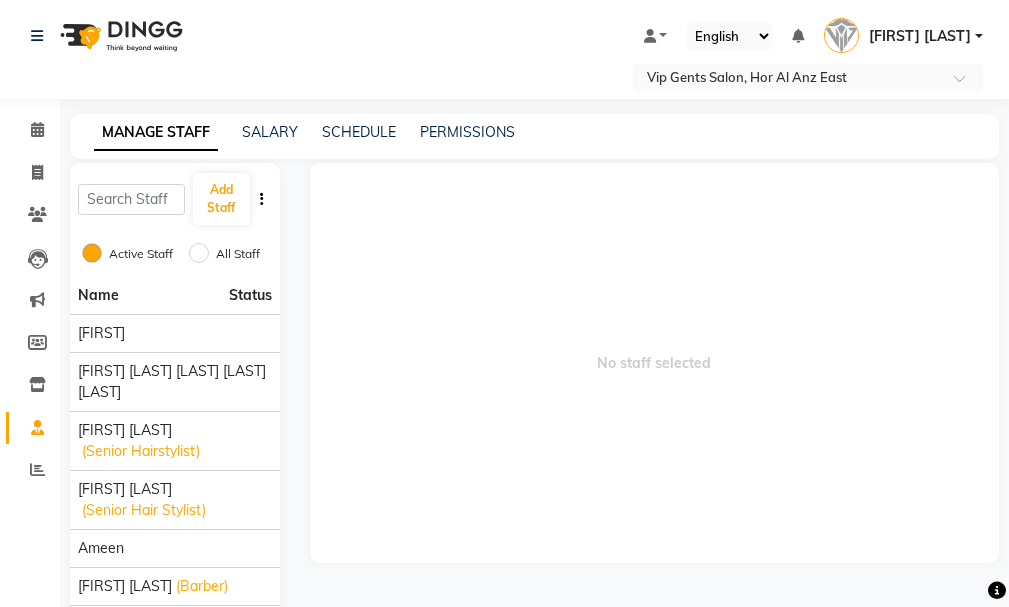 drag, startPoint x: 1004, startPoint y: 319, endPoint x: 1011, endPoint y: 425, distance: 106.23088 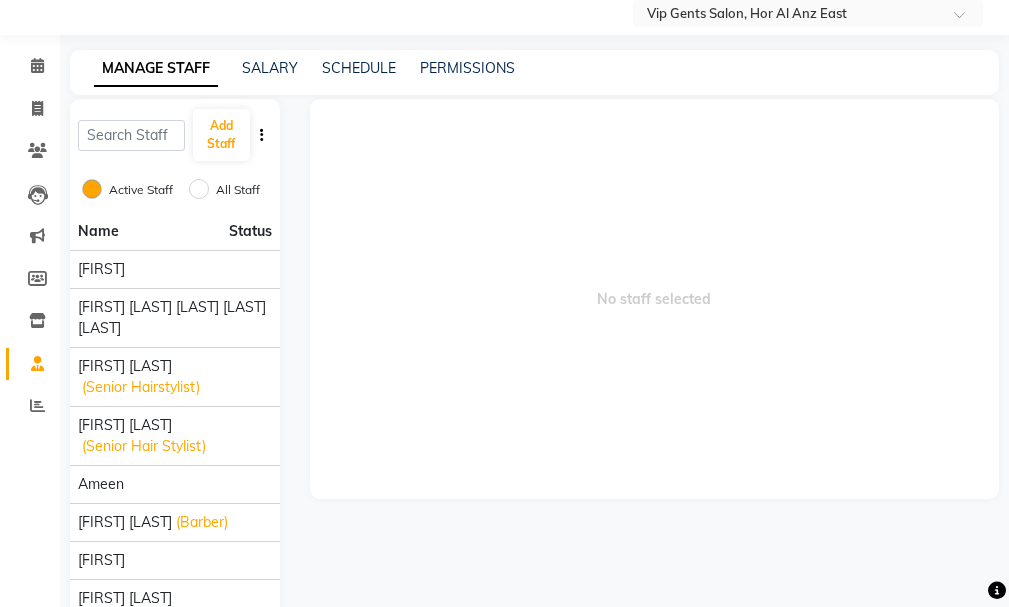 scroll, scrollTop: 0, scrollLeft: 0, axis: both 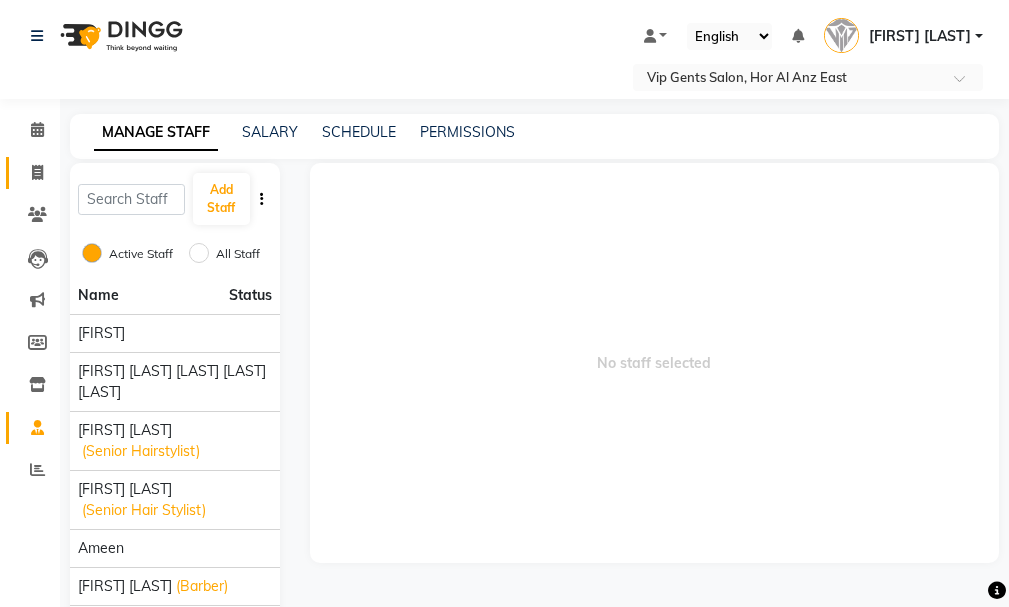 click 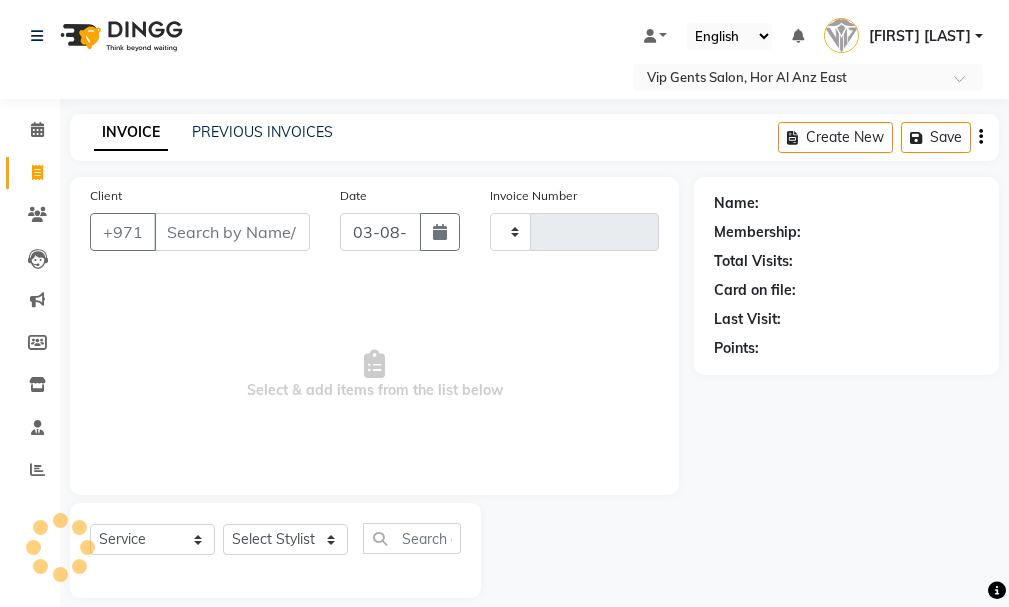 scroll, scrollTop: 21, scrollLeft: 0, axis: vertical 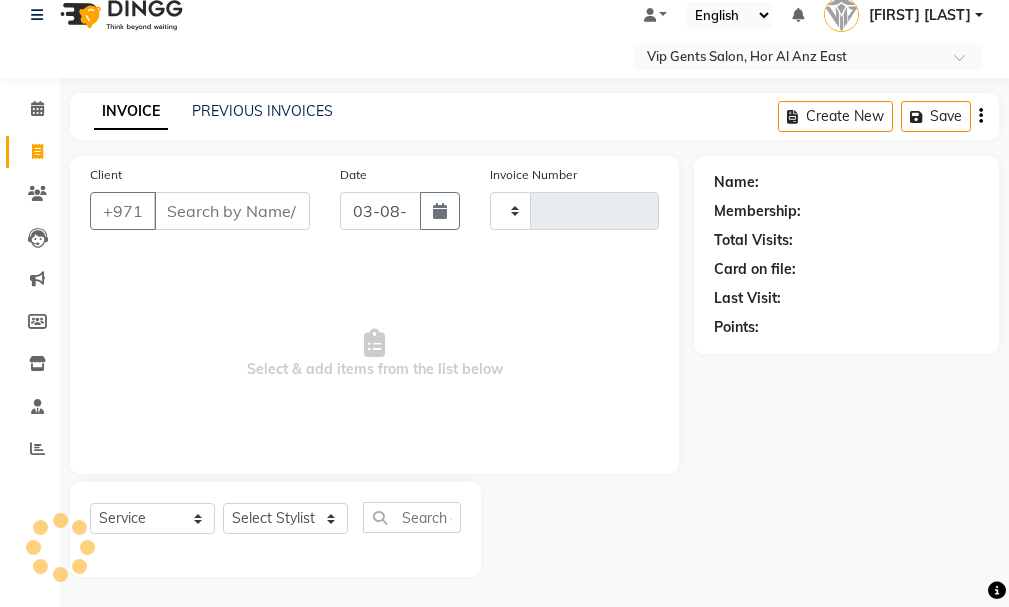 type on "1100" 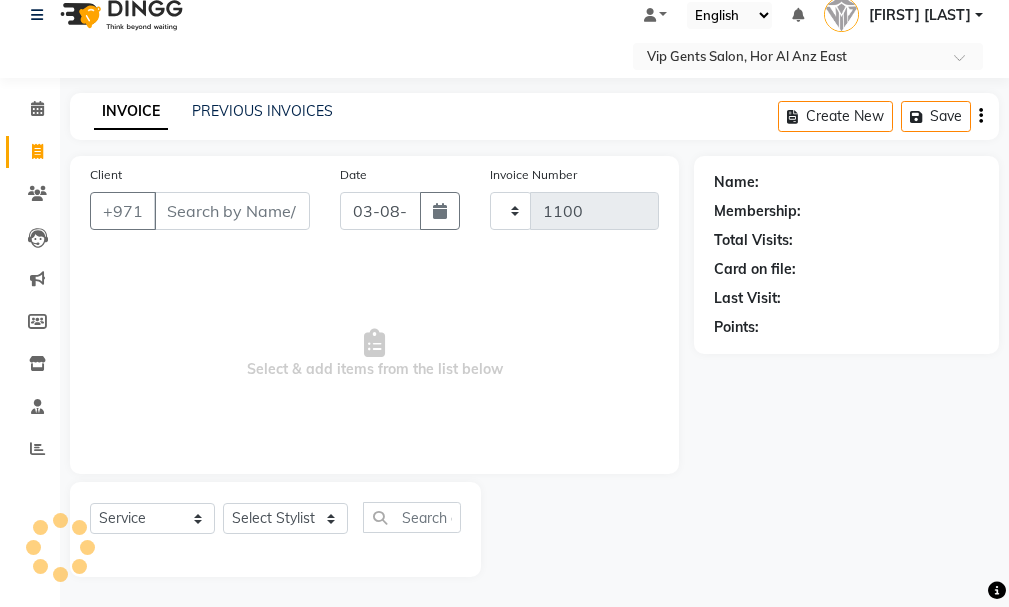 select on "8415" 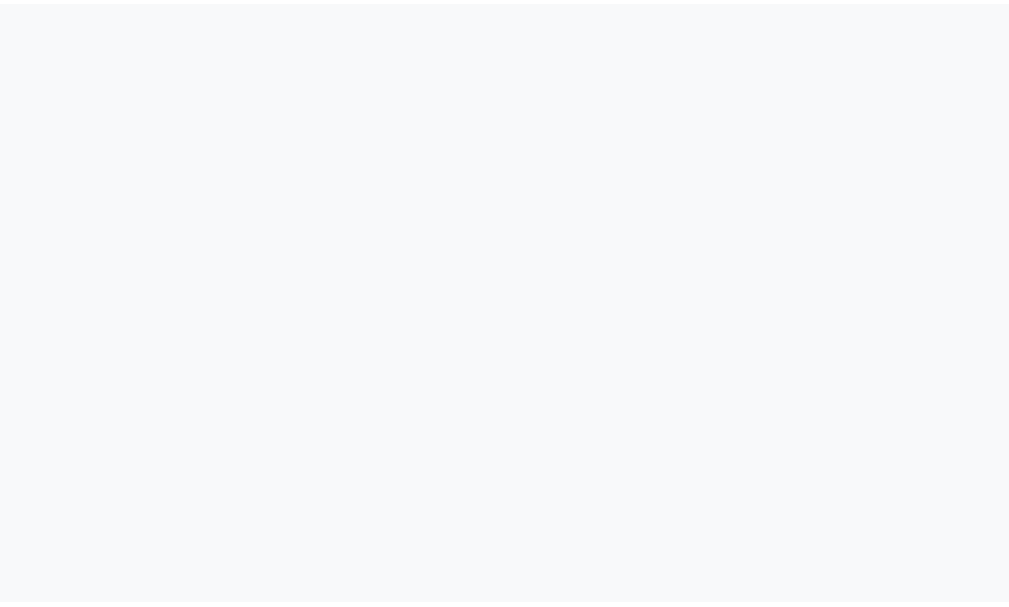 scroll, scrollTop: 0, scrollLeft: 0, axis: both 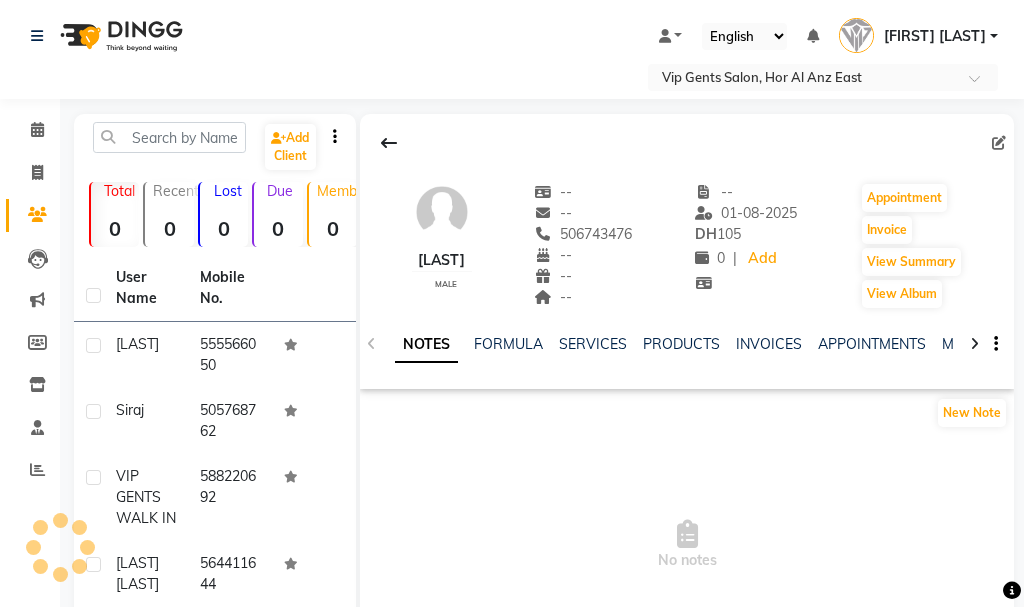 select on "en" 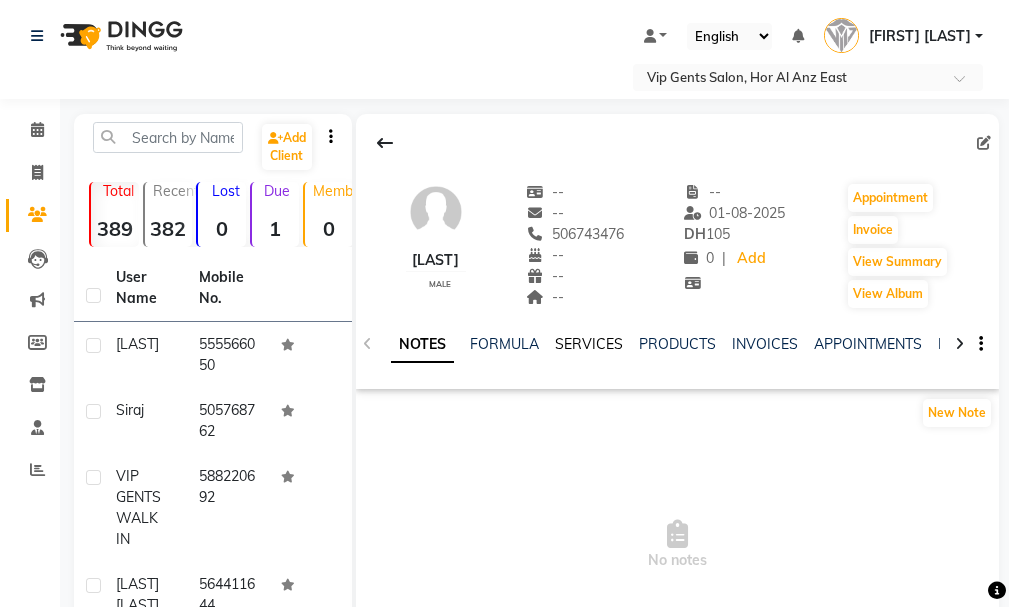 click on "SERVICES" 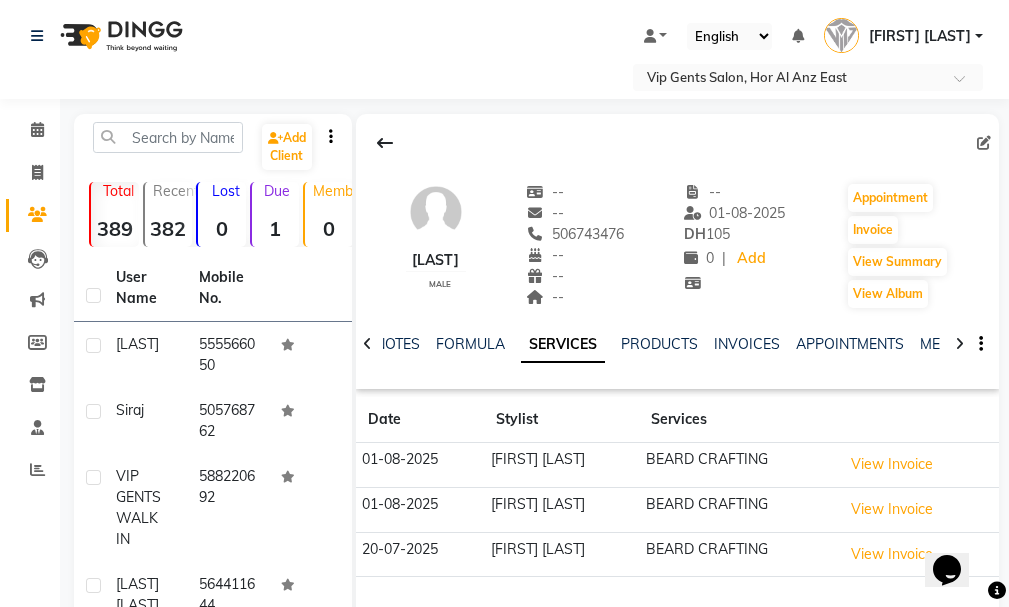 scroll, scrollTop: 0, scrollLeft: 0, axis: both 